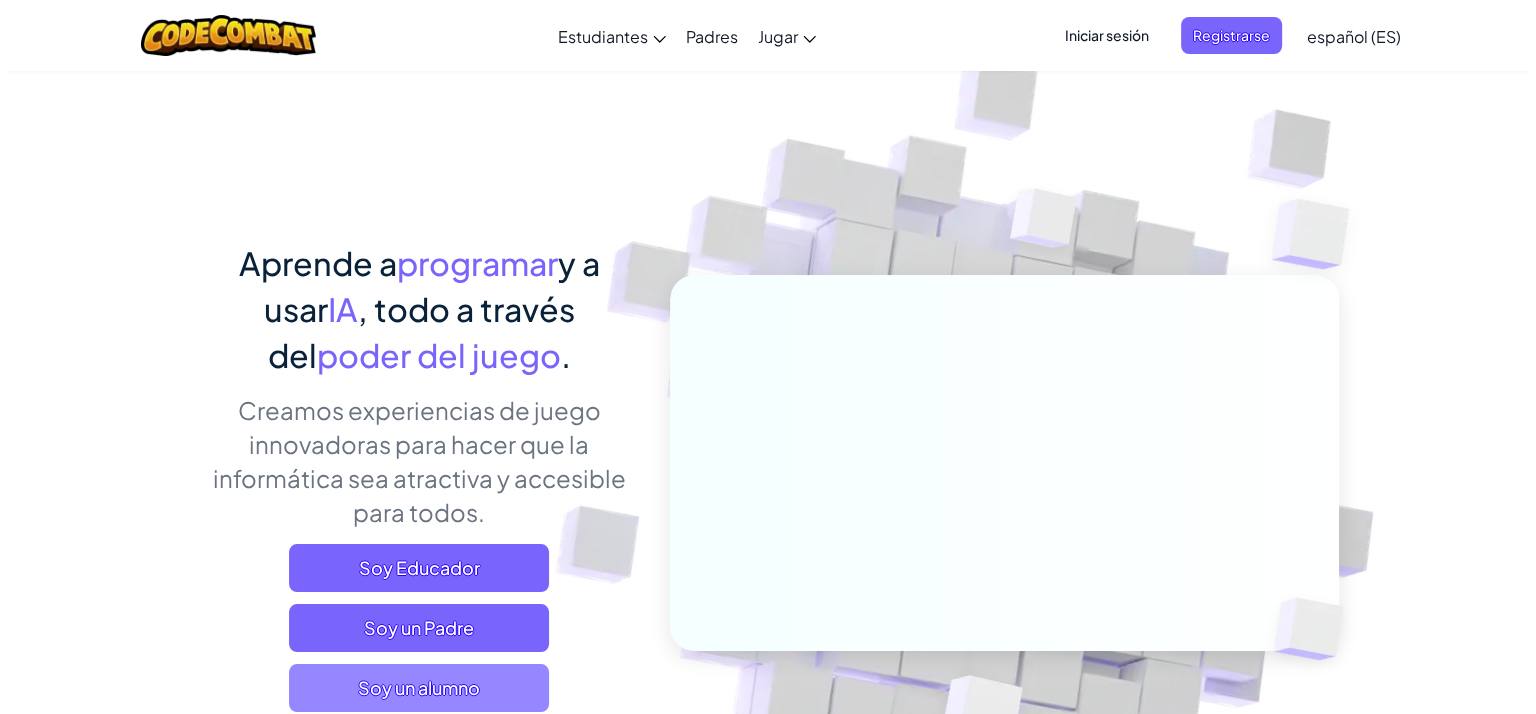 scroll, scrollTop: 200, scrollLeft: 0, axis: vertical 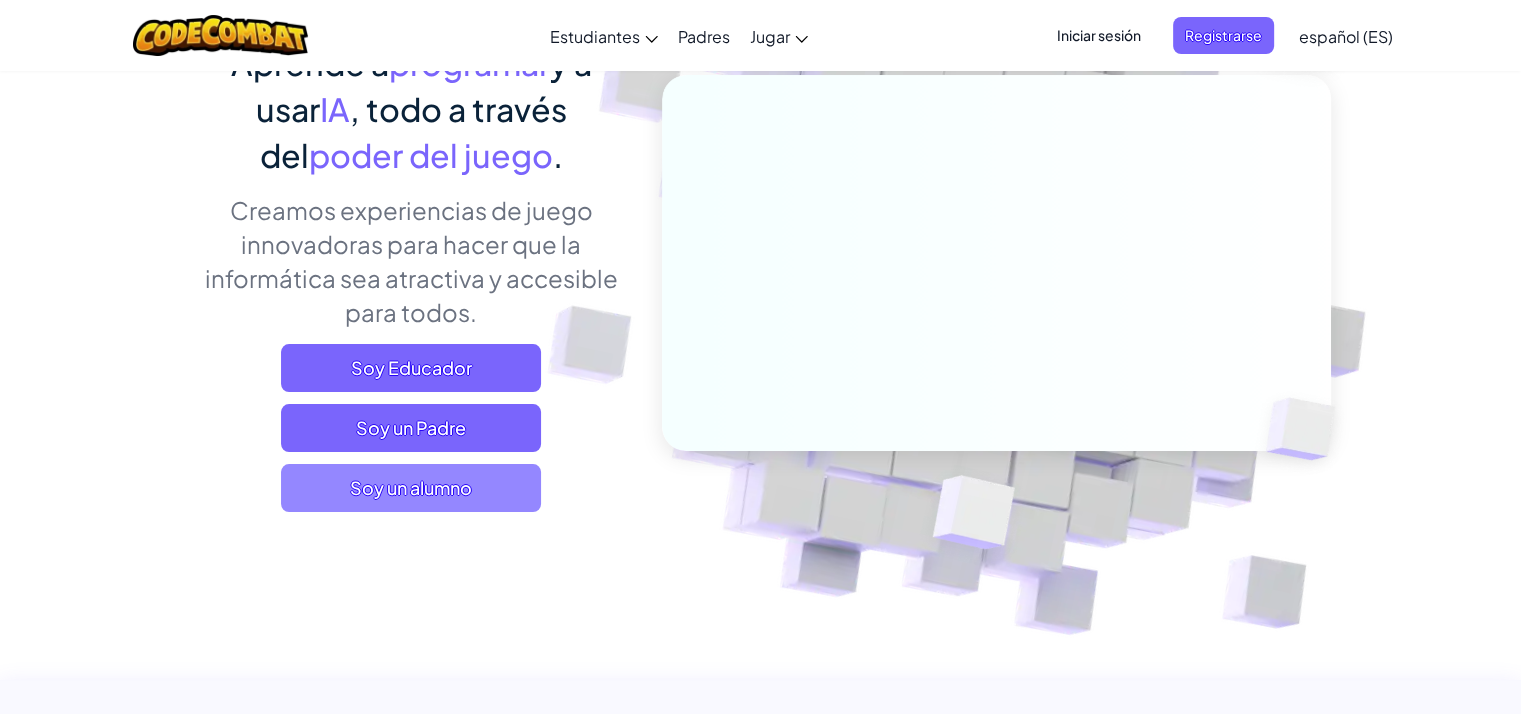 click on "Soy un alumno" at bounding box center (411, 488) 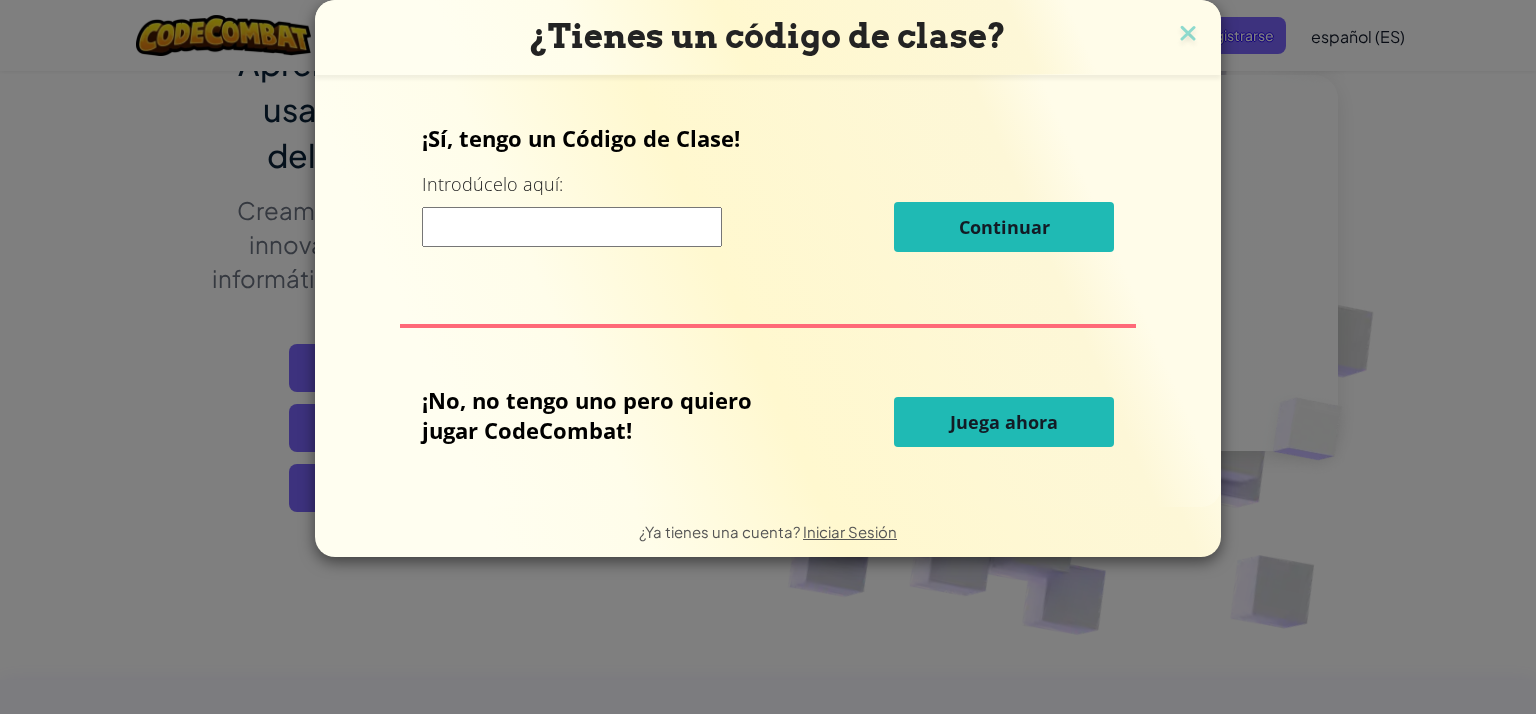 click on "Juega ahora" at bounding box center [1004, 422] 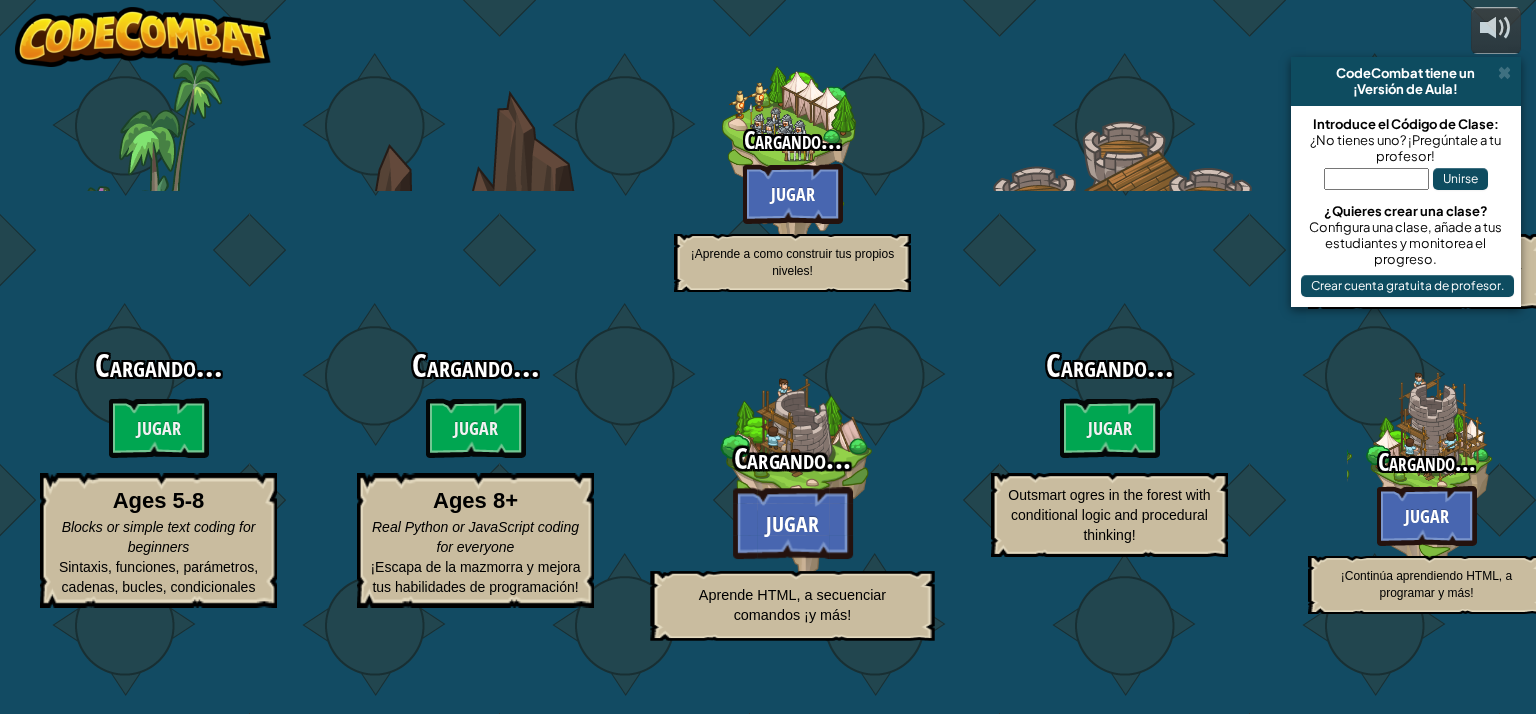 select on "es-ES" 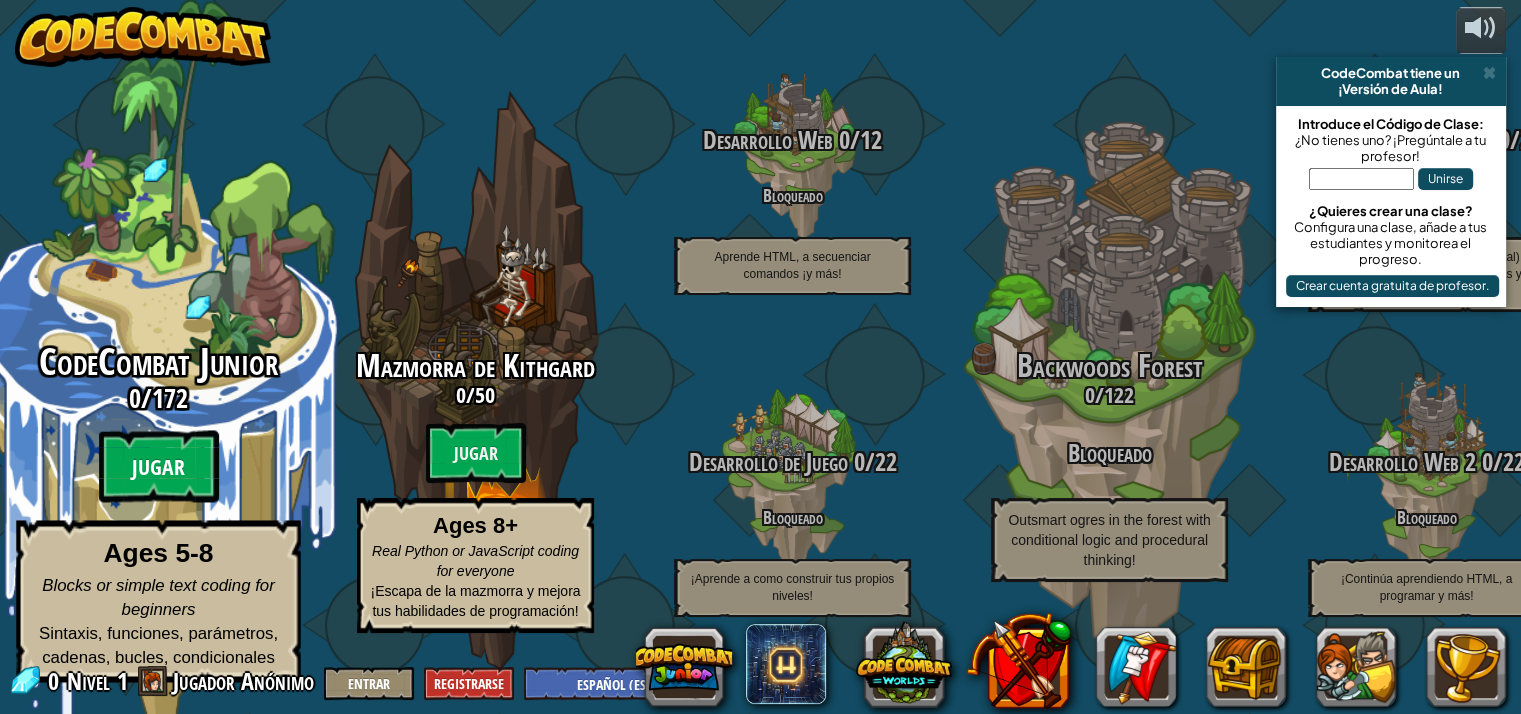 click on "Jugar" at bounding box center [159, 467] 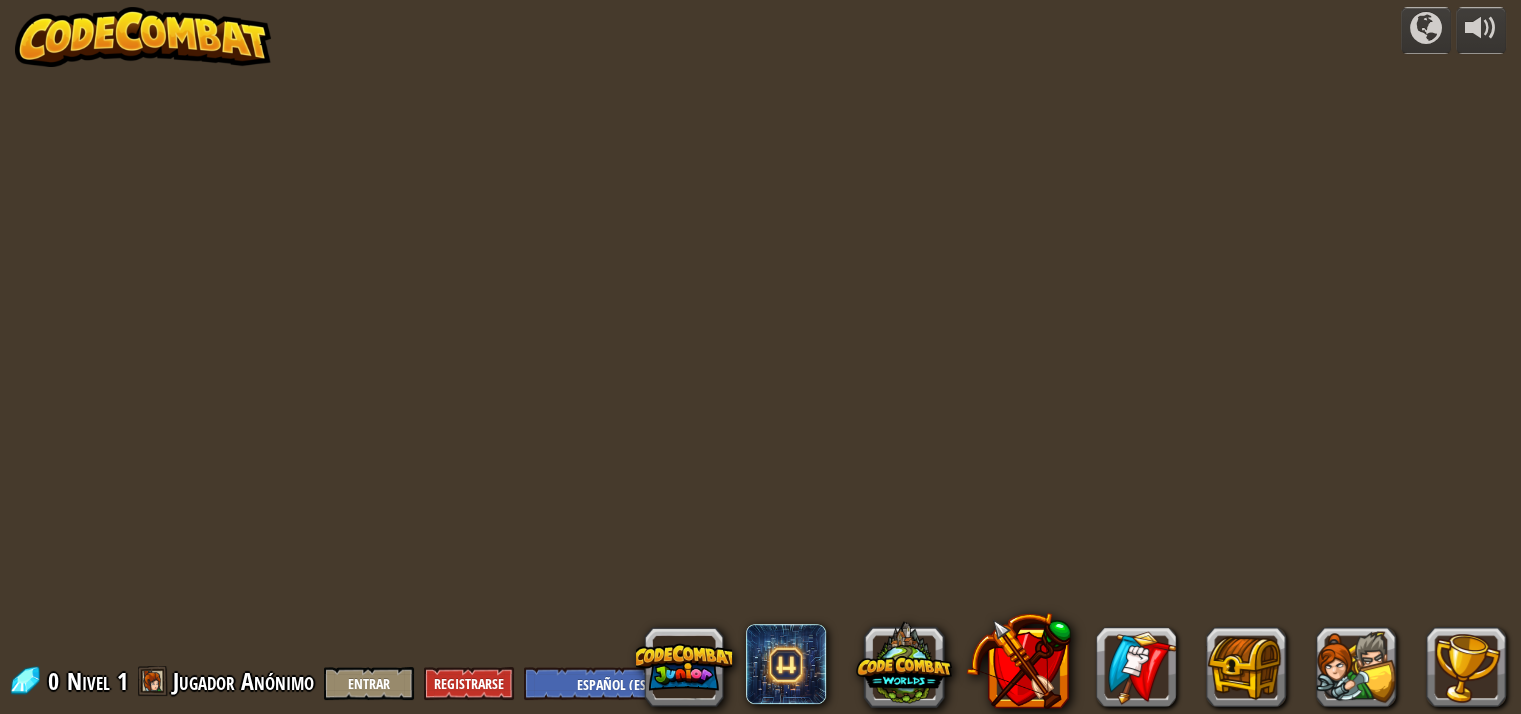 select on "es-ES" 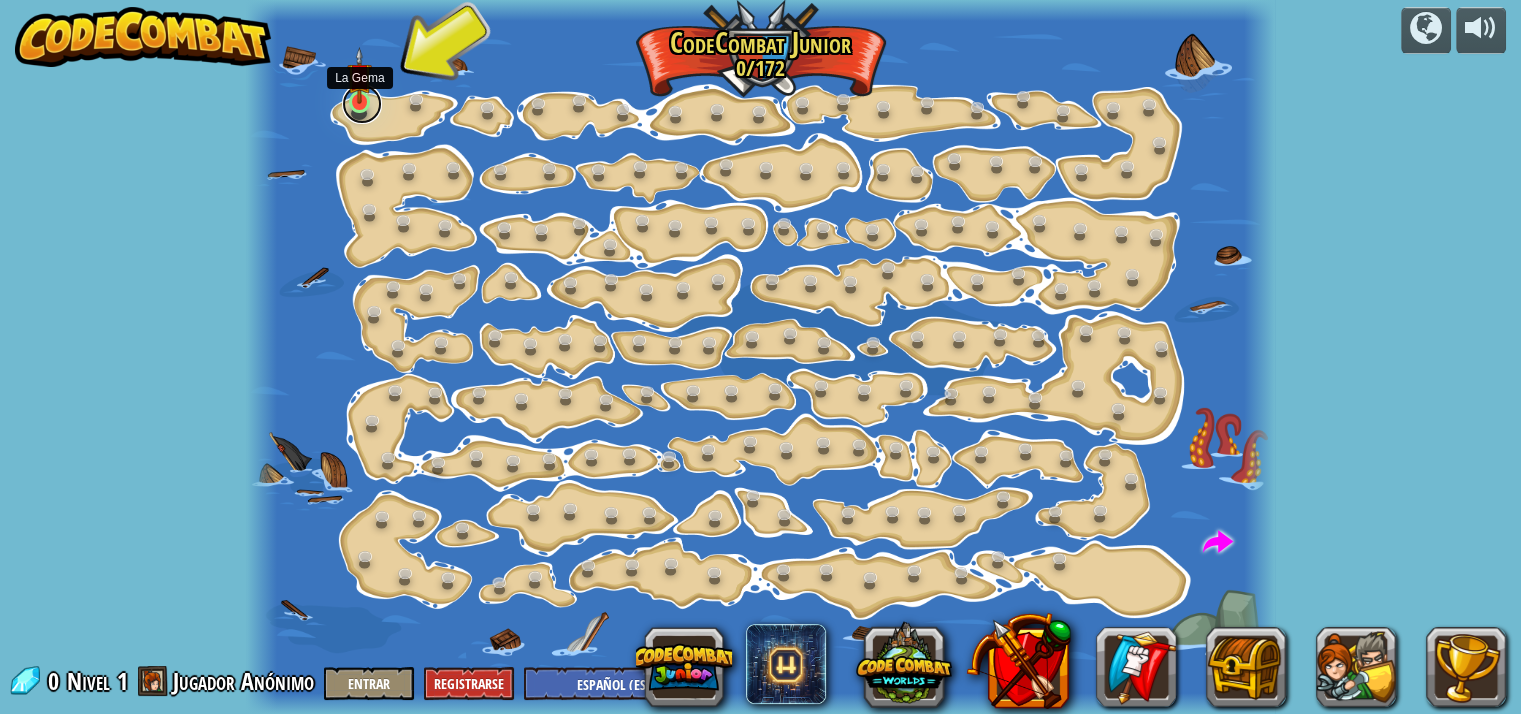 click at bounding box center (362, 104) 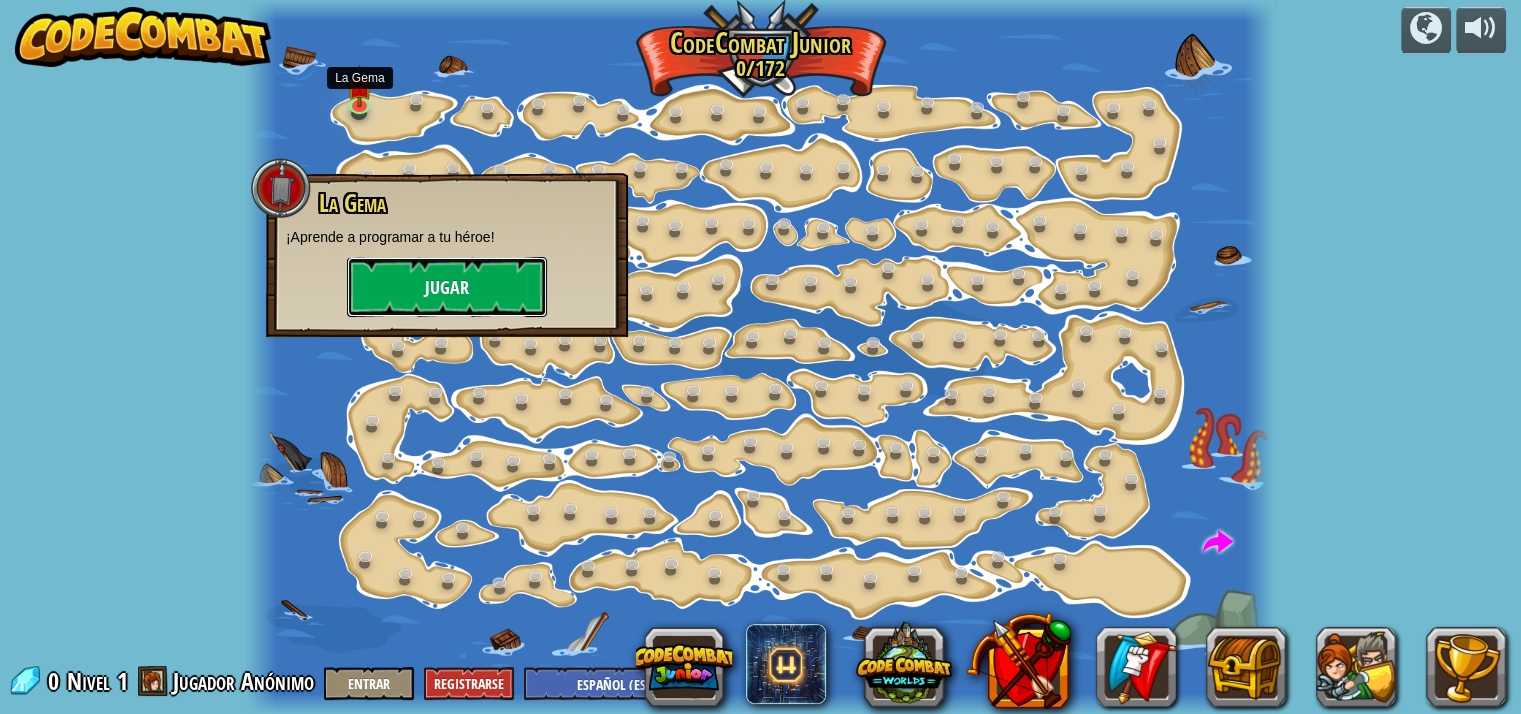 click on "Jugar" at bounding box center (447, 287) 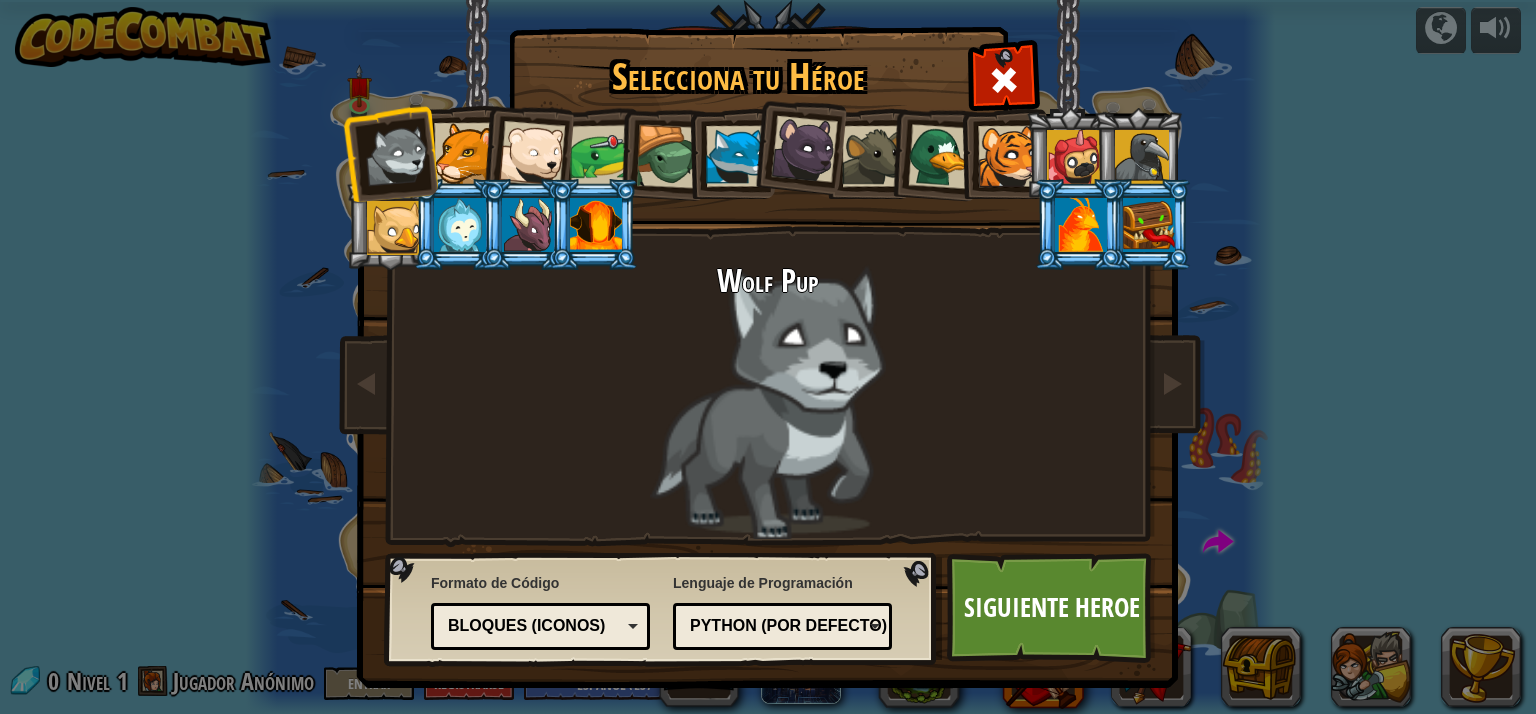 click at bounding box center (668, 157) 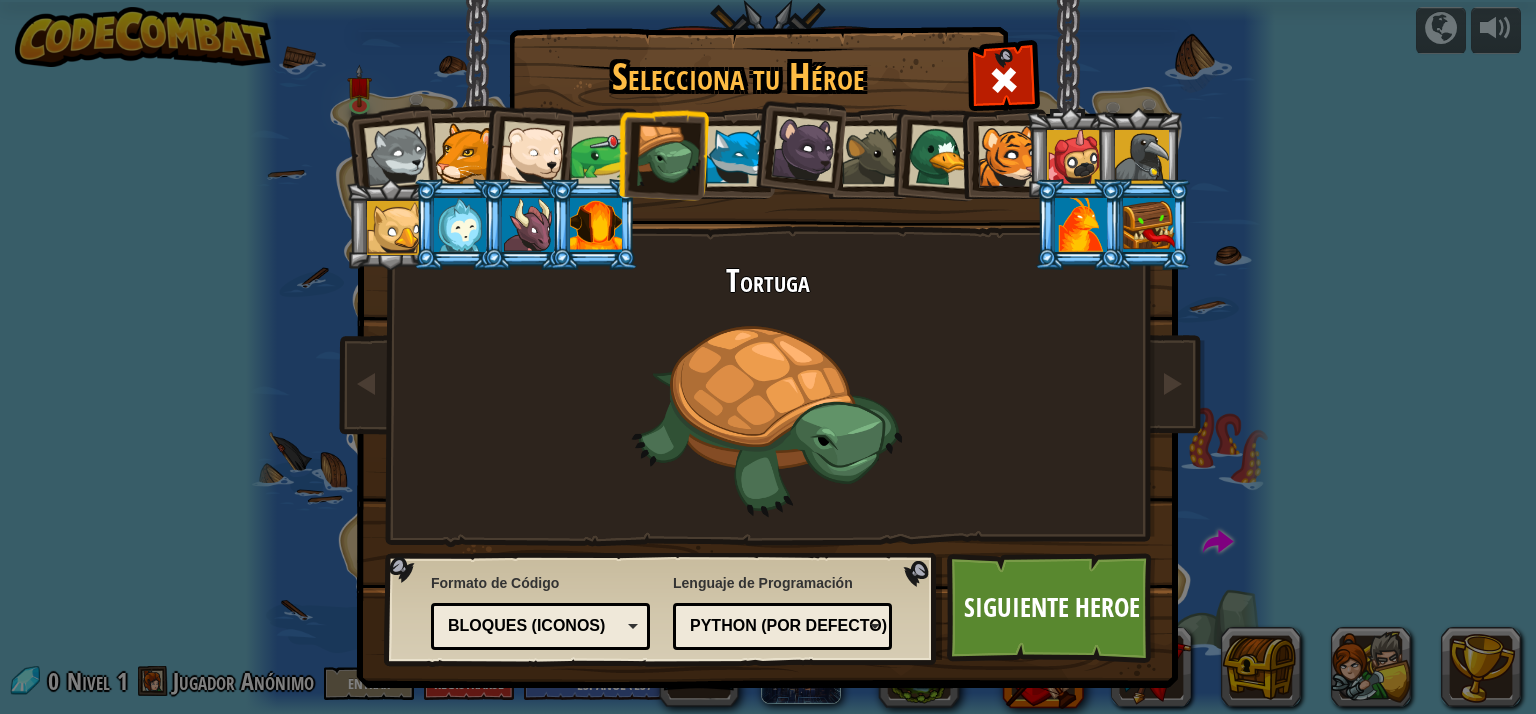 click on "Python (Por defecto)" at bounding box center [776, 626] 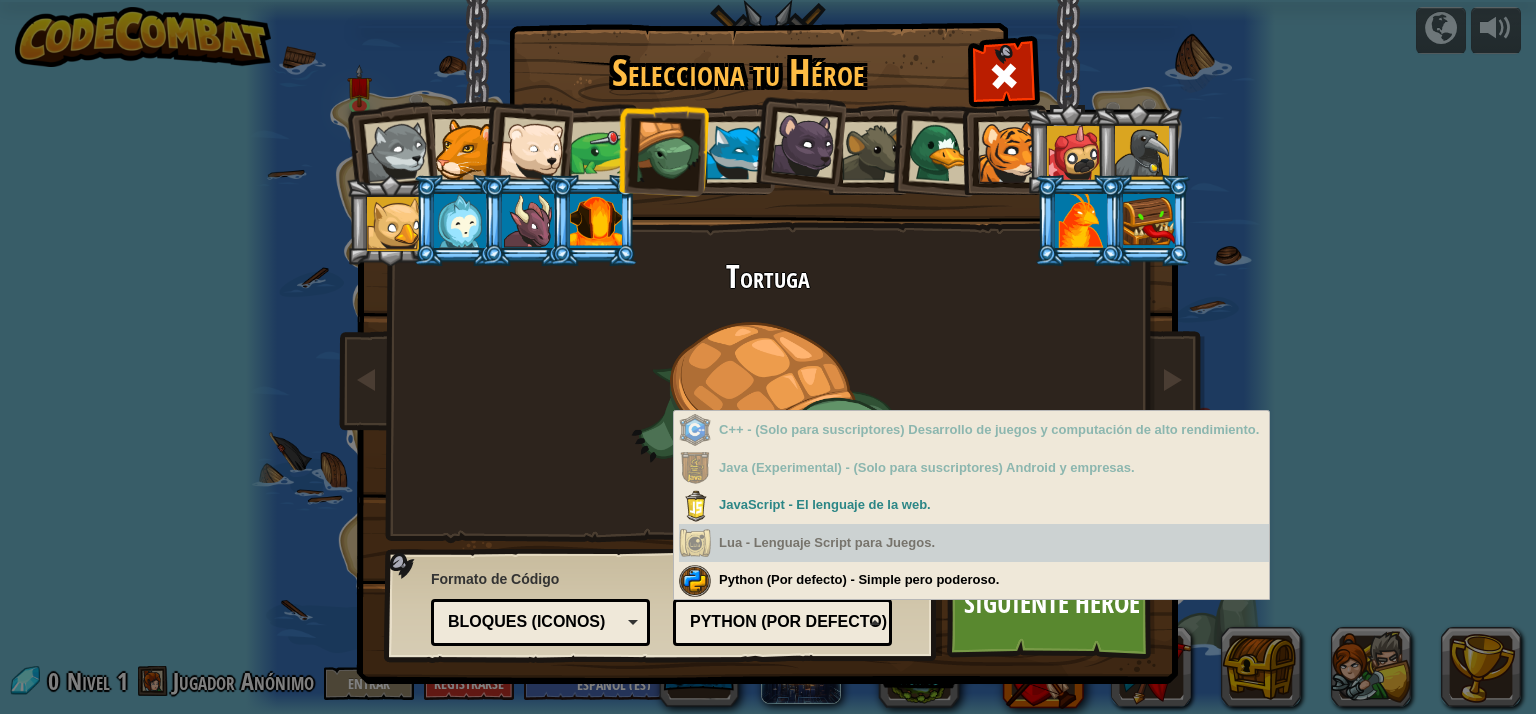 scroll, scrollTop: 0, scrollLeft: 0, axis: both 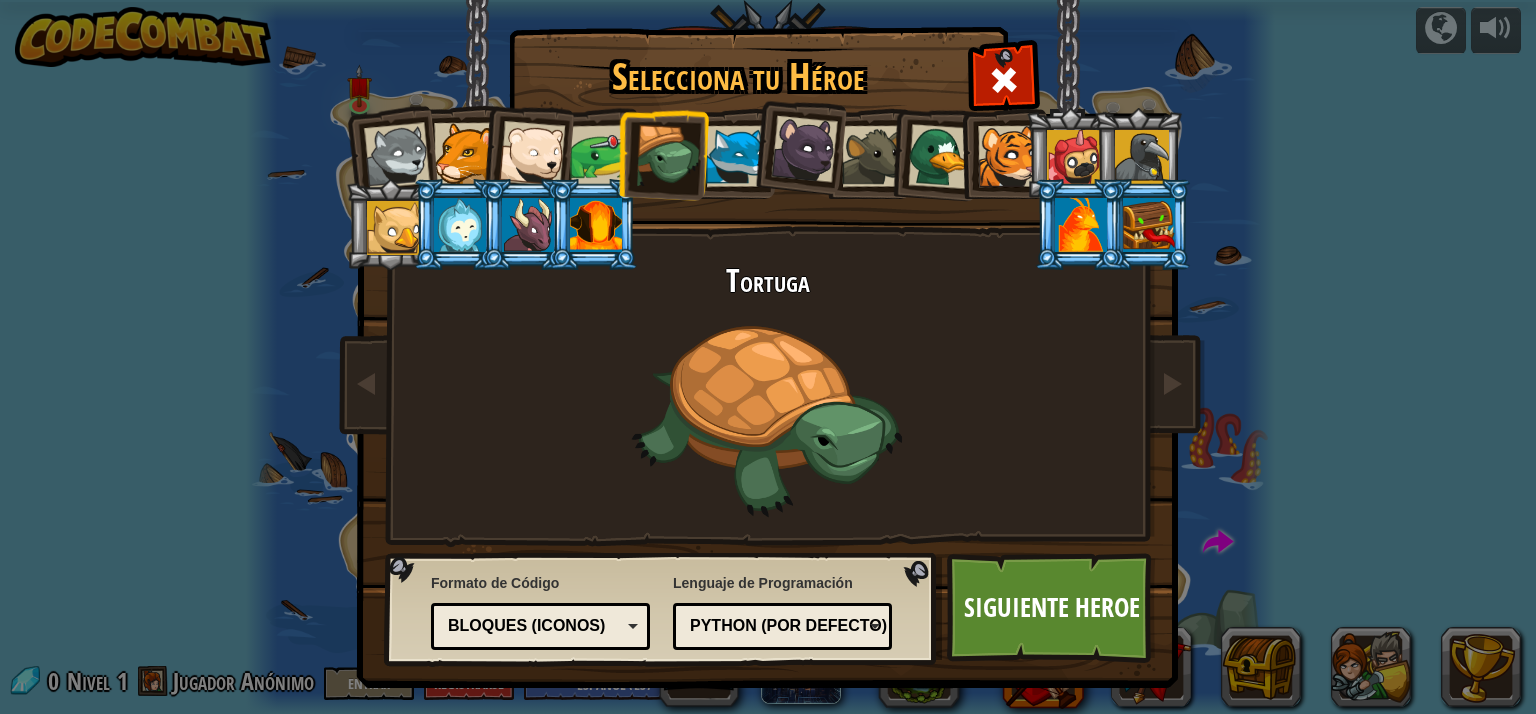 click on "Lenguaje de Programación Python (Por defecto) JavaScript Lua C++ Java (Experimental) Python (Por defecto) C++ - (Solo para suscriptores) Desarrollo de juegos y computación de alto rendimiento. Java (Experimental) - (Solo para suscriptores) Android y empresas. JavaScript - El lenguaje de la web. Lua - Lenguaje Script para Juegos. Python (Por defecto) - Simple pero poderoso." at bounding box center (782, 611) 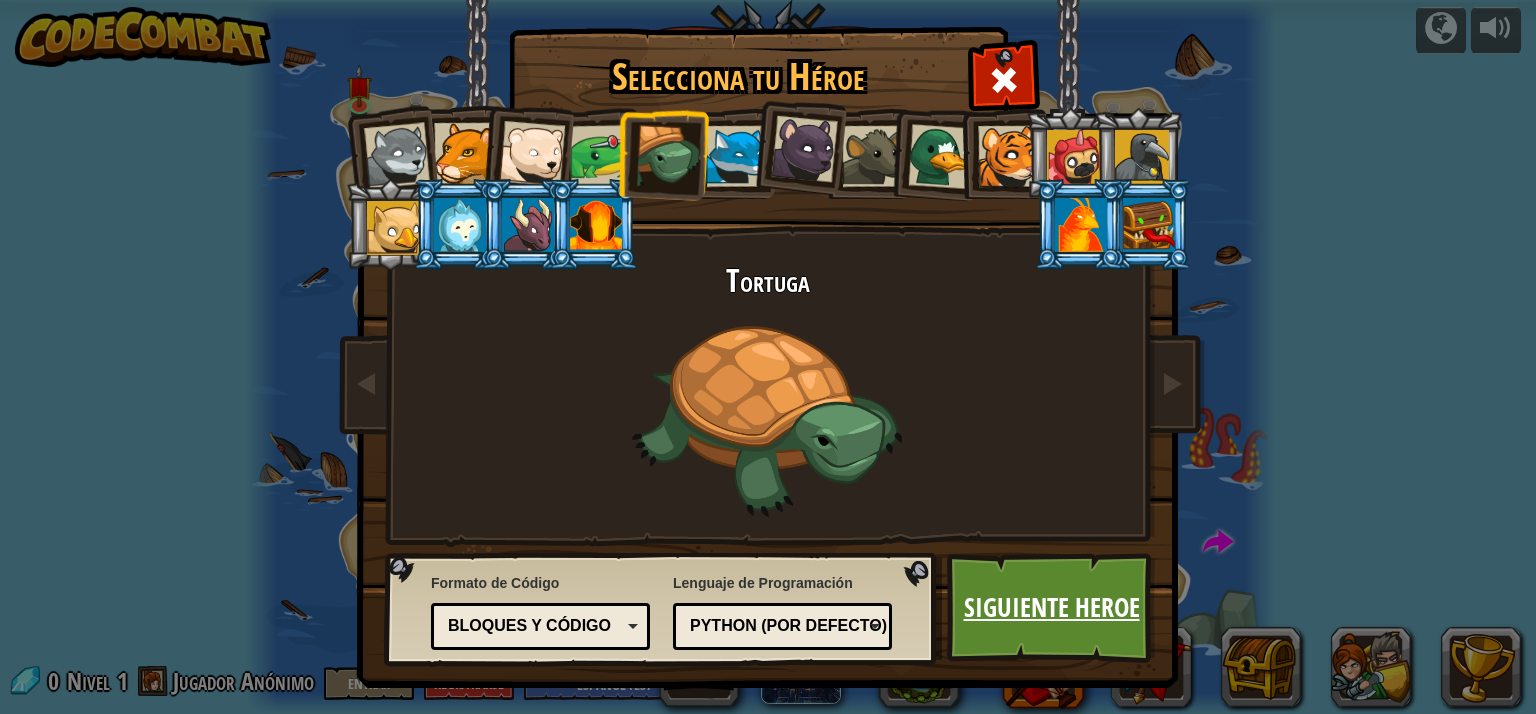 click on "Siguiente Heroe" at bounding box center (1051, 608) 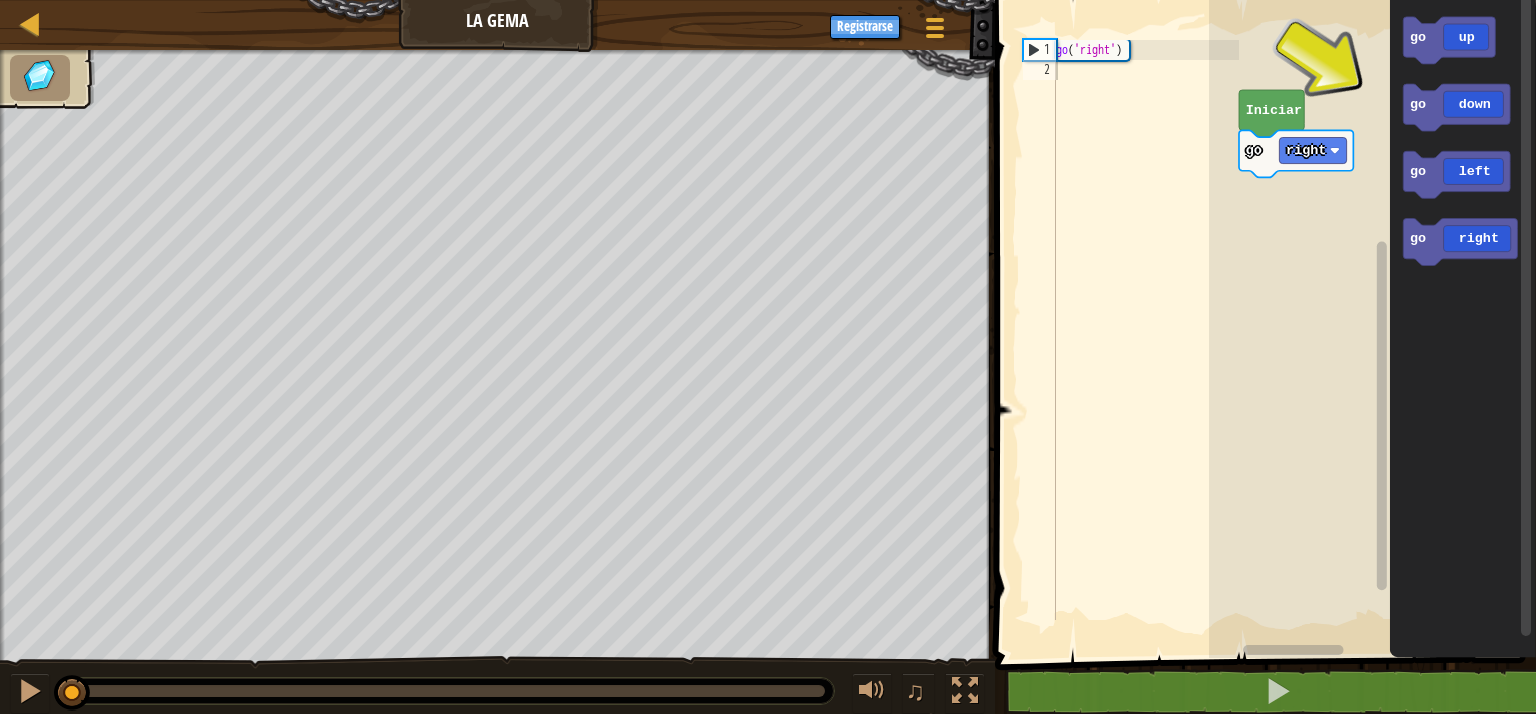 click on "go ( 'right' )" at bounding box center (1145, 350) 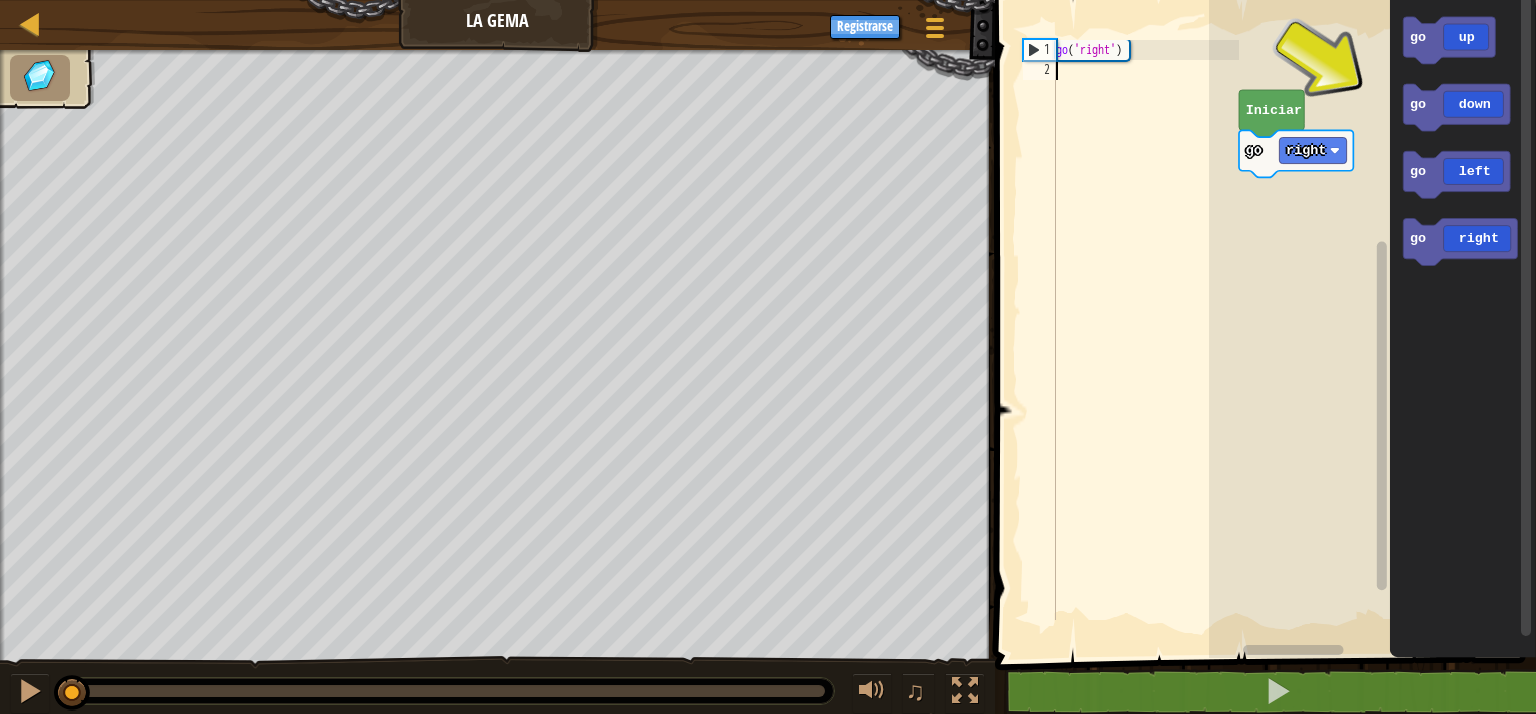 type on "go" 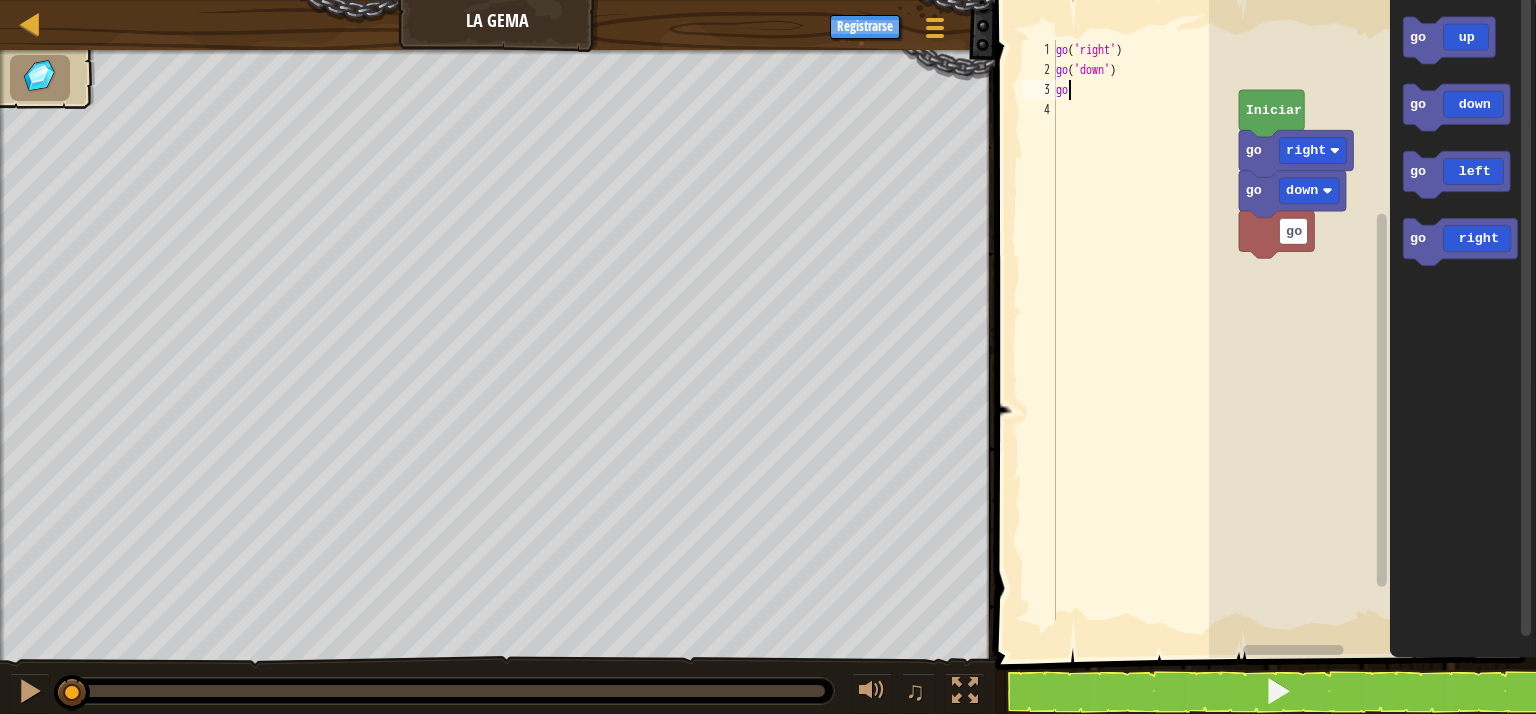 type on "go(" 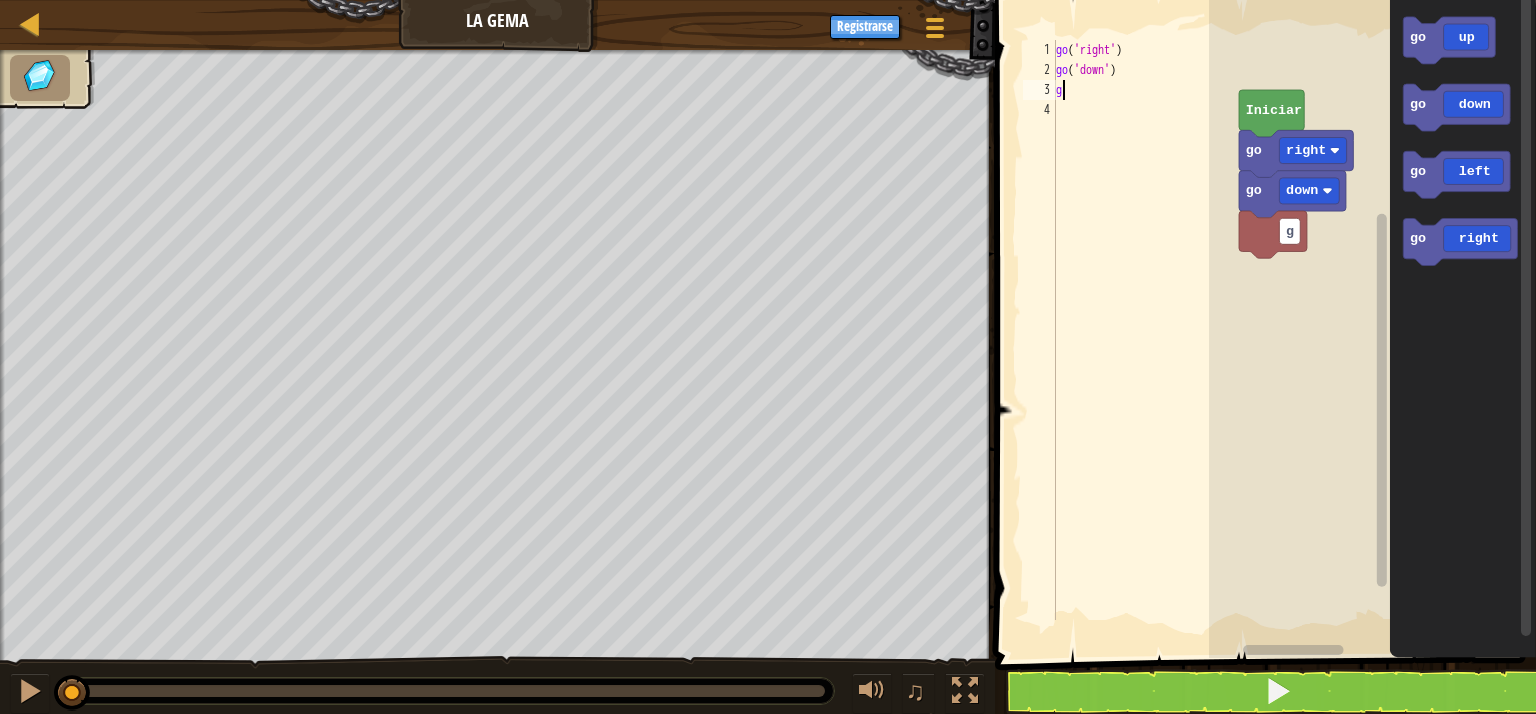 type on "go" 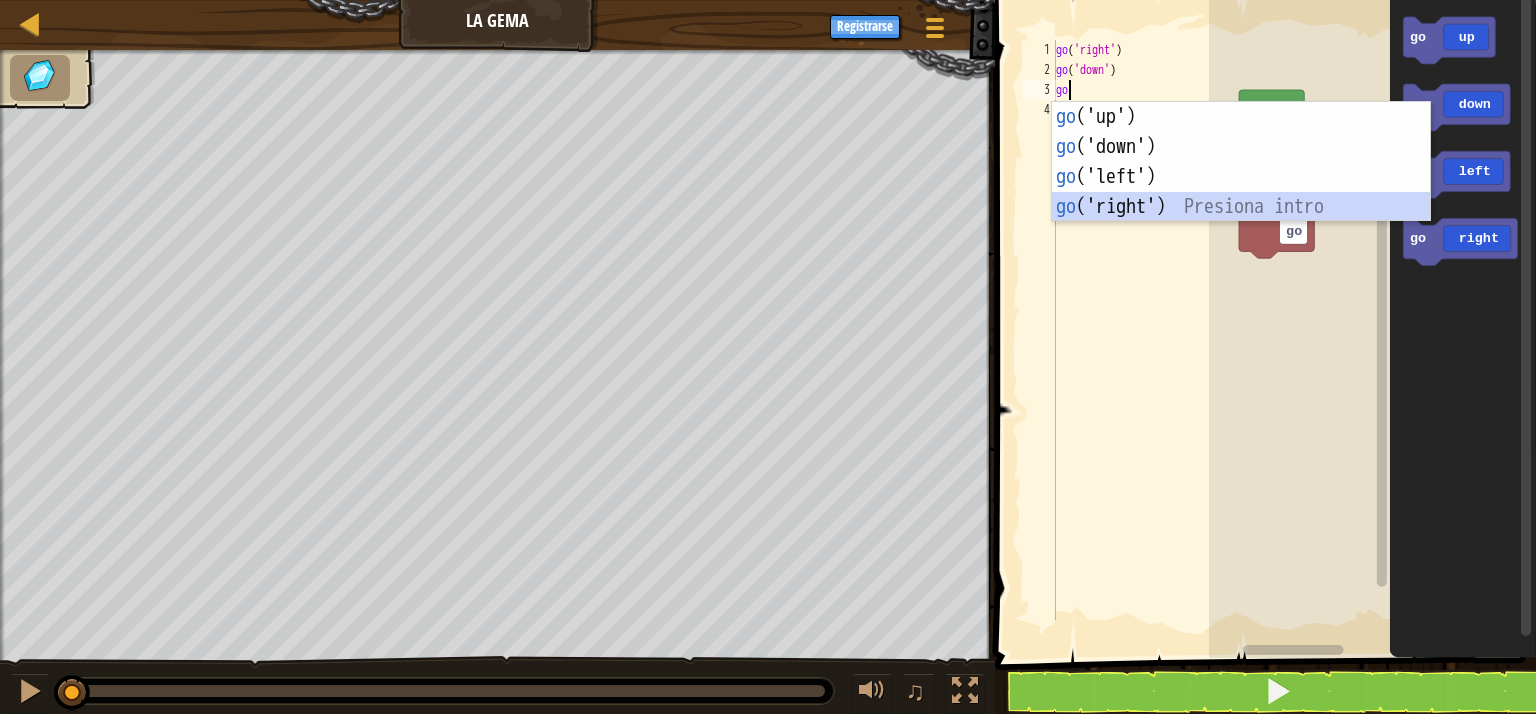 type 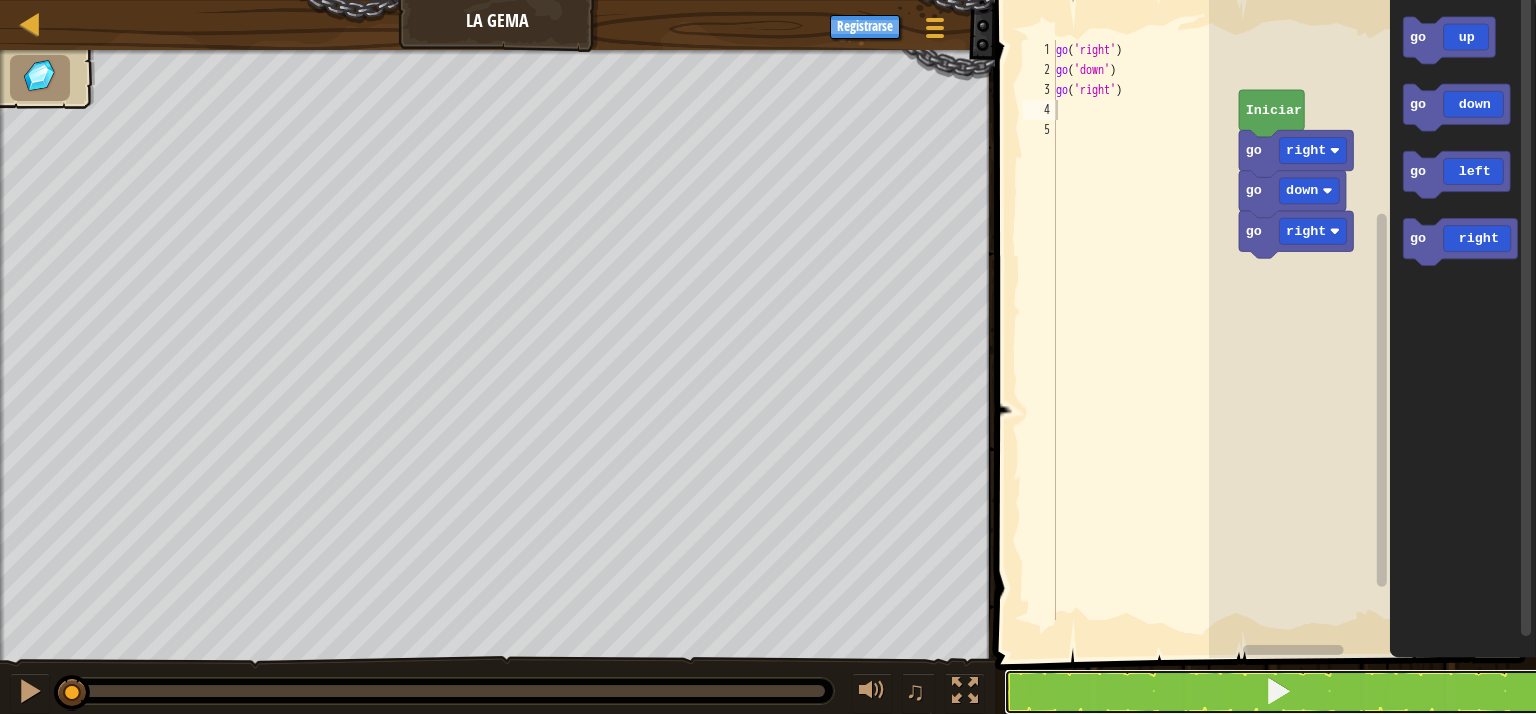 click at bounding box center (1277, 692) 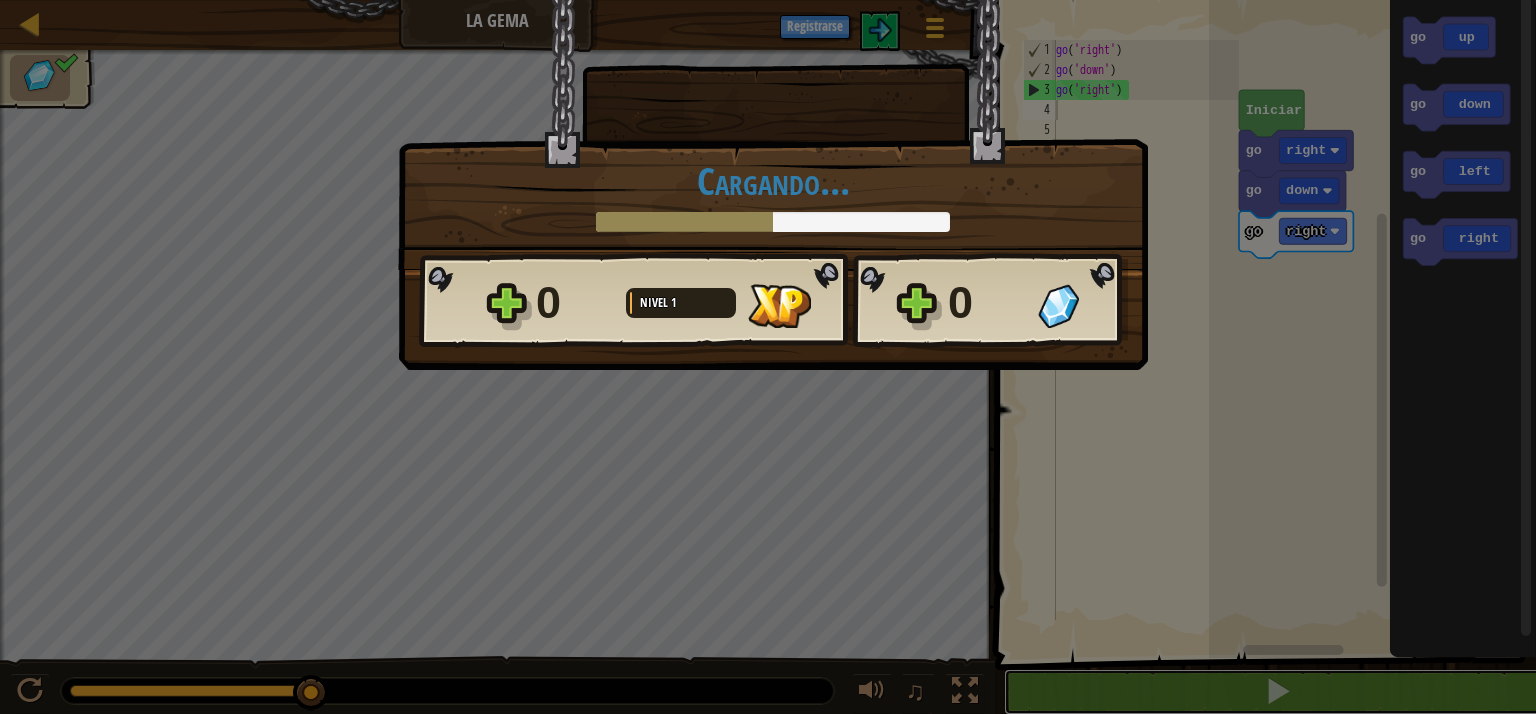 scroll, scrollTop: 1, scrollLeft: 0, axis: vertical 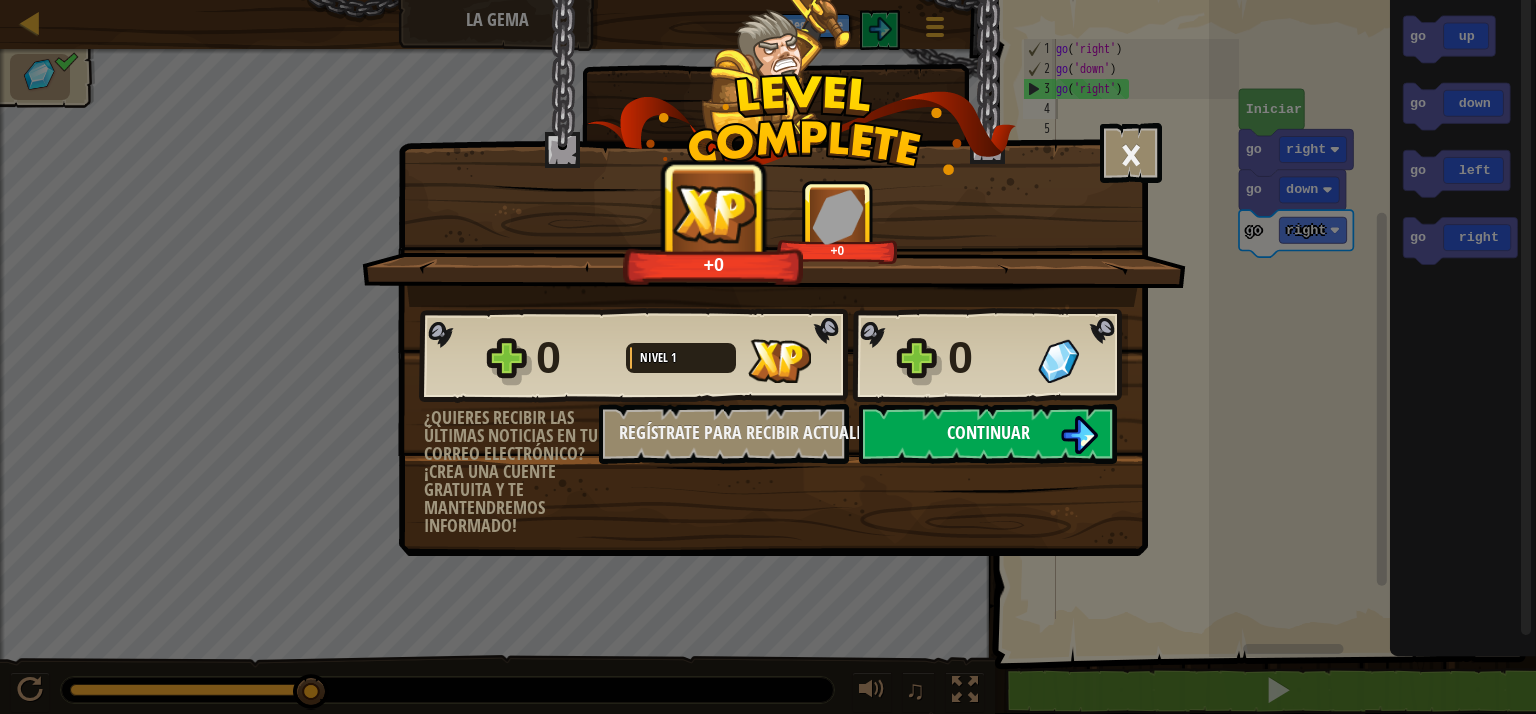 click on "Continuar" at bounding box center (988, 432) 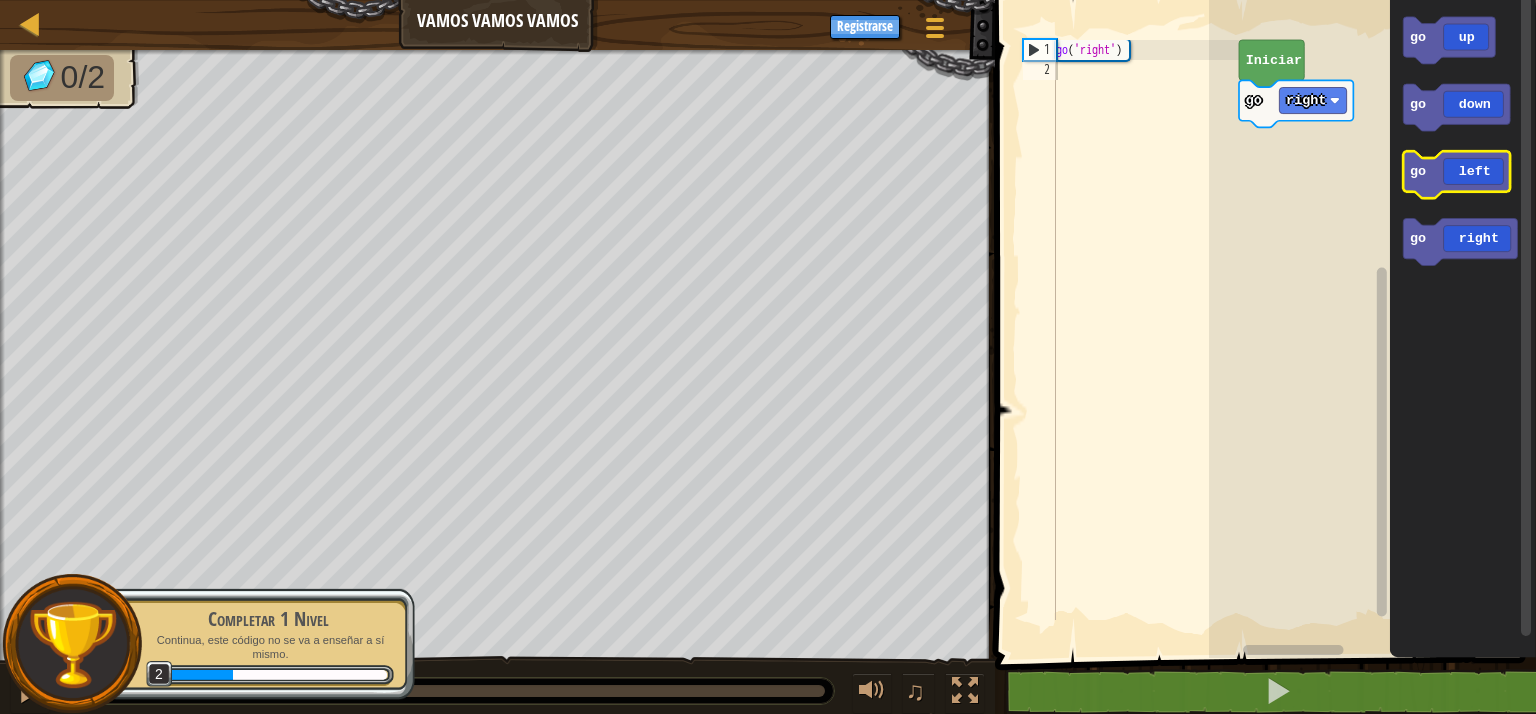 click 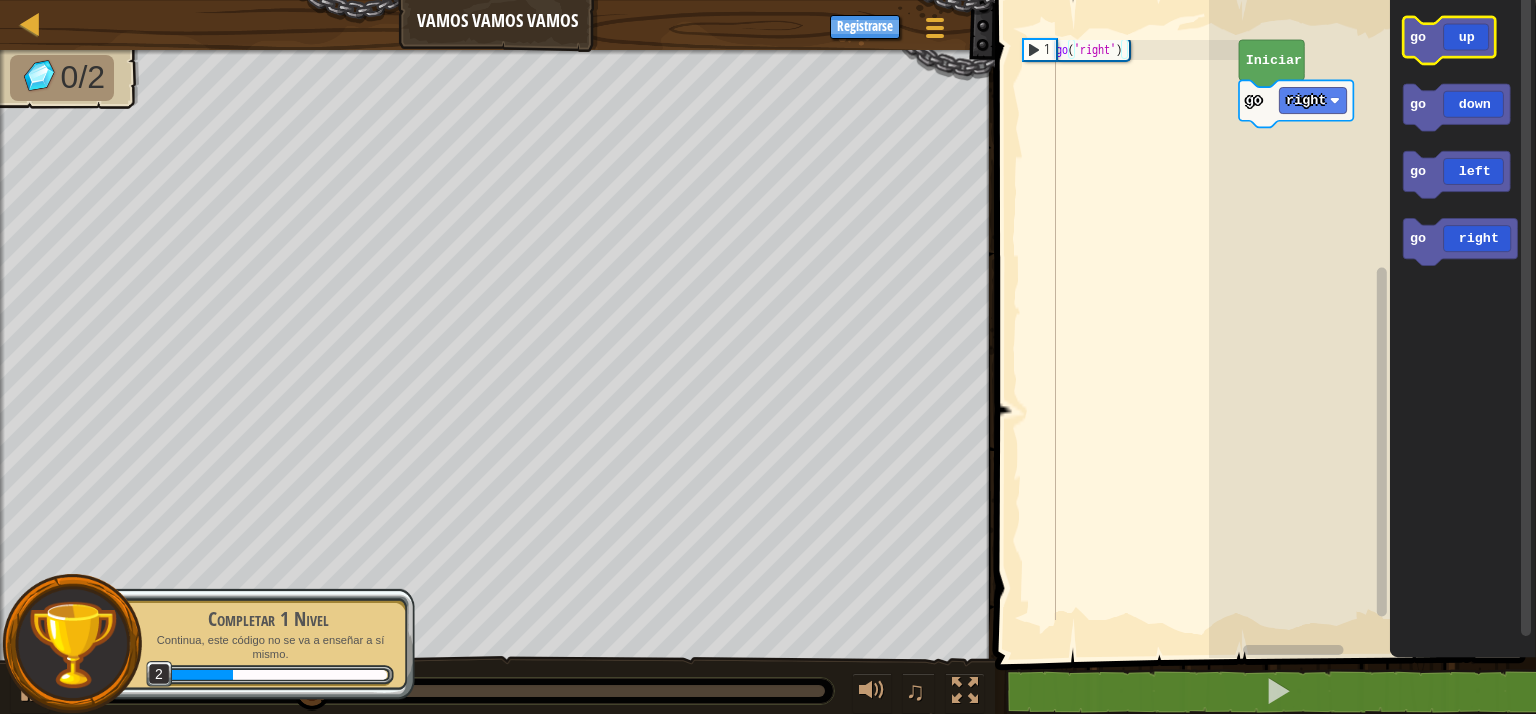 click 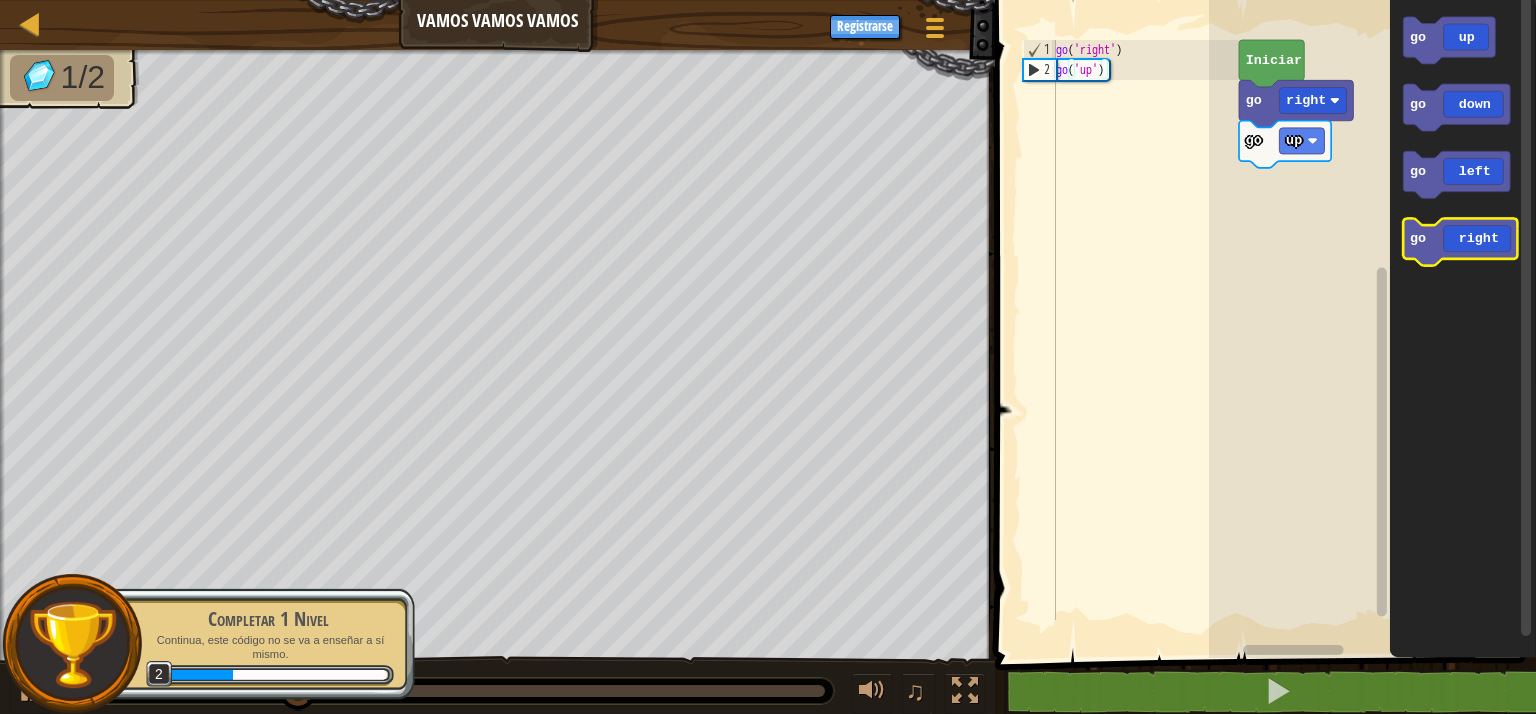 click 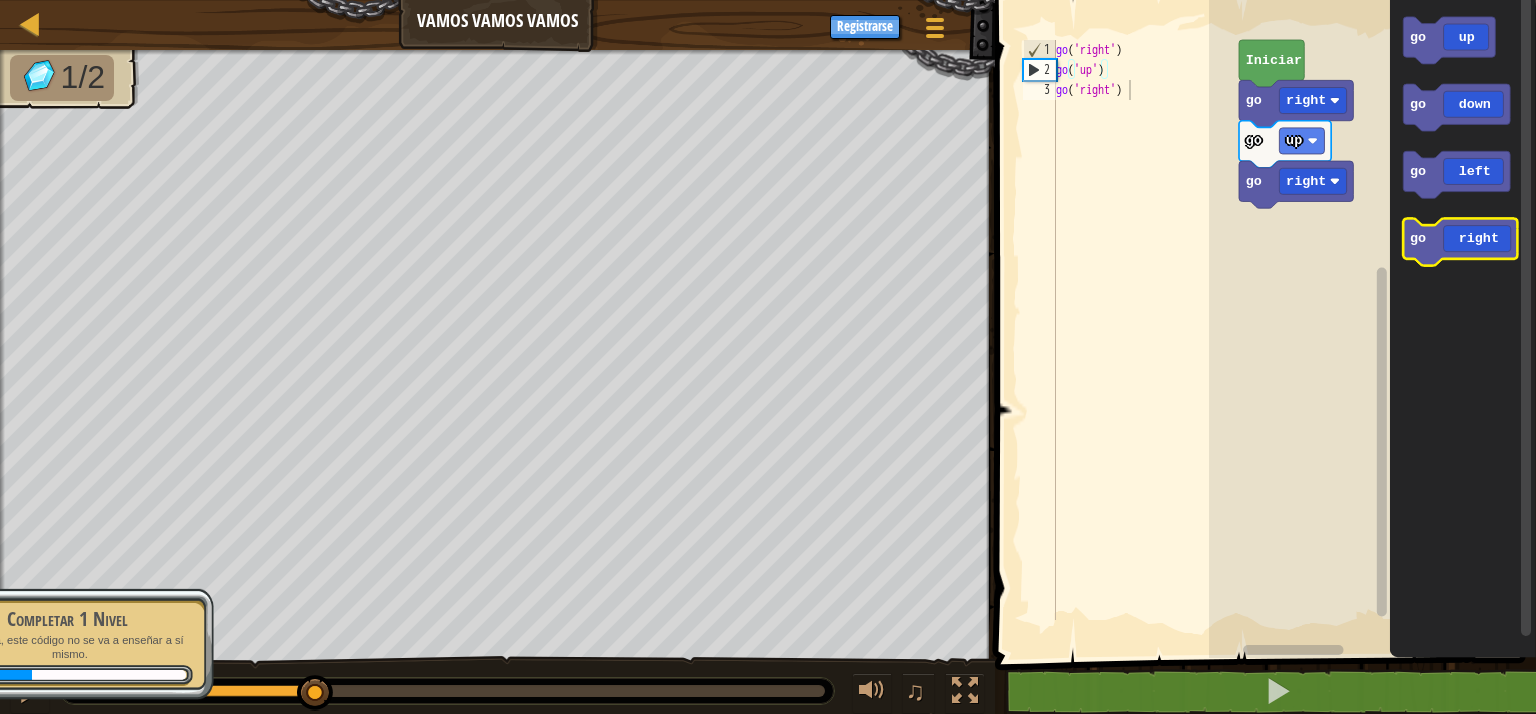 click 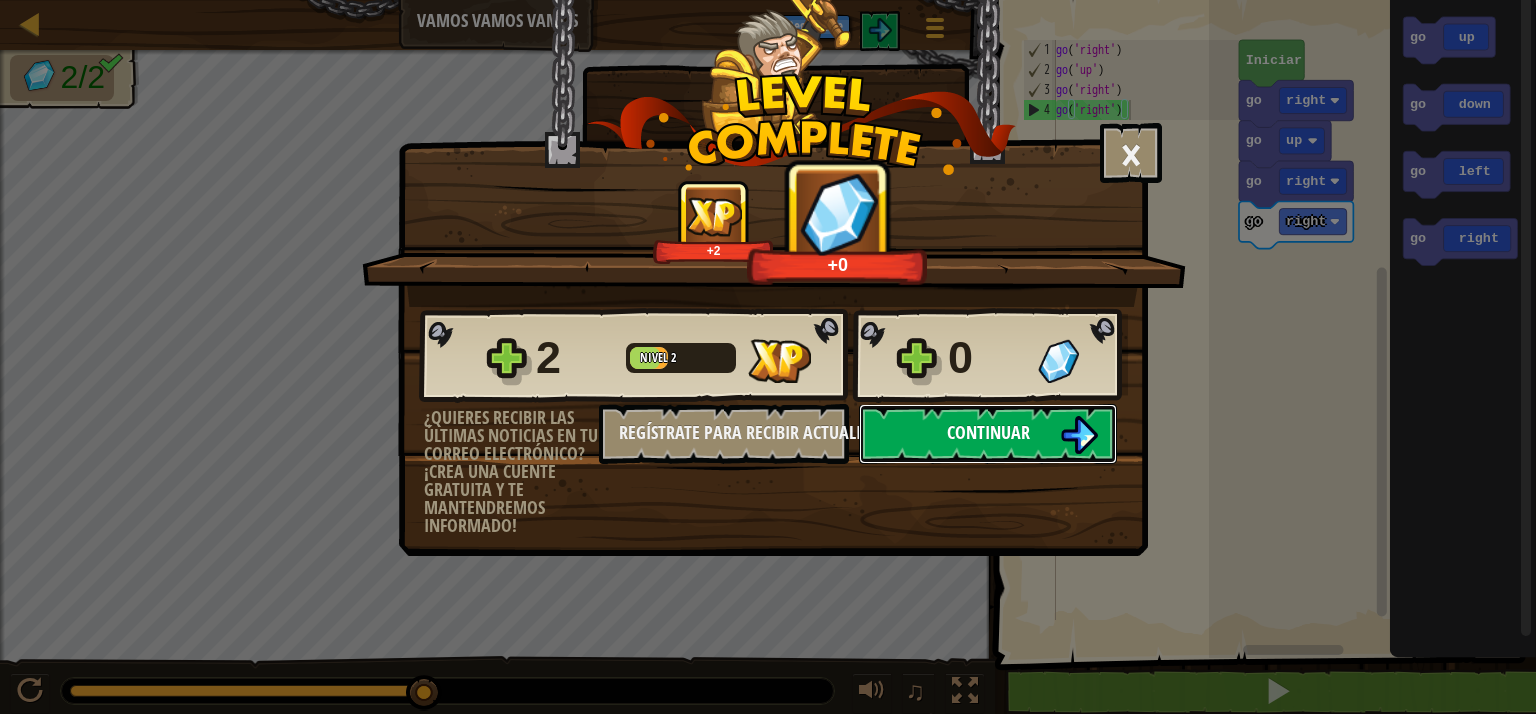 click on "Continuar" at bounding box center (988, 434) 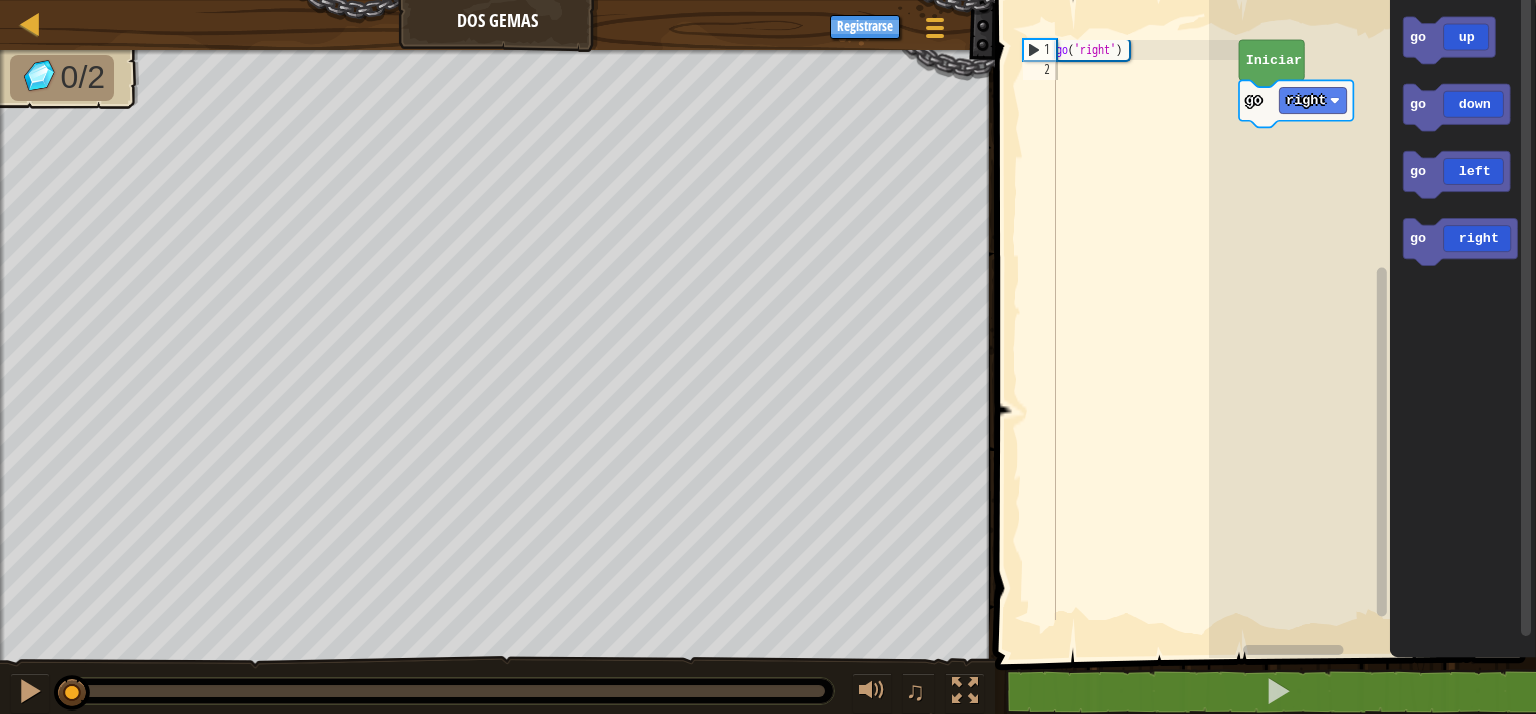 click on "go ( 'right' )" at bounding box center (1145, 350) 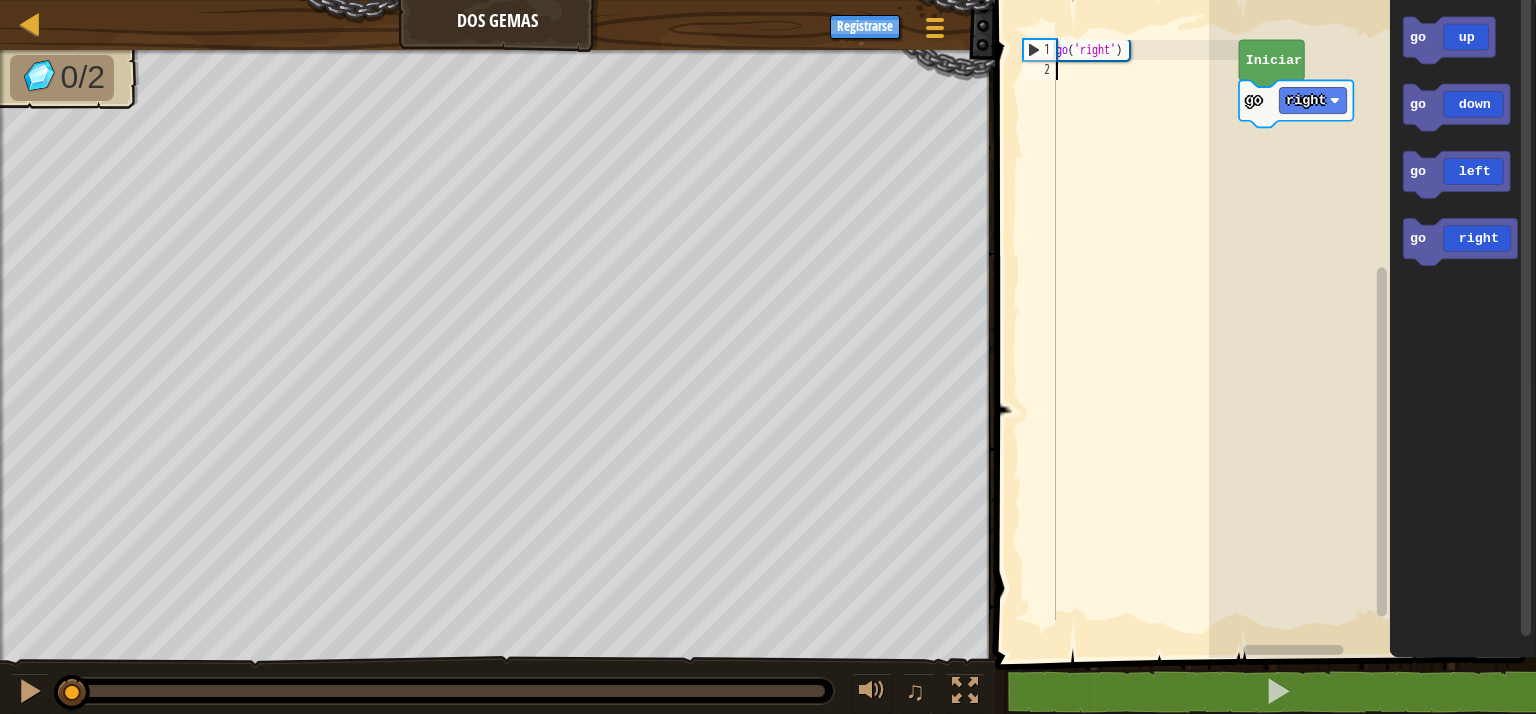 type on "go" 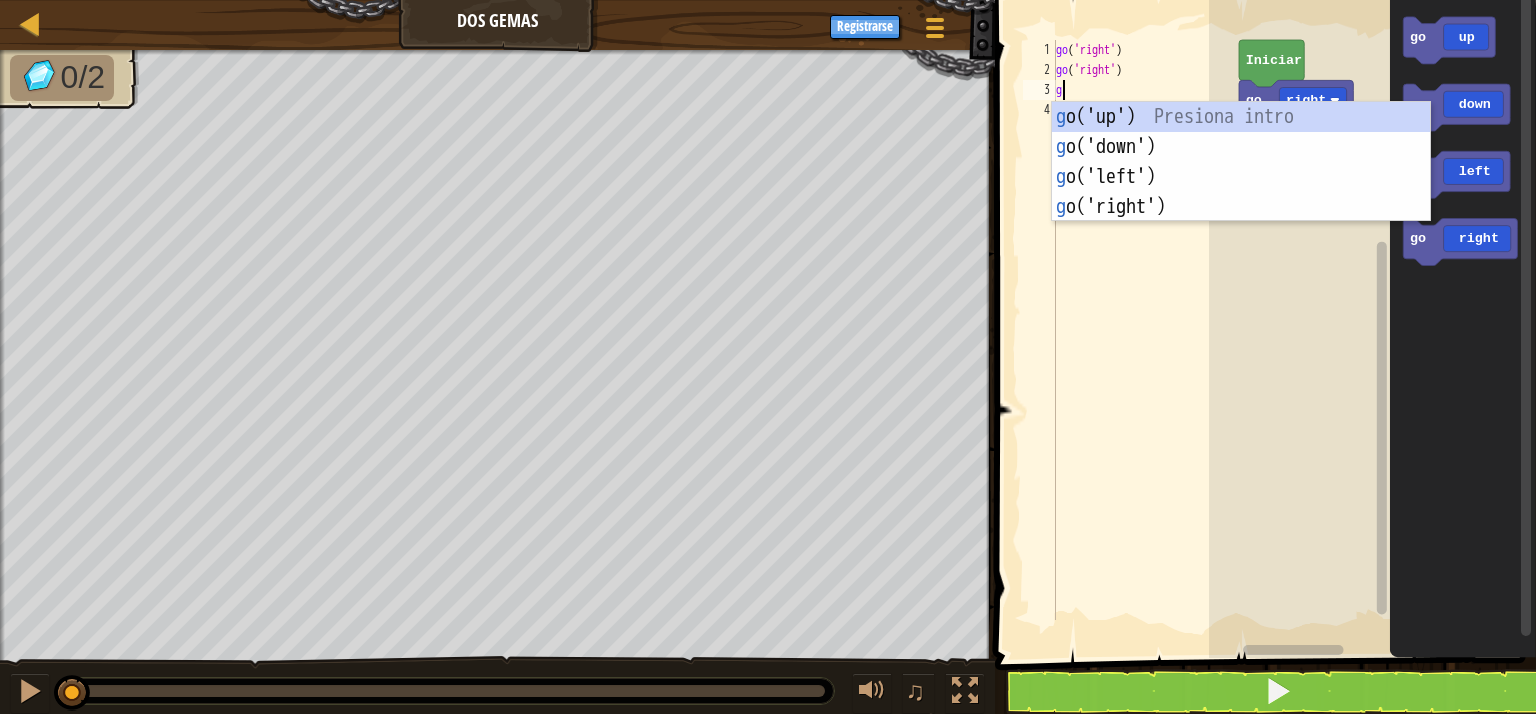 type on "go" 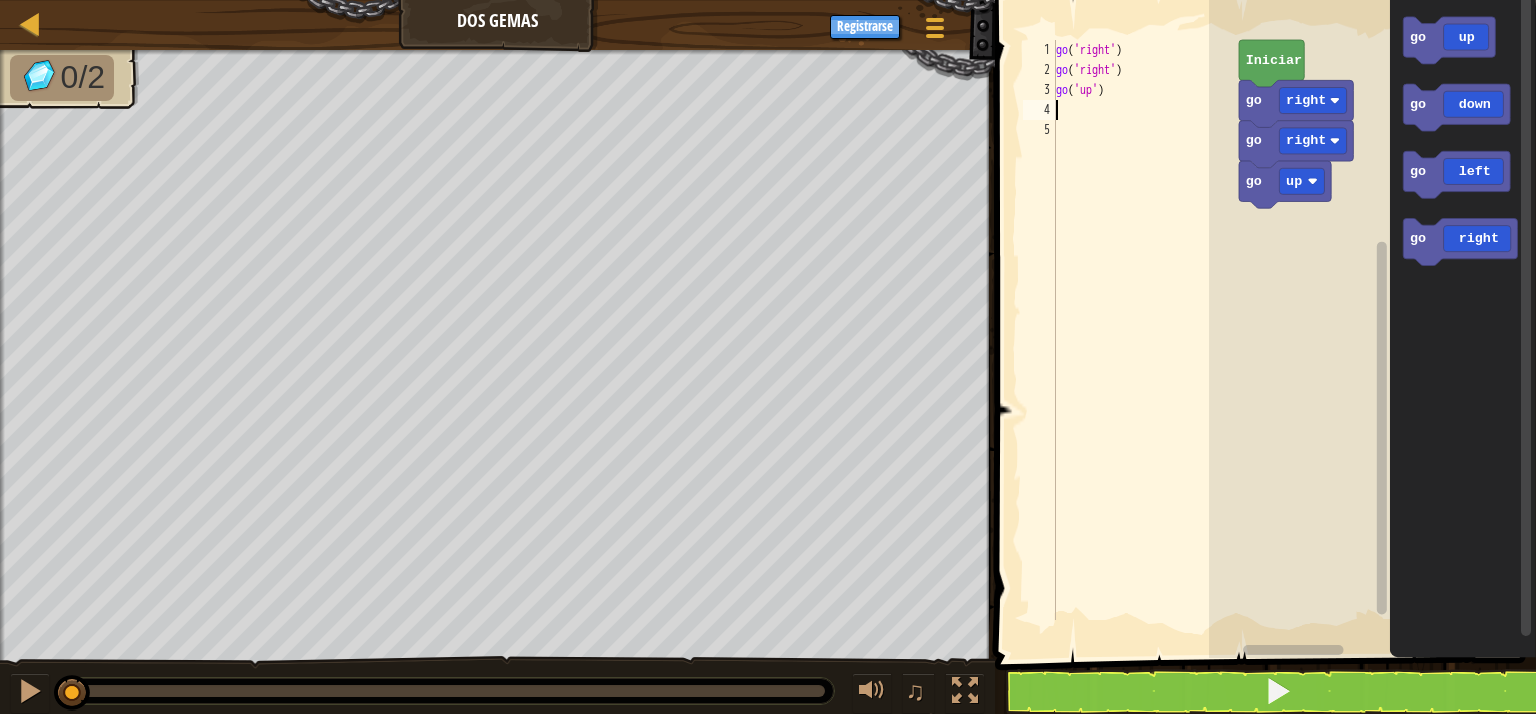 type on "go('up')" 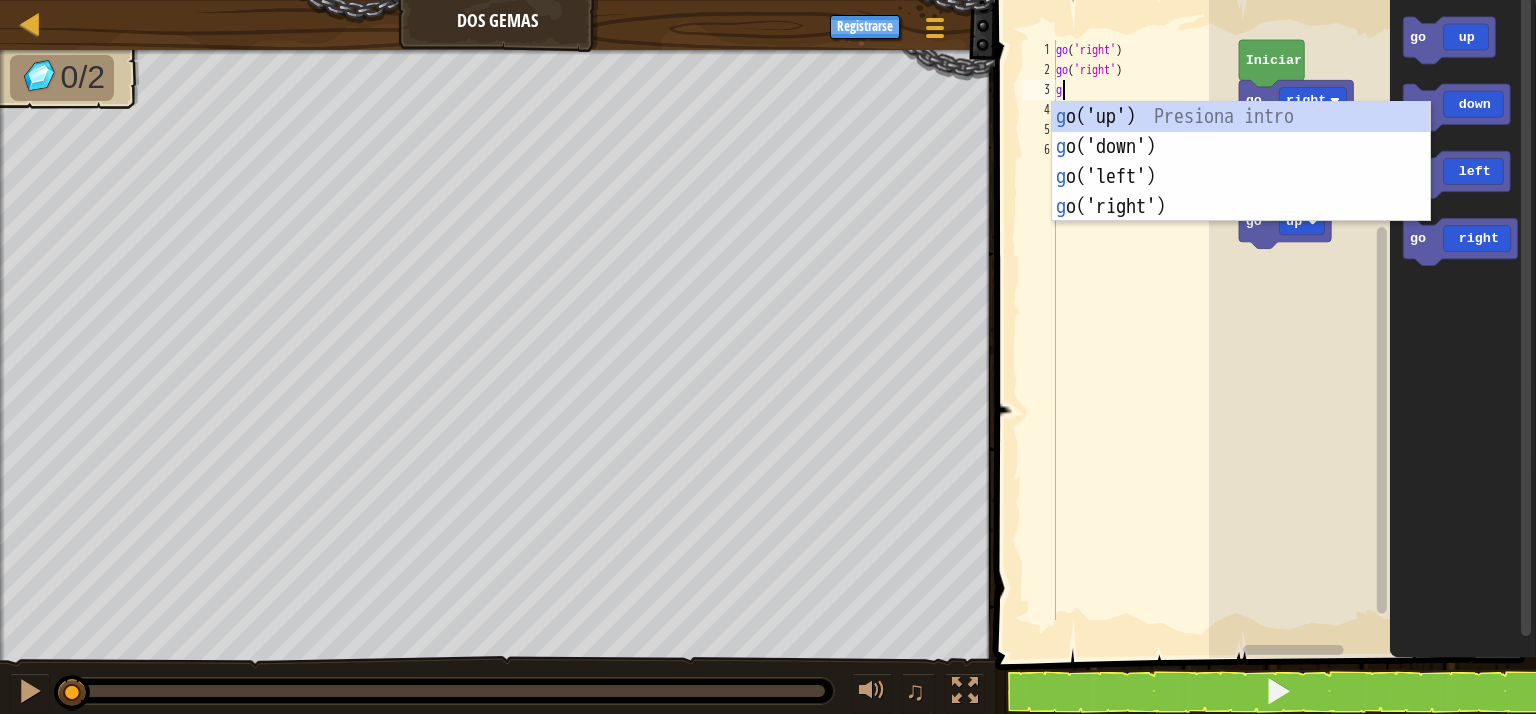 type on "go" 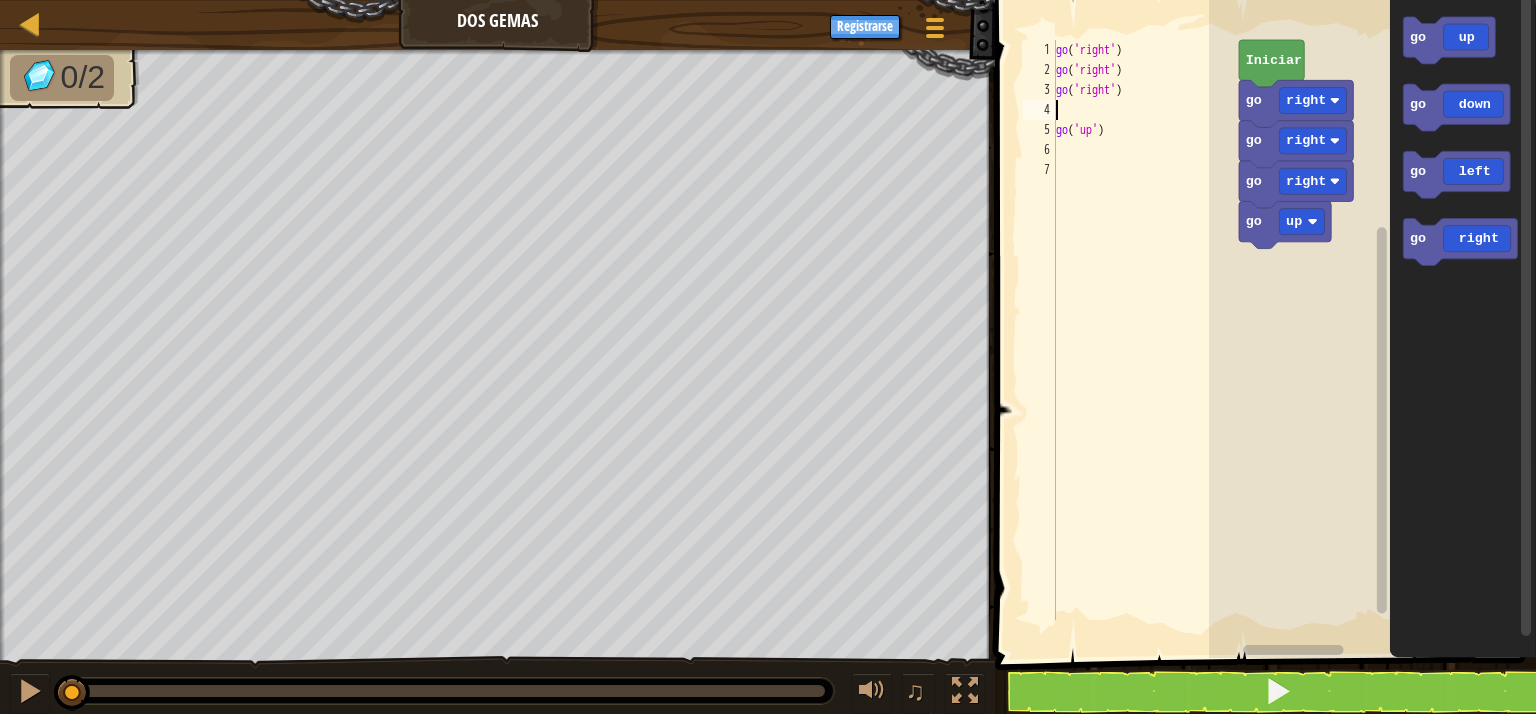 type on "go('up')" 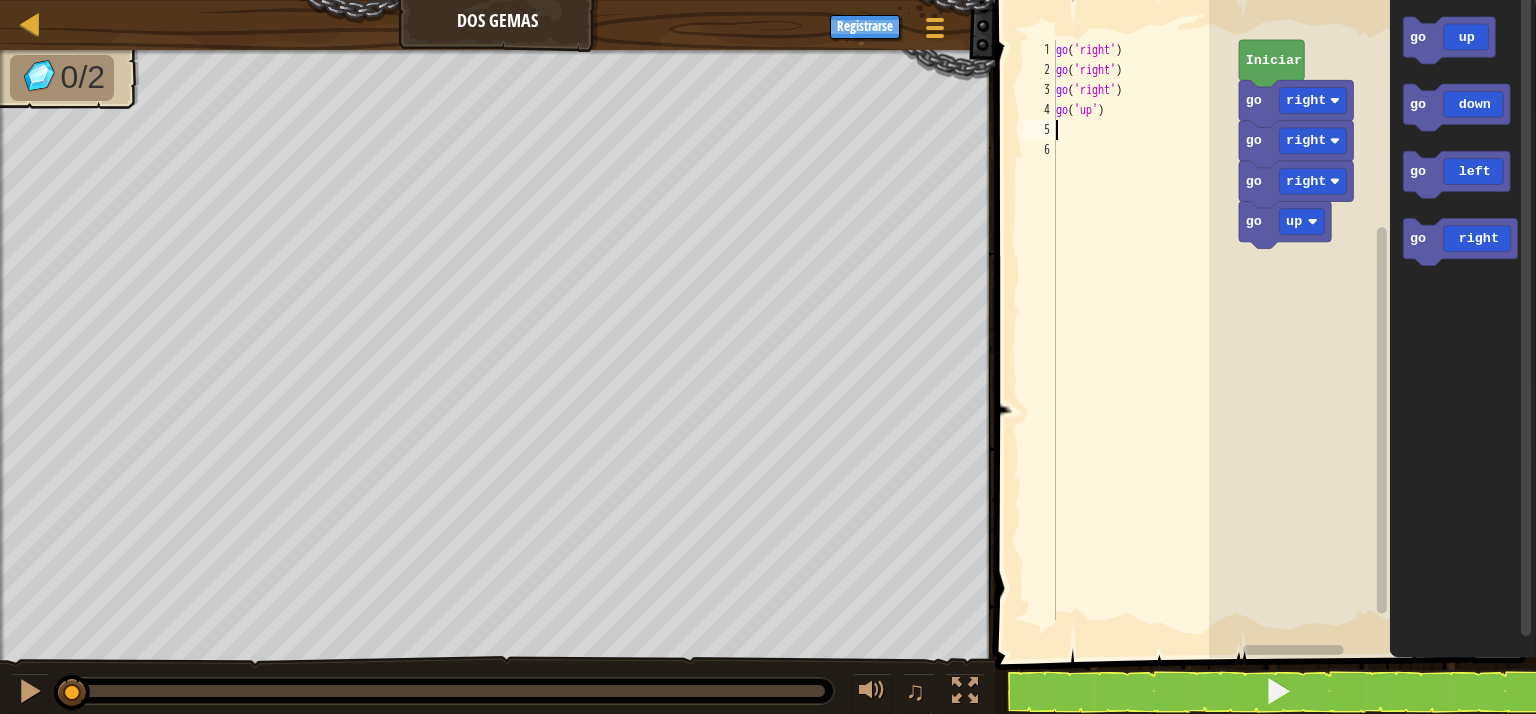 type on "go" 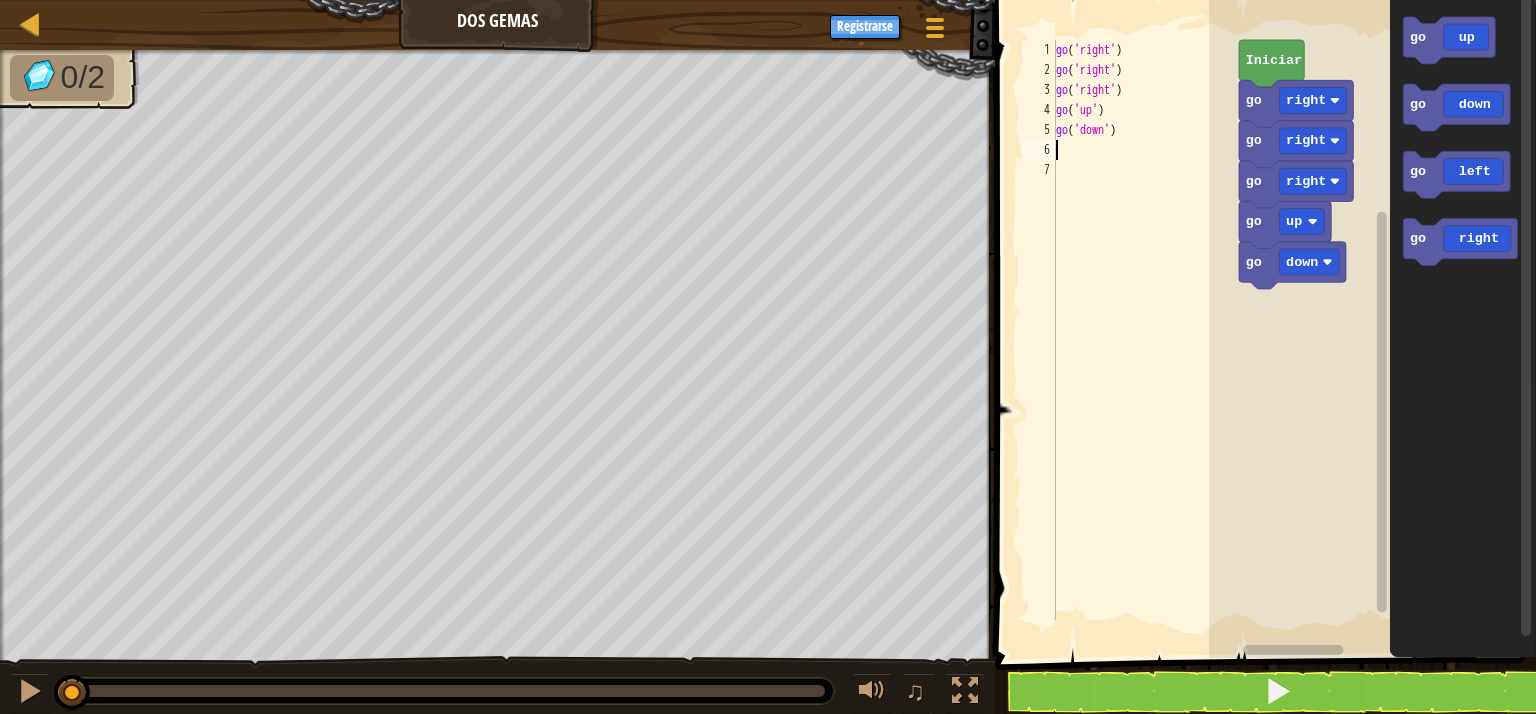 type on "go" 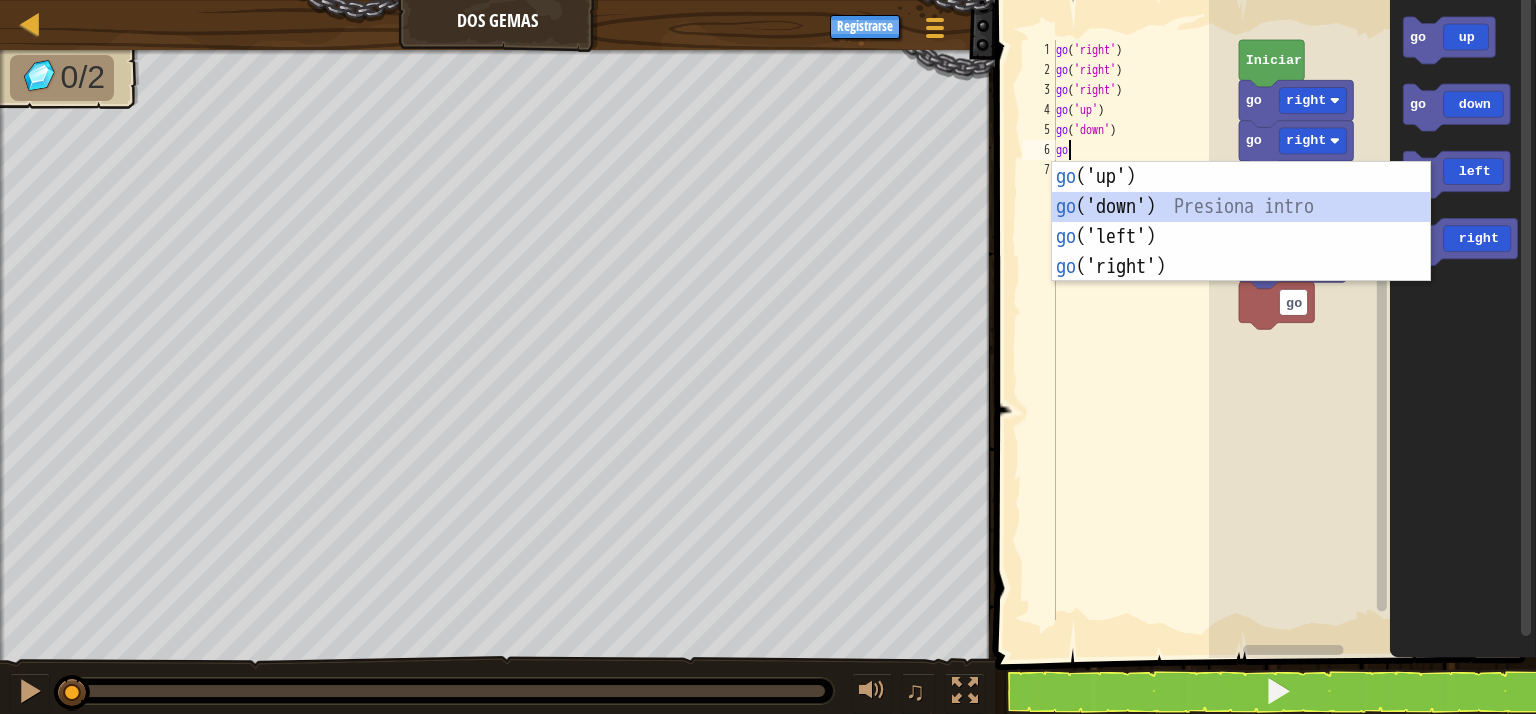 type 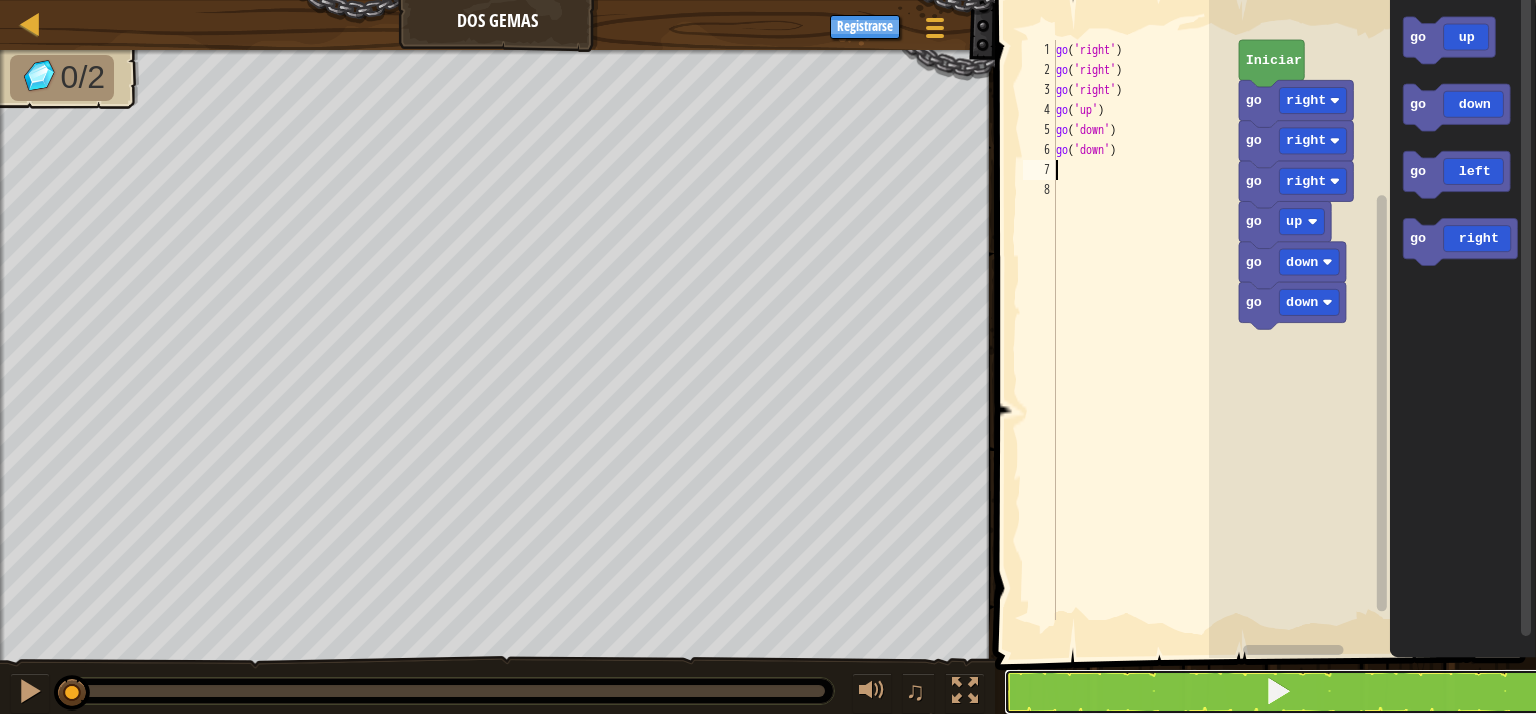 click at bounding box center (1277, 692) 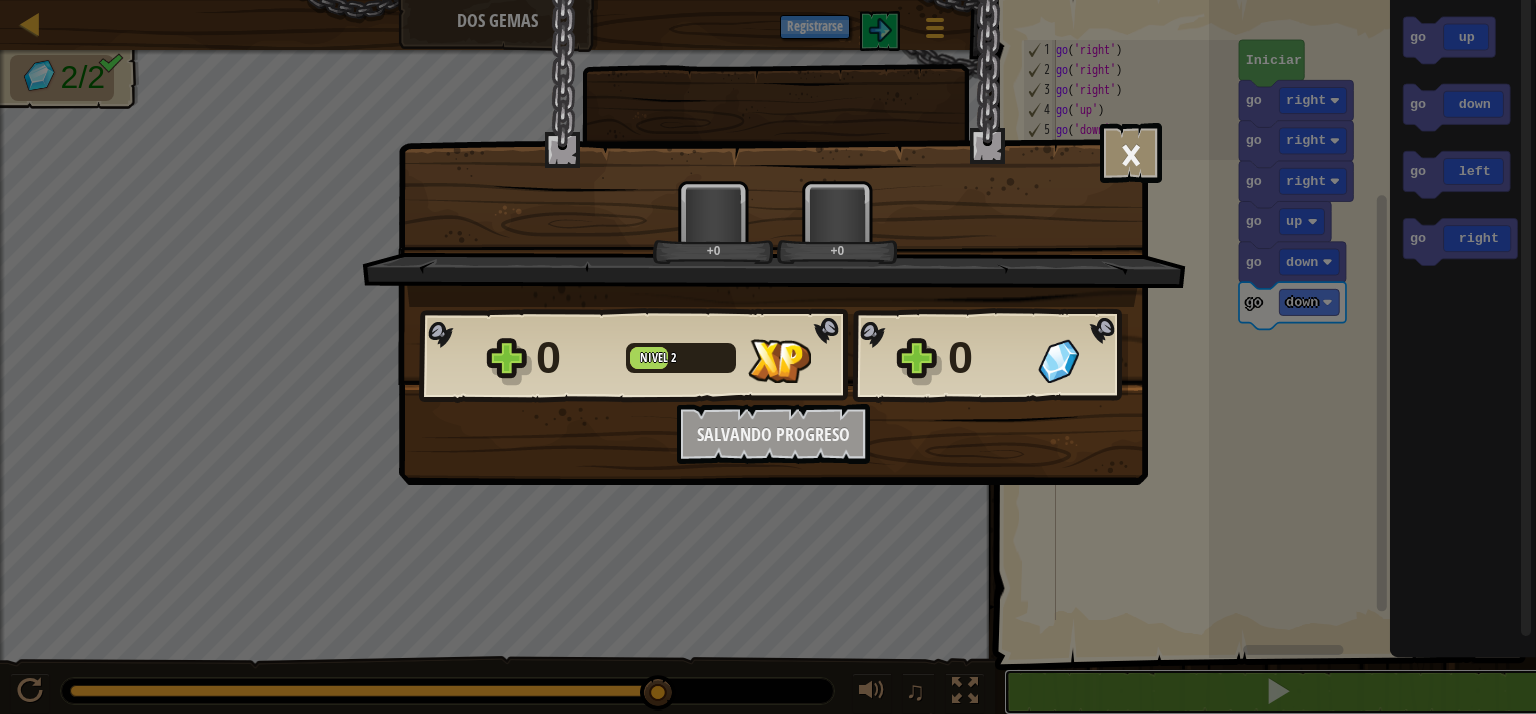 scroll, scrollTop: 1, scrollLeft: 0, axis: vertical 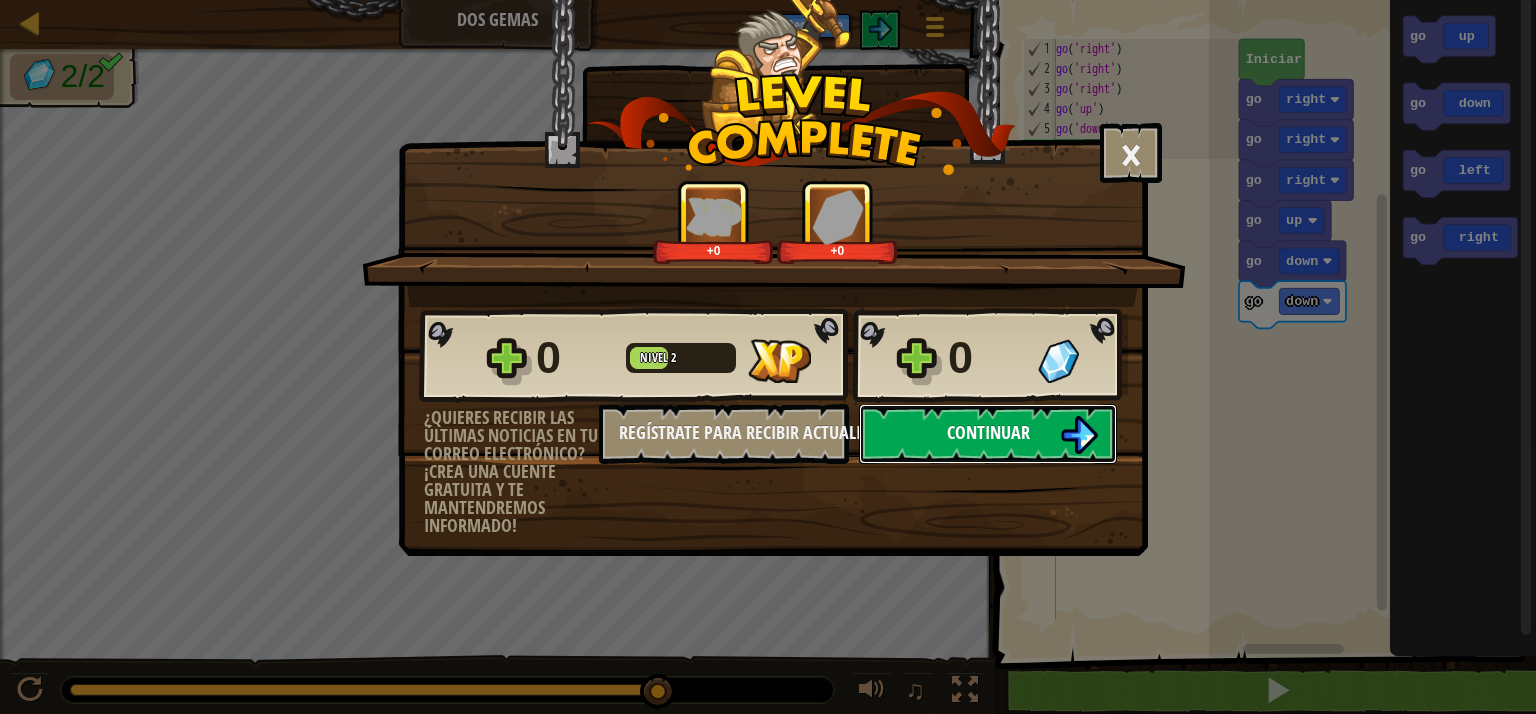 click on "Continuar" at bounding box center (988, 432) 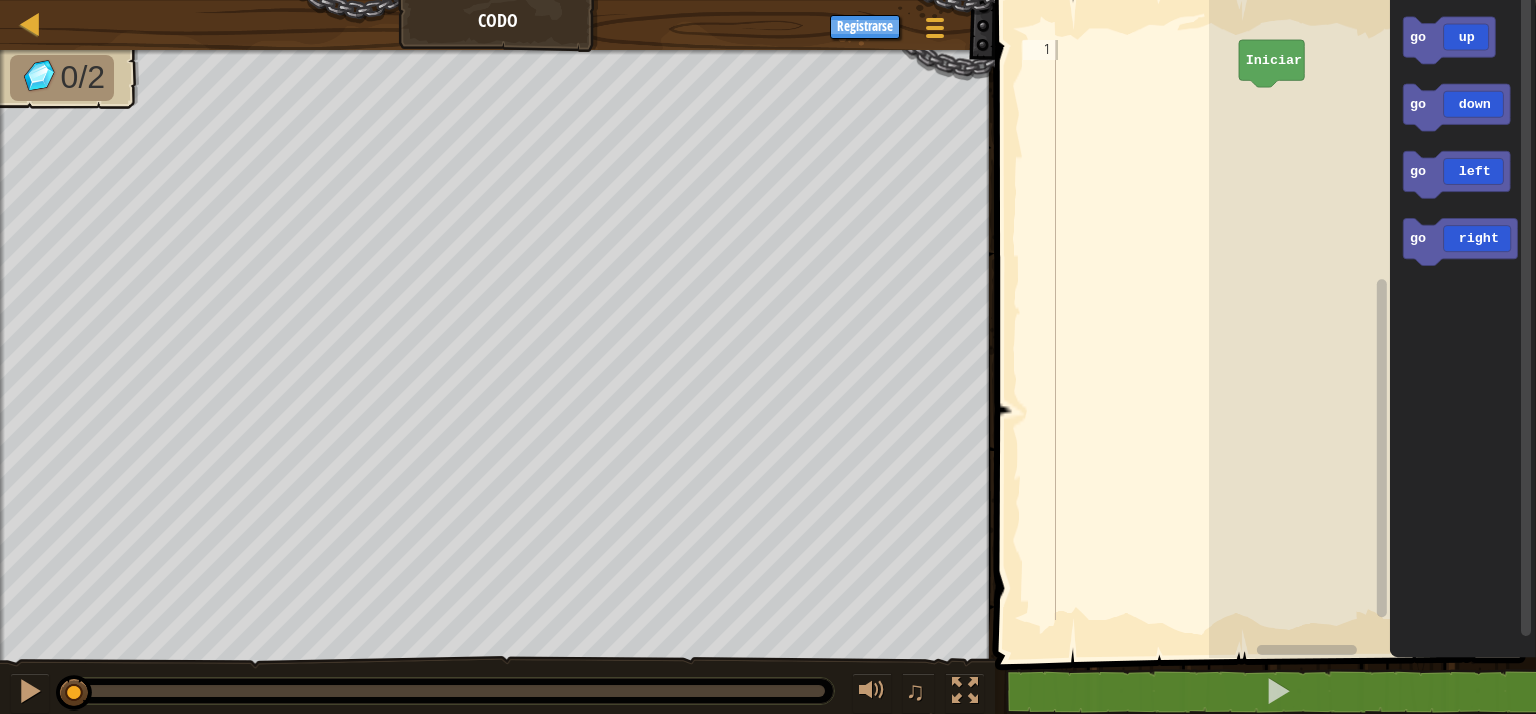 click at bounding box center [1145, 350] 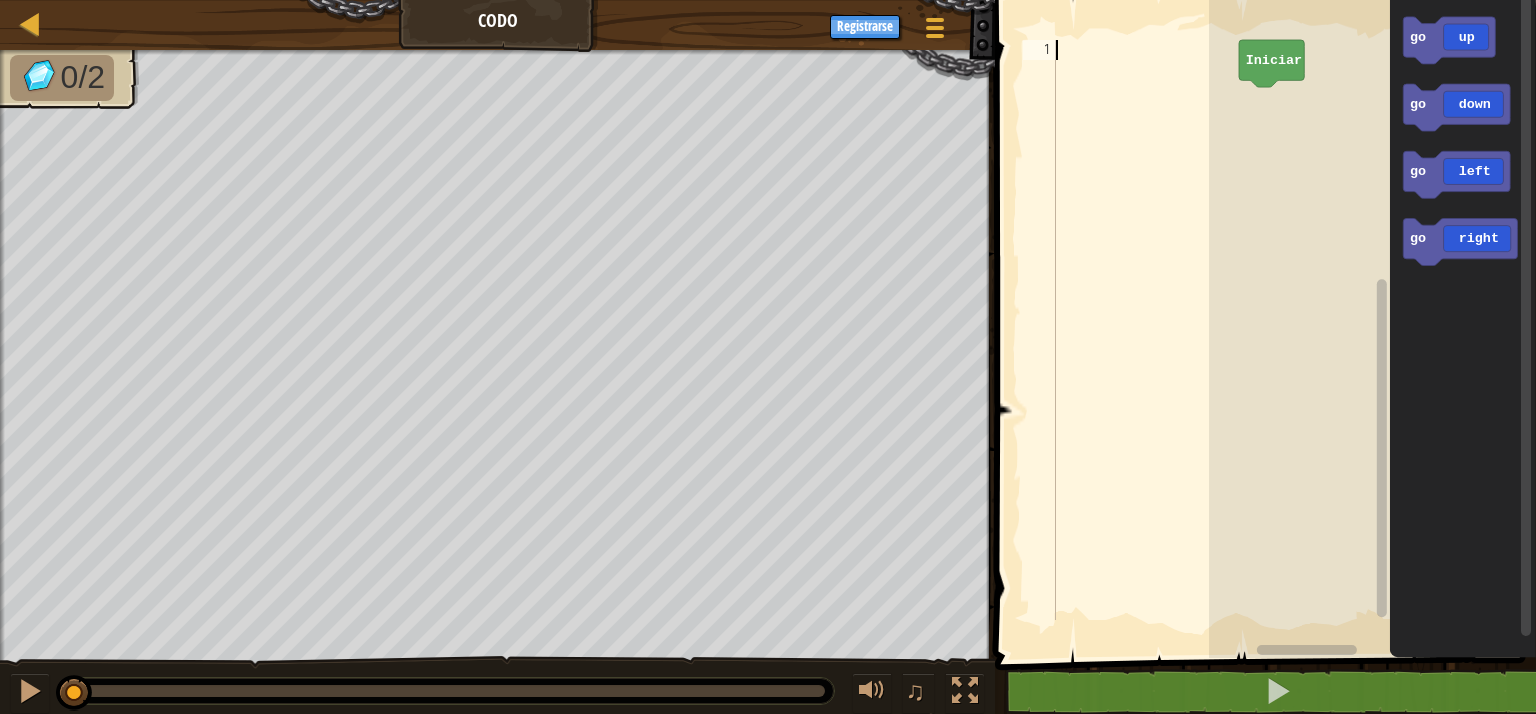 type on "go" 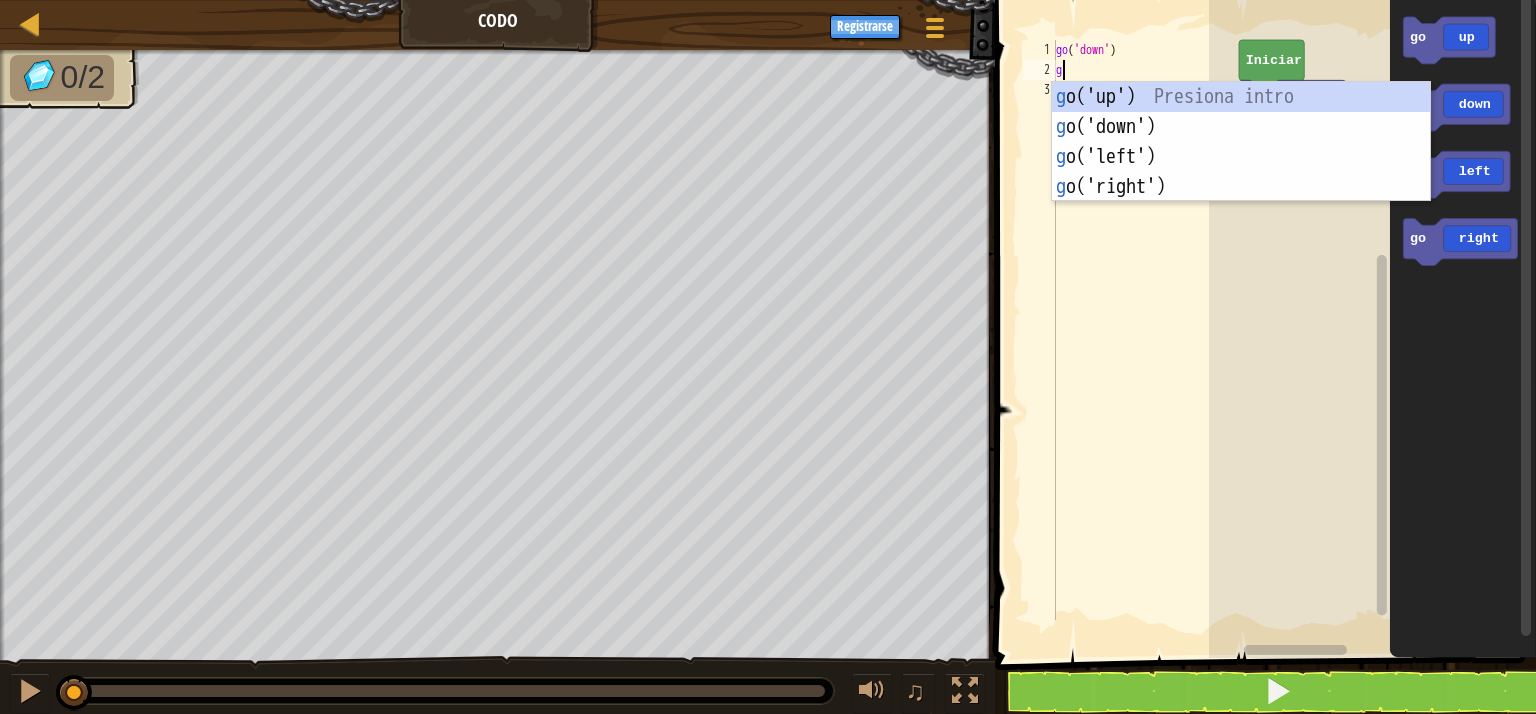 type on "go" 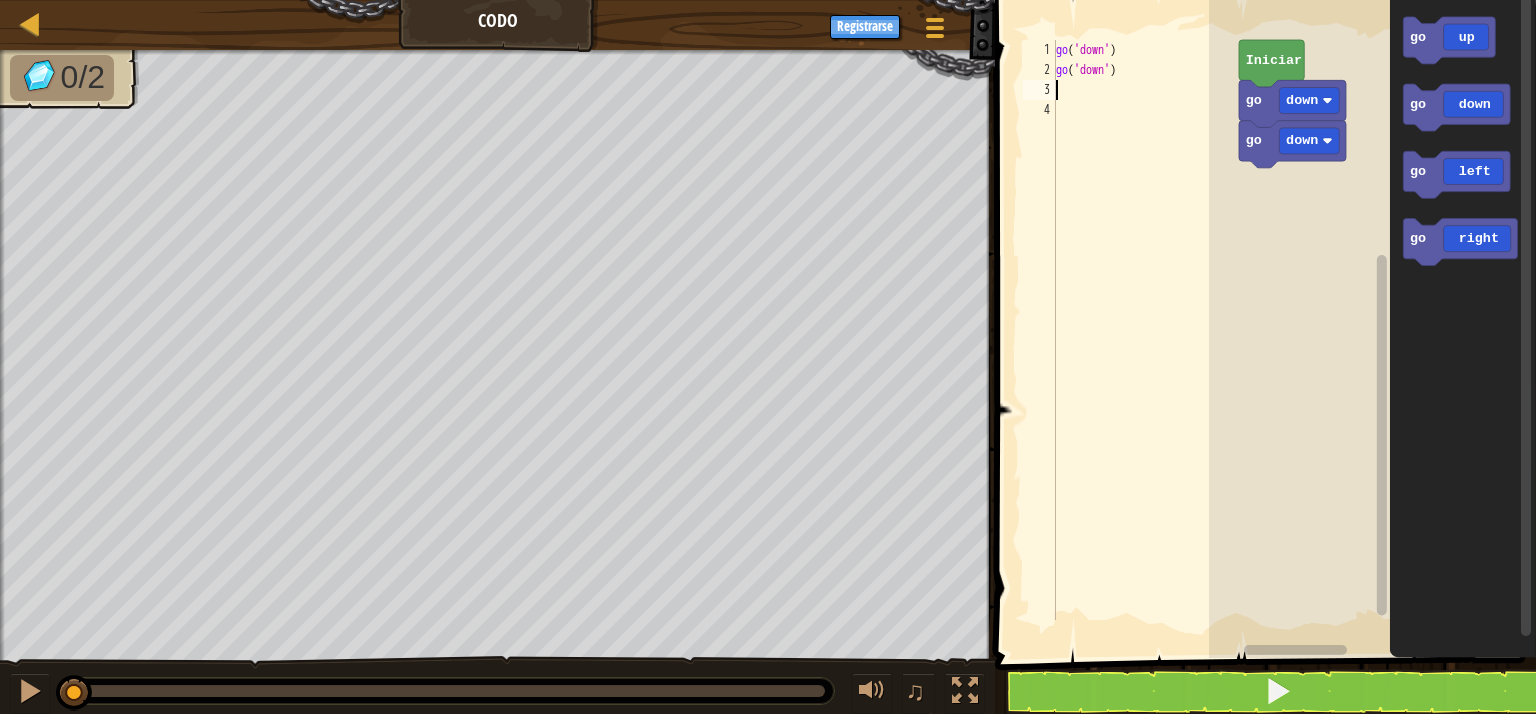 type on "g" 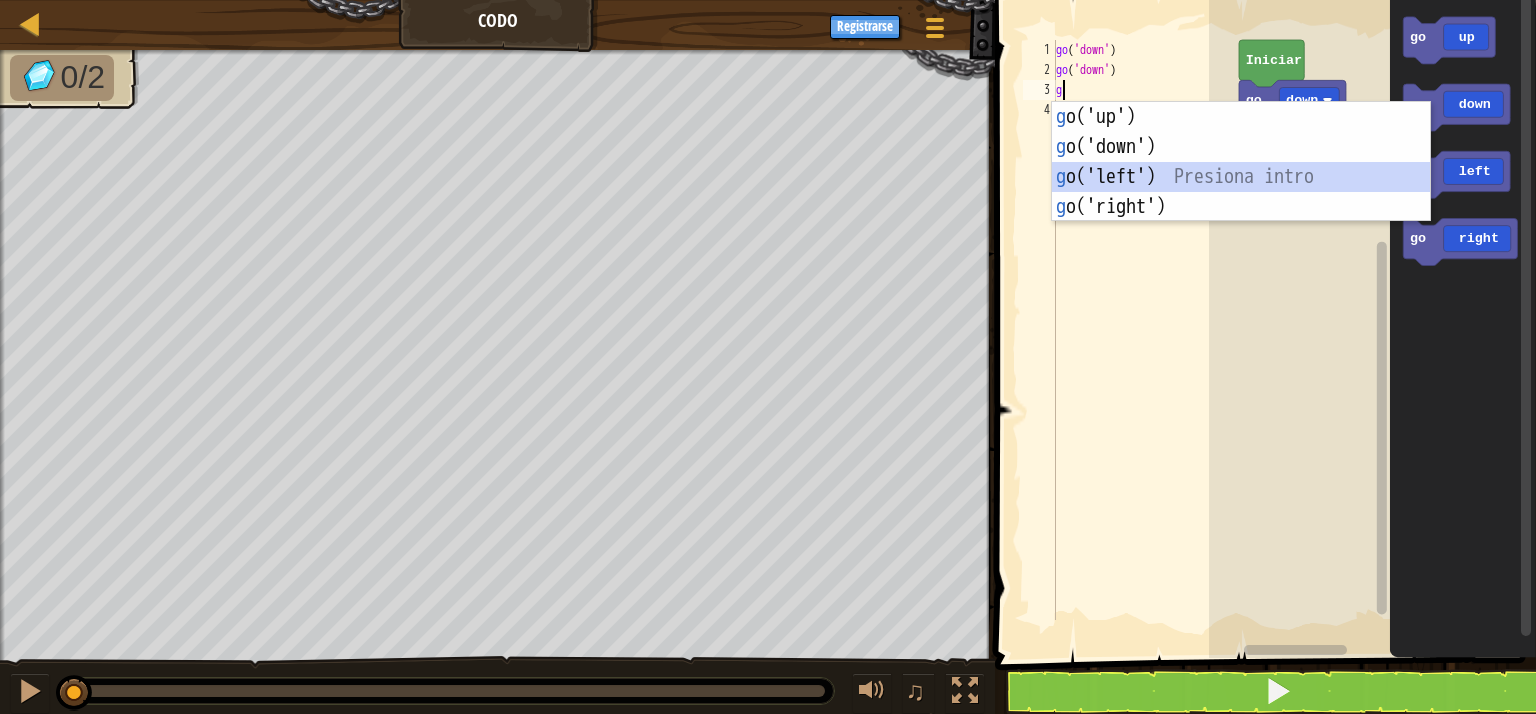 type 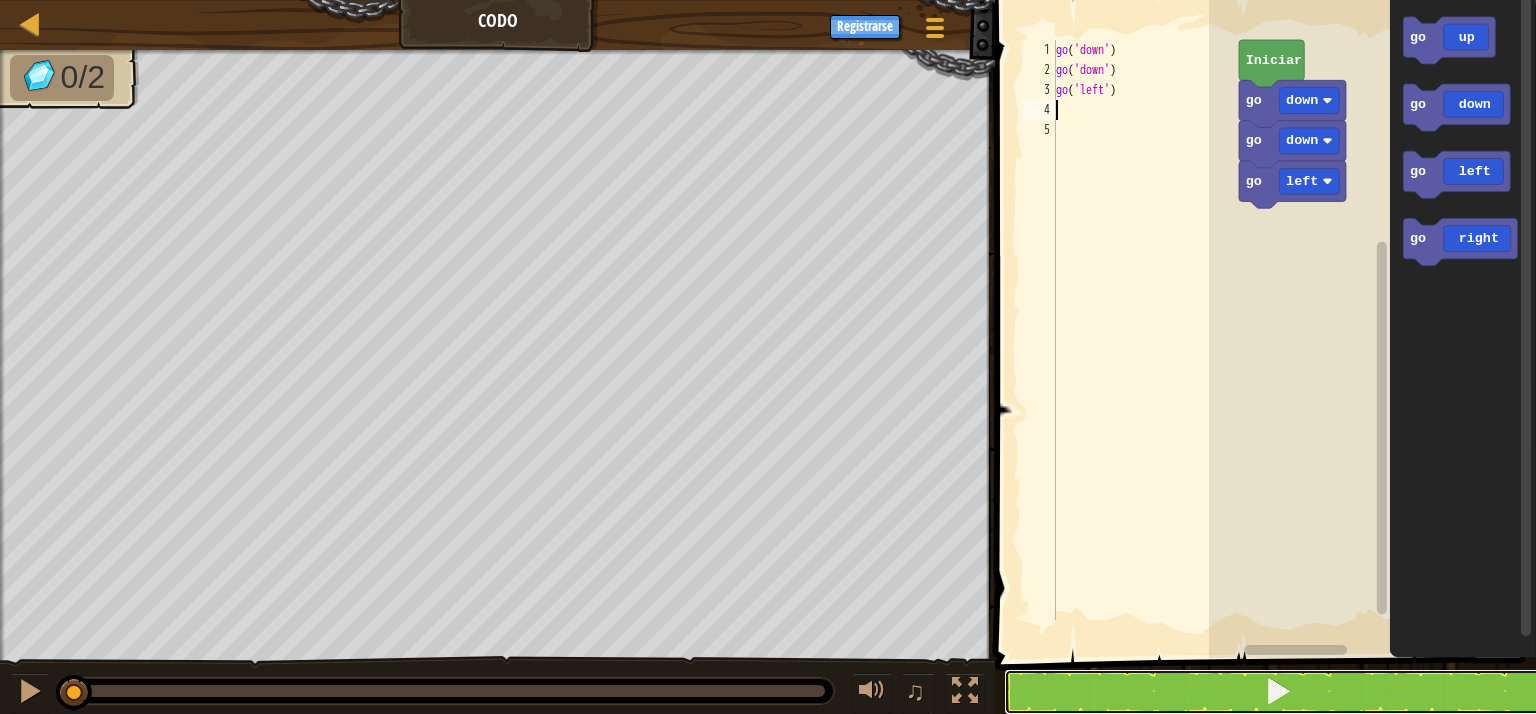 click at bounding box center [1277, 692] 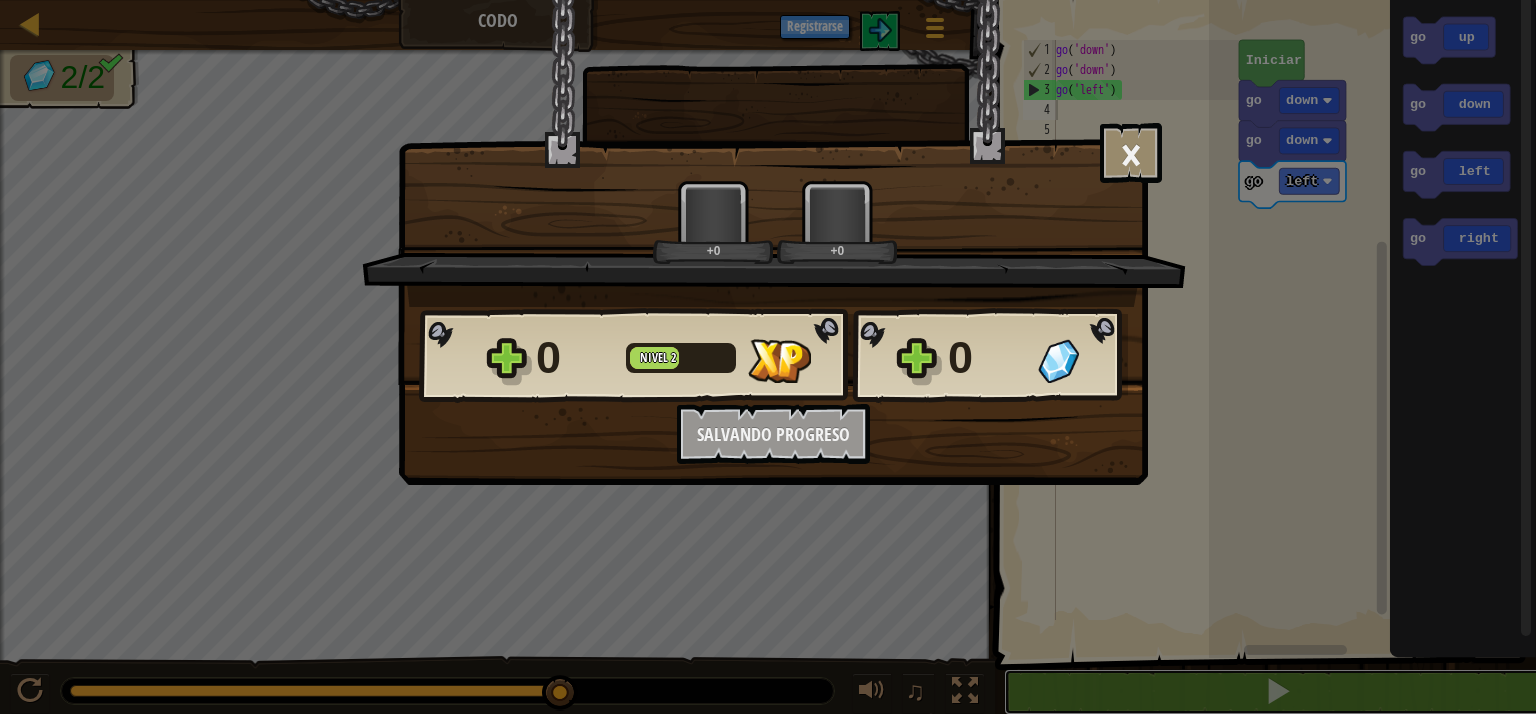 scroll, scrollTop: 1, scrollLeft: 0, axis: vertical 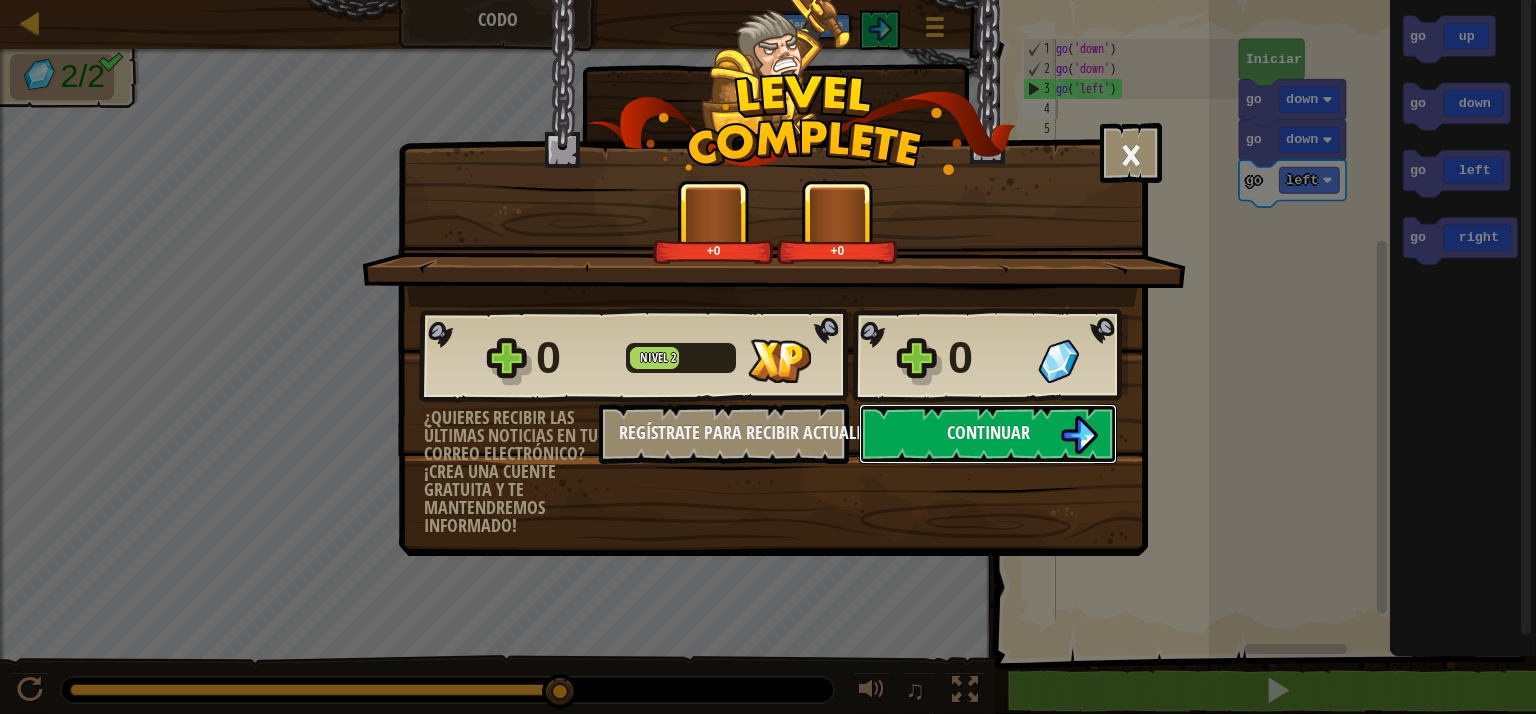click on "Continuar" at bounding box center [988, 434] 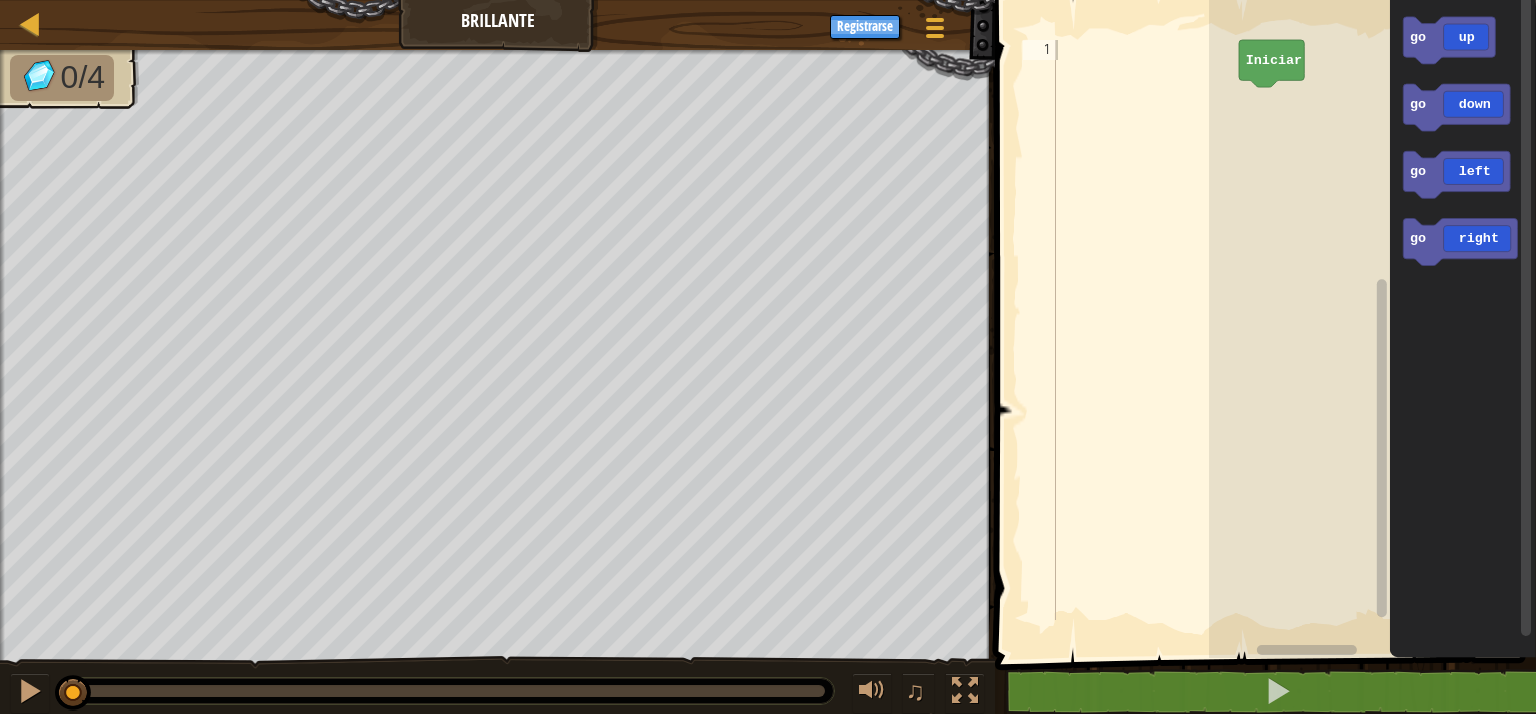 click at bounding box center [1145, 350] 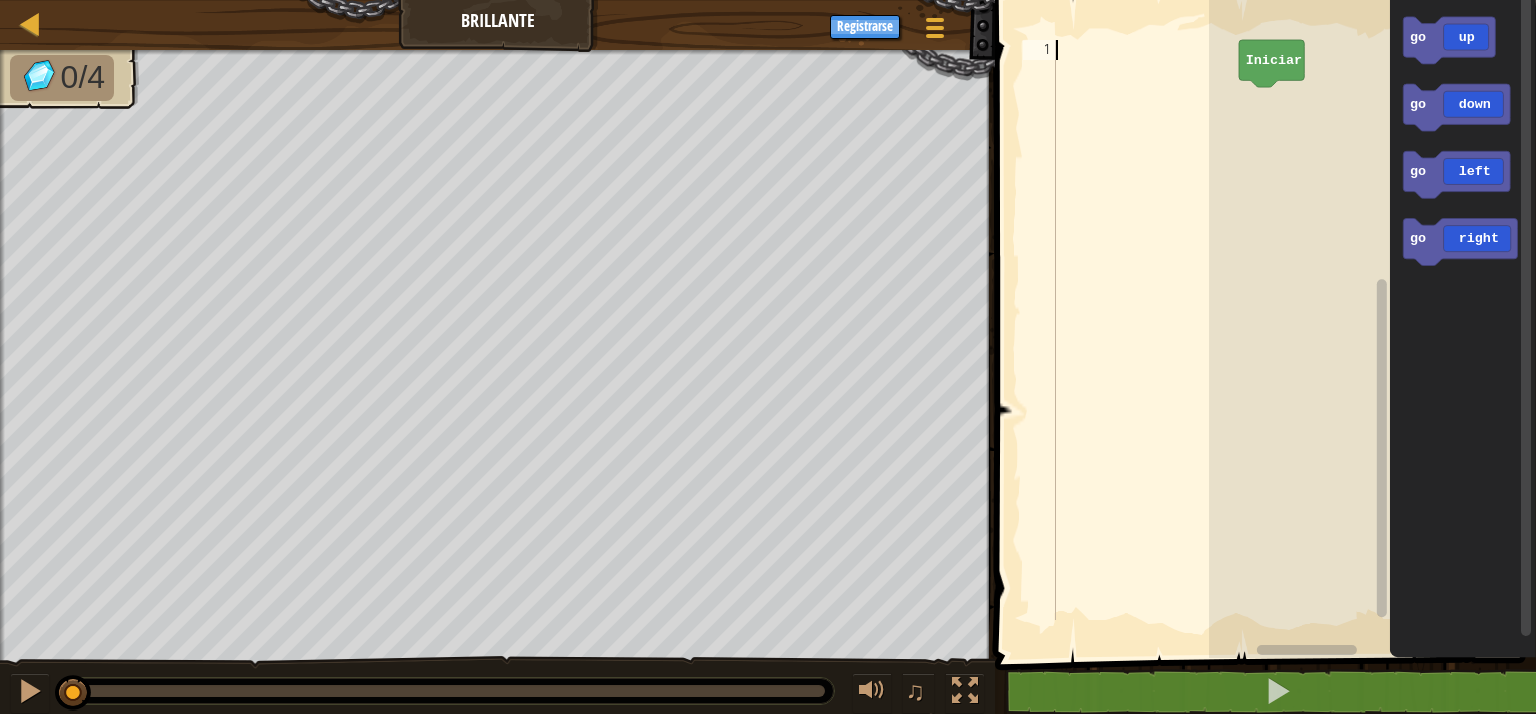 click at bounding box center (1145, 350) 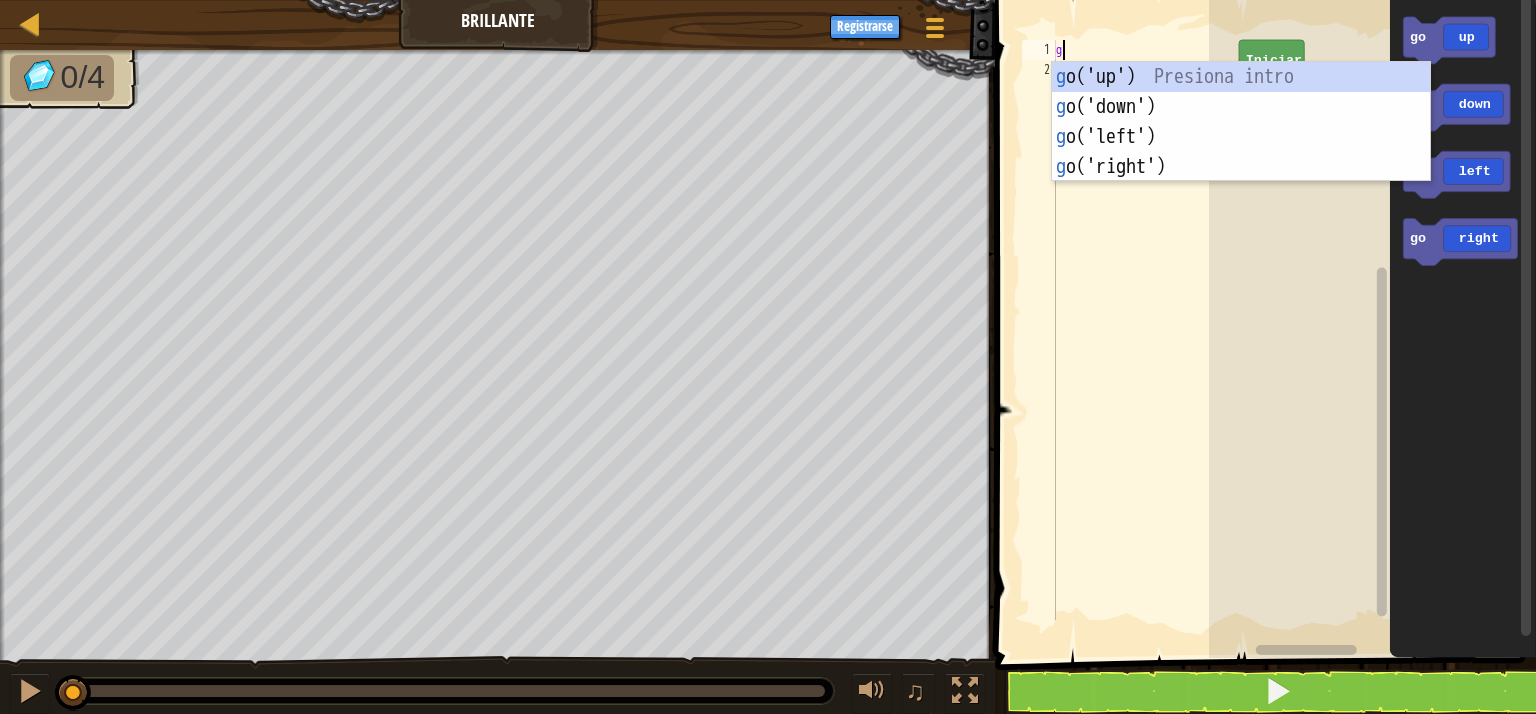 scroll, scrollTop: 9, scrollLeft: 0, axis: vertical 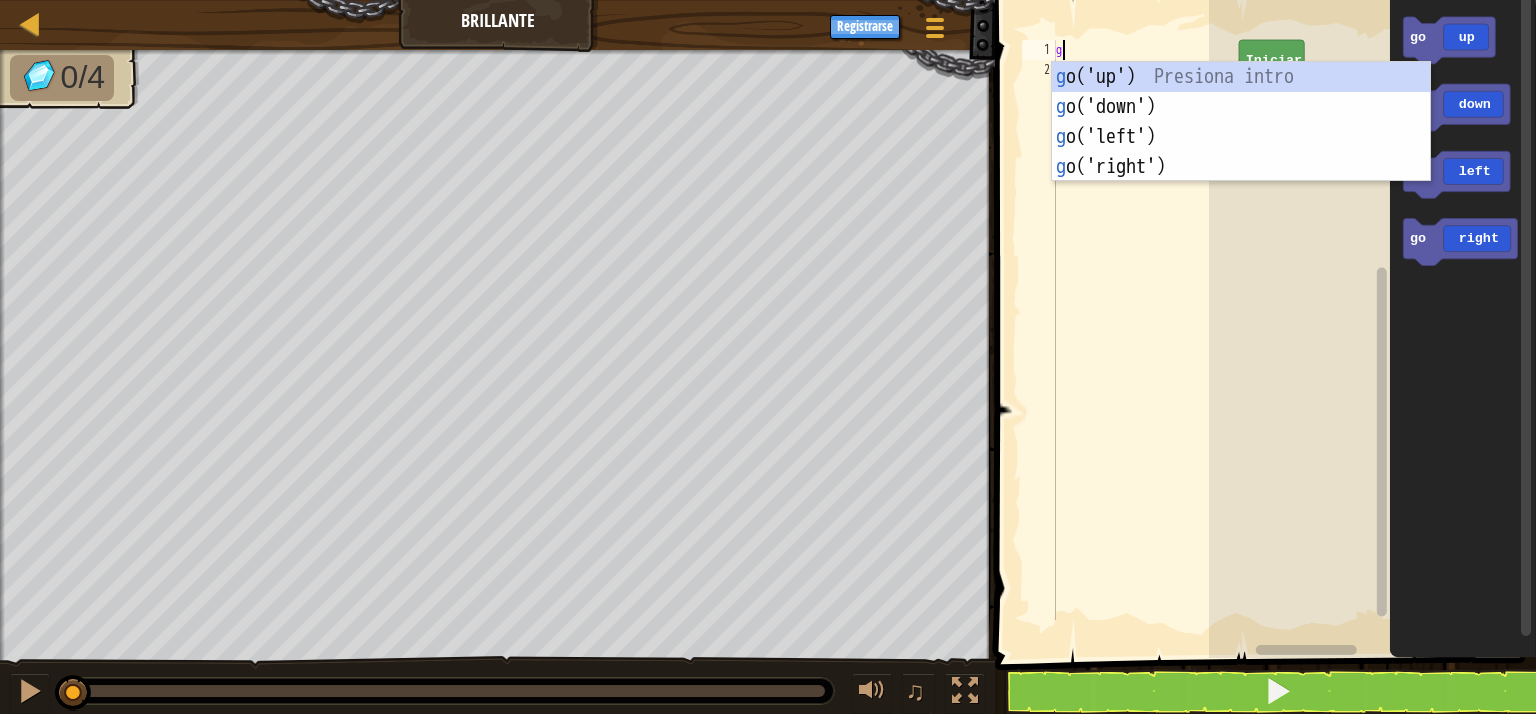 type on "go" 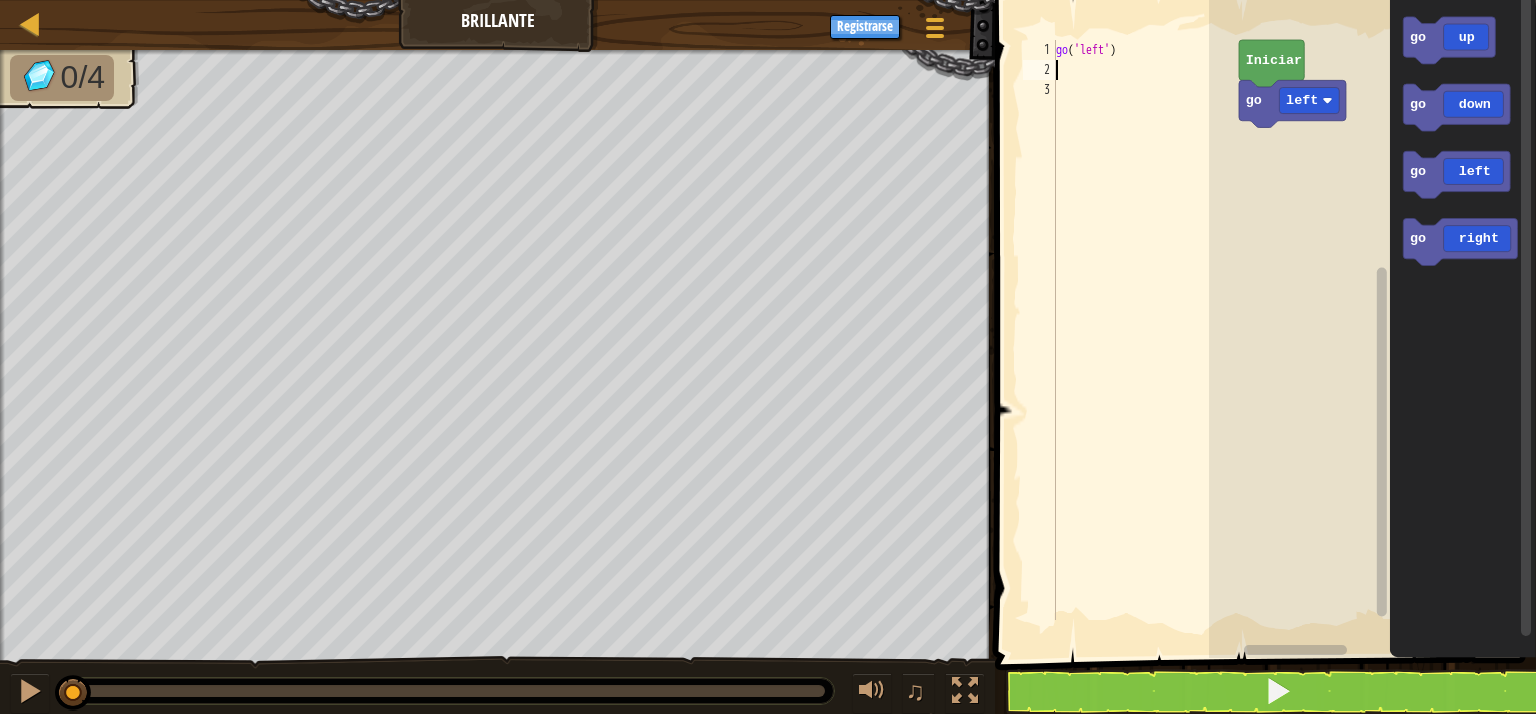 type on "g" 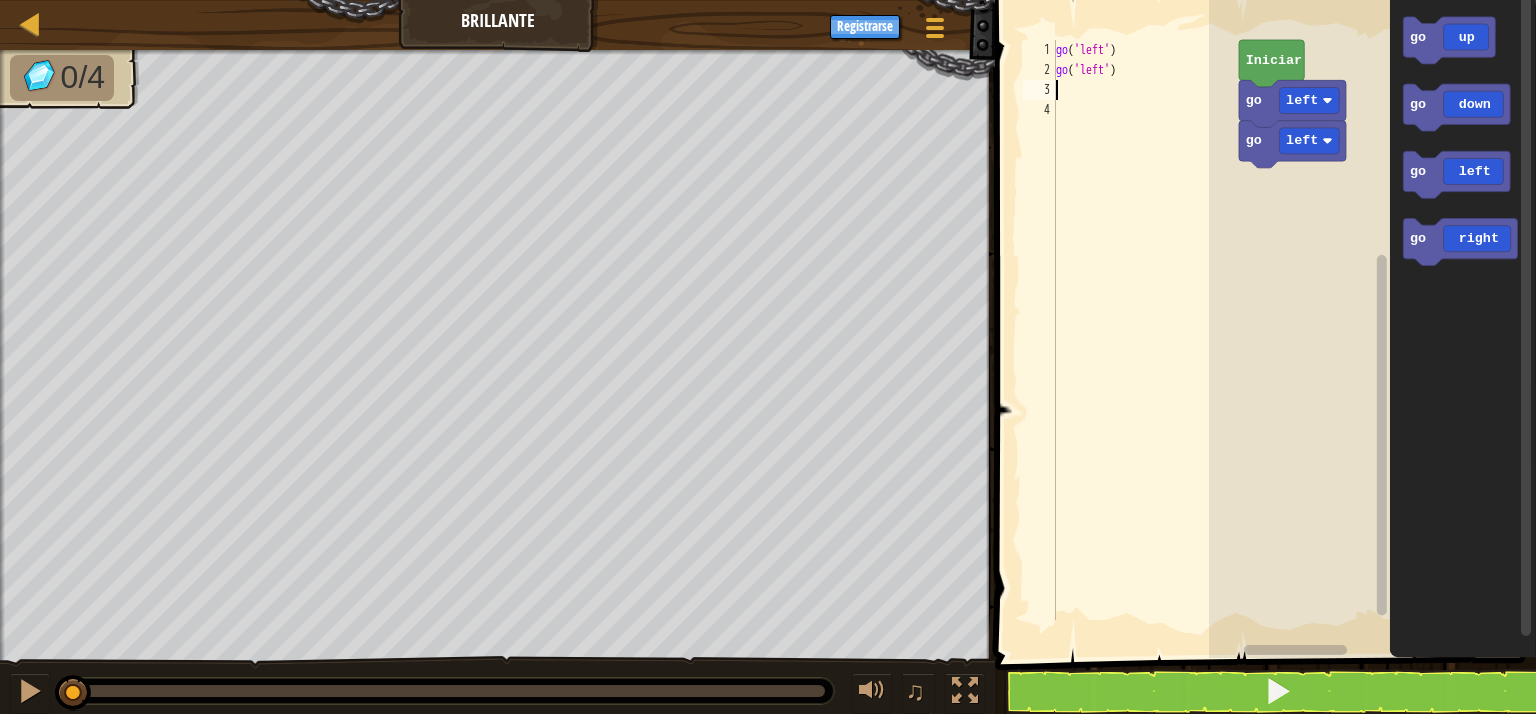 type on "g" 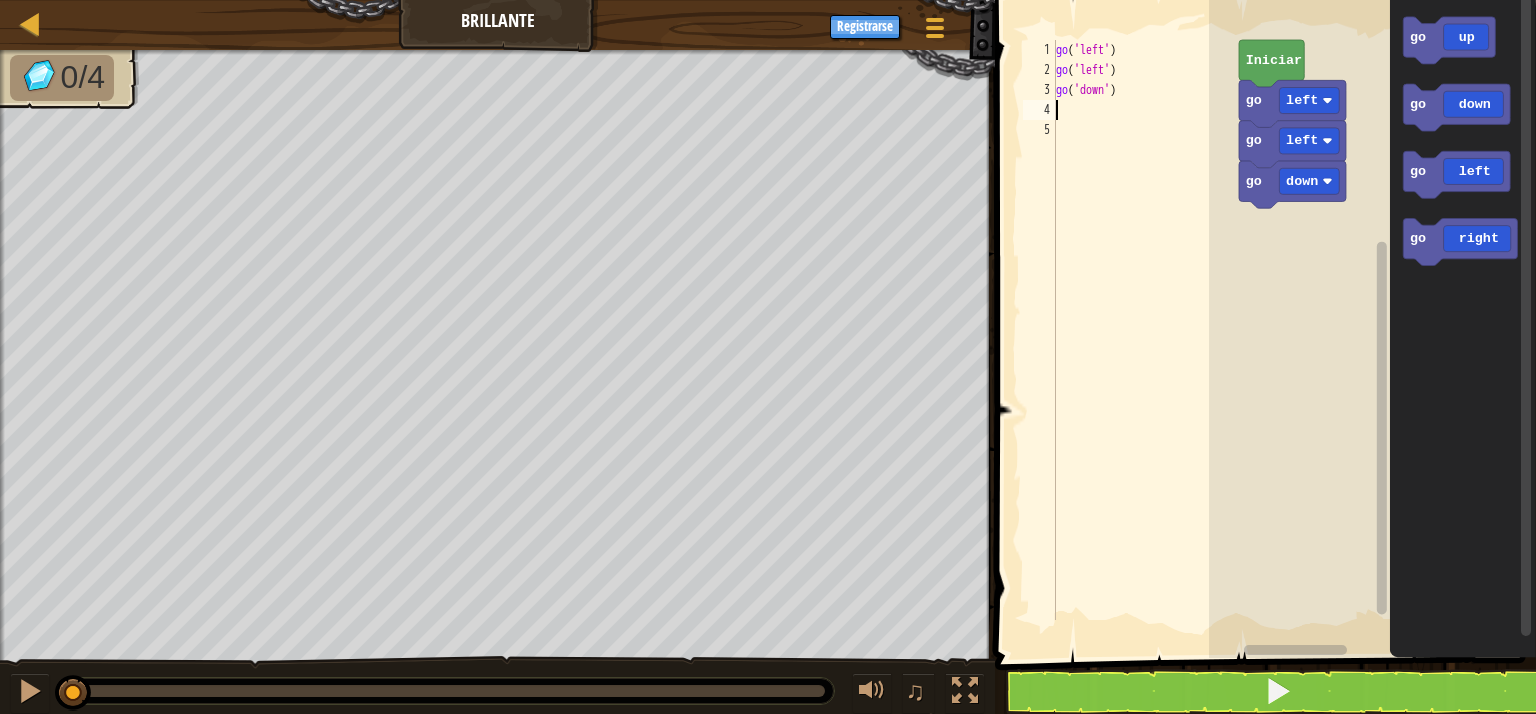 type on "g" 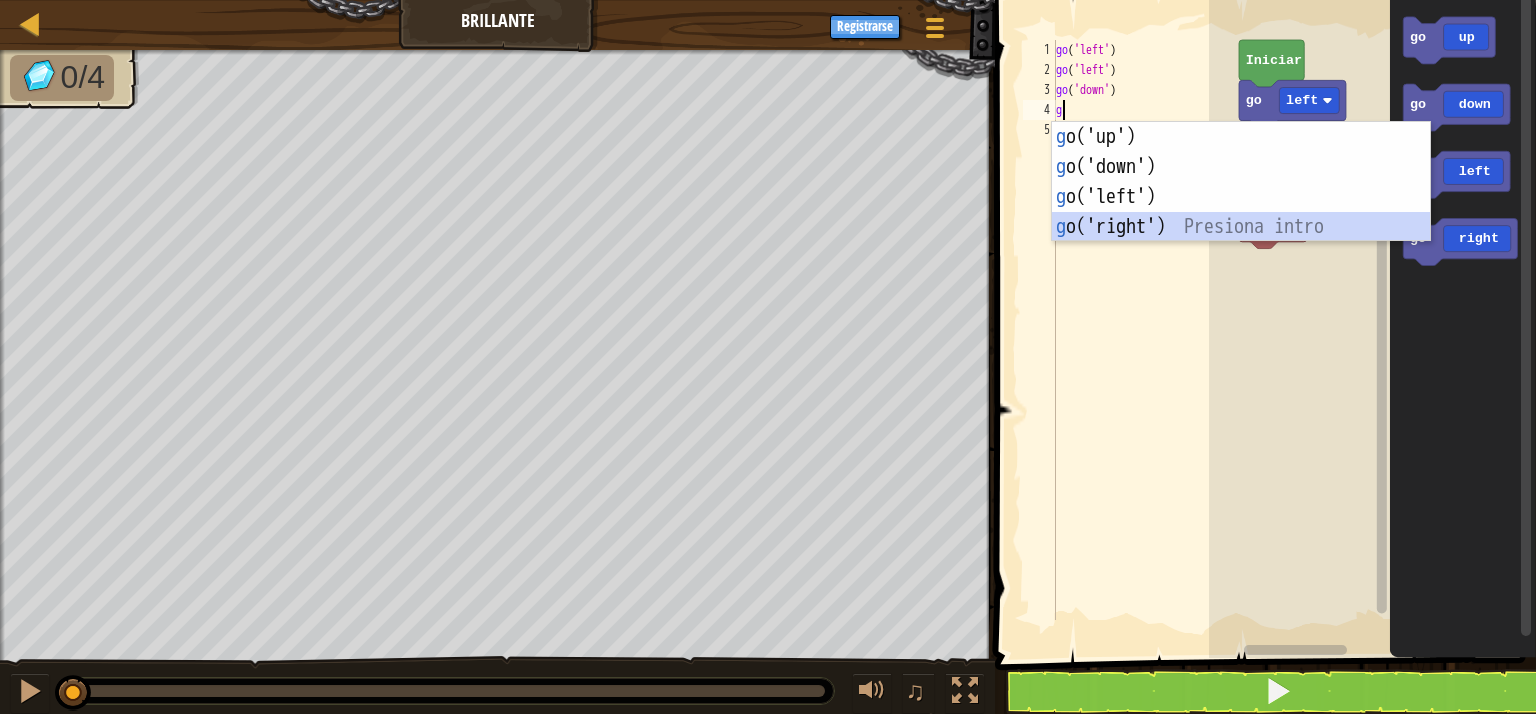 type 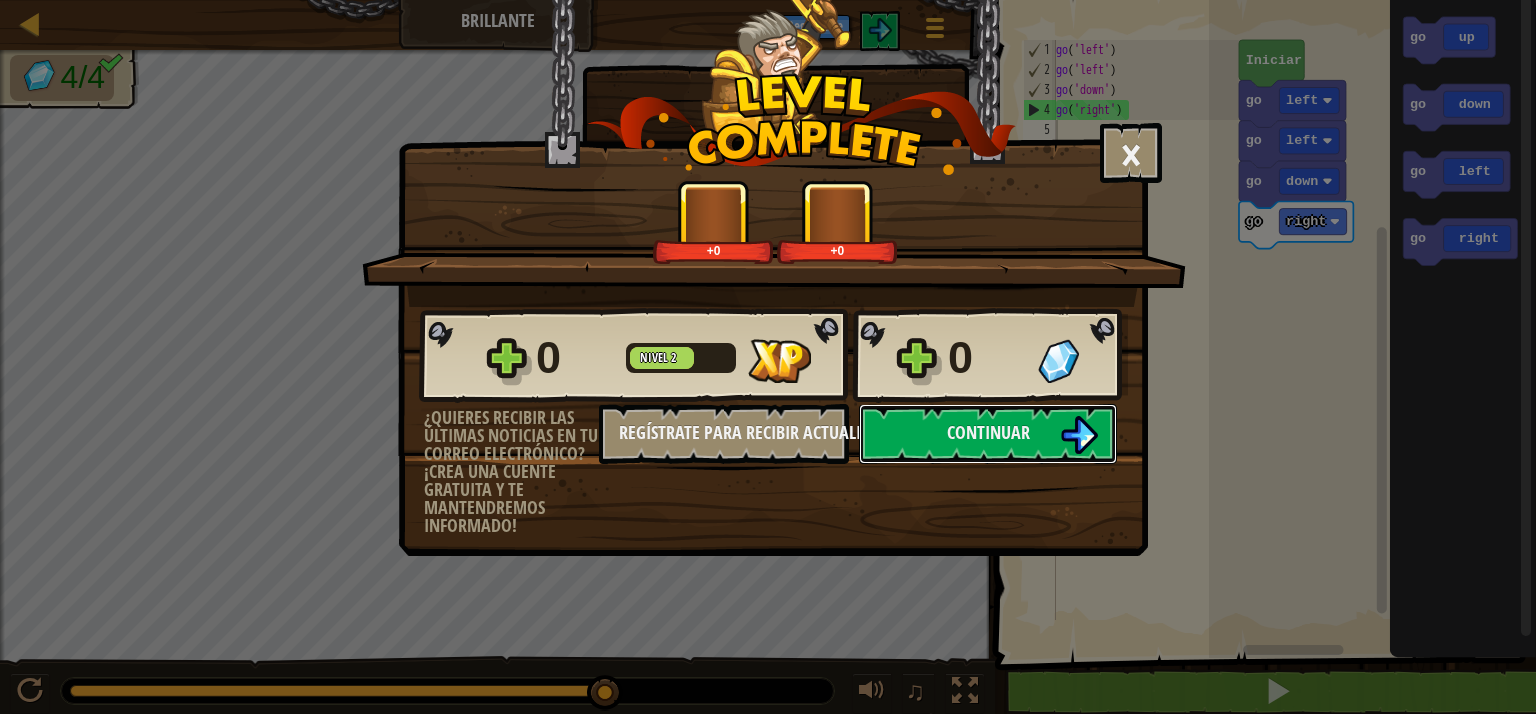 click on "Continuar" at bounding box center (988, 434) 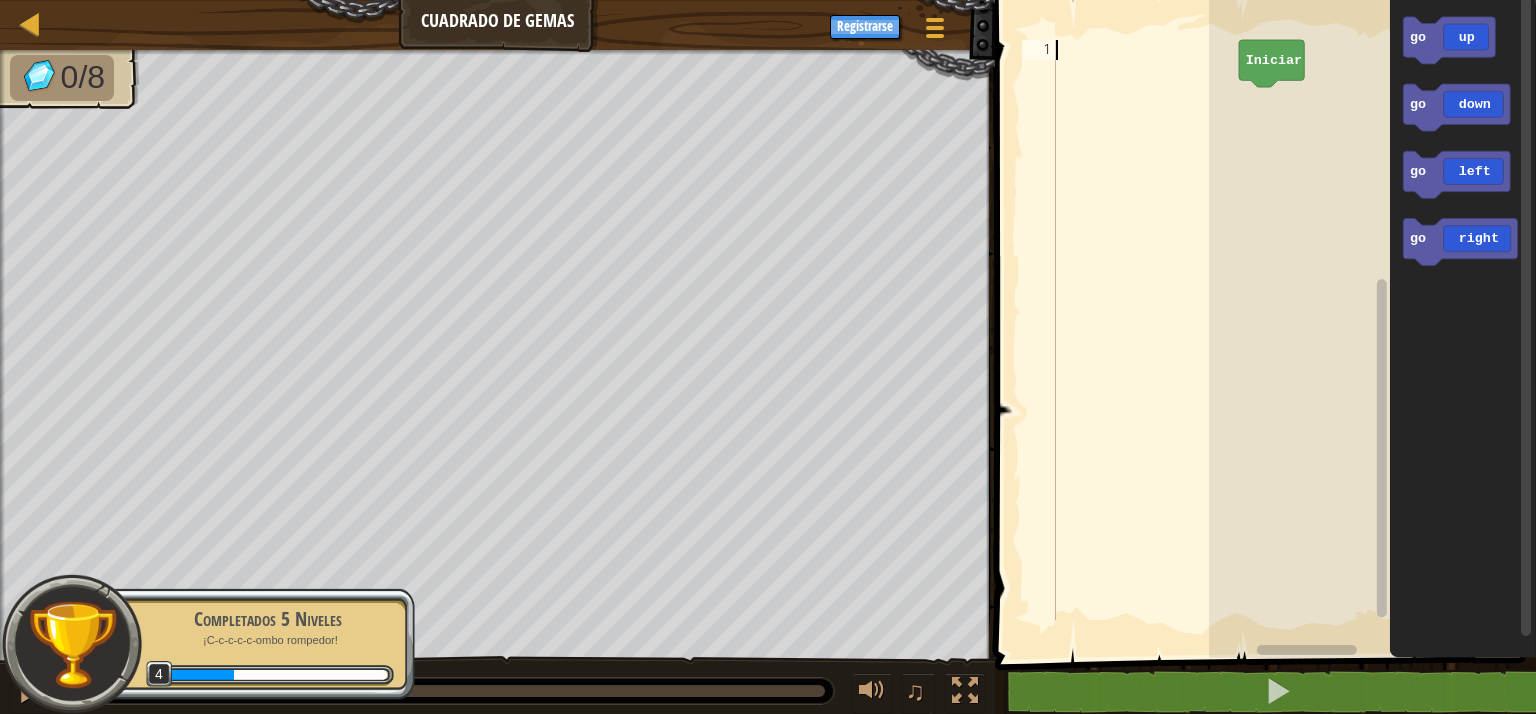 click at bounding box center [1145, 350] 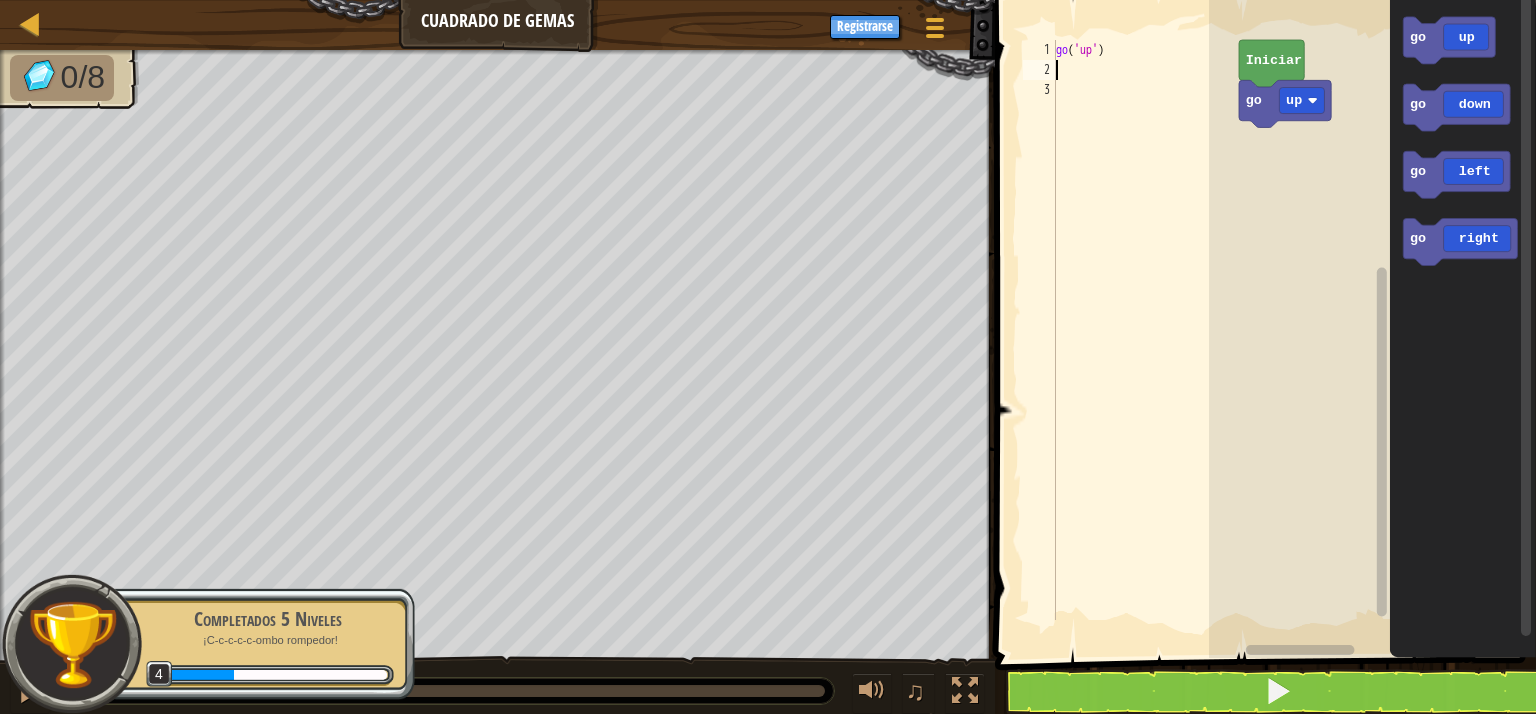 type on "g" 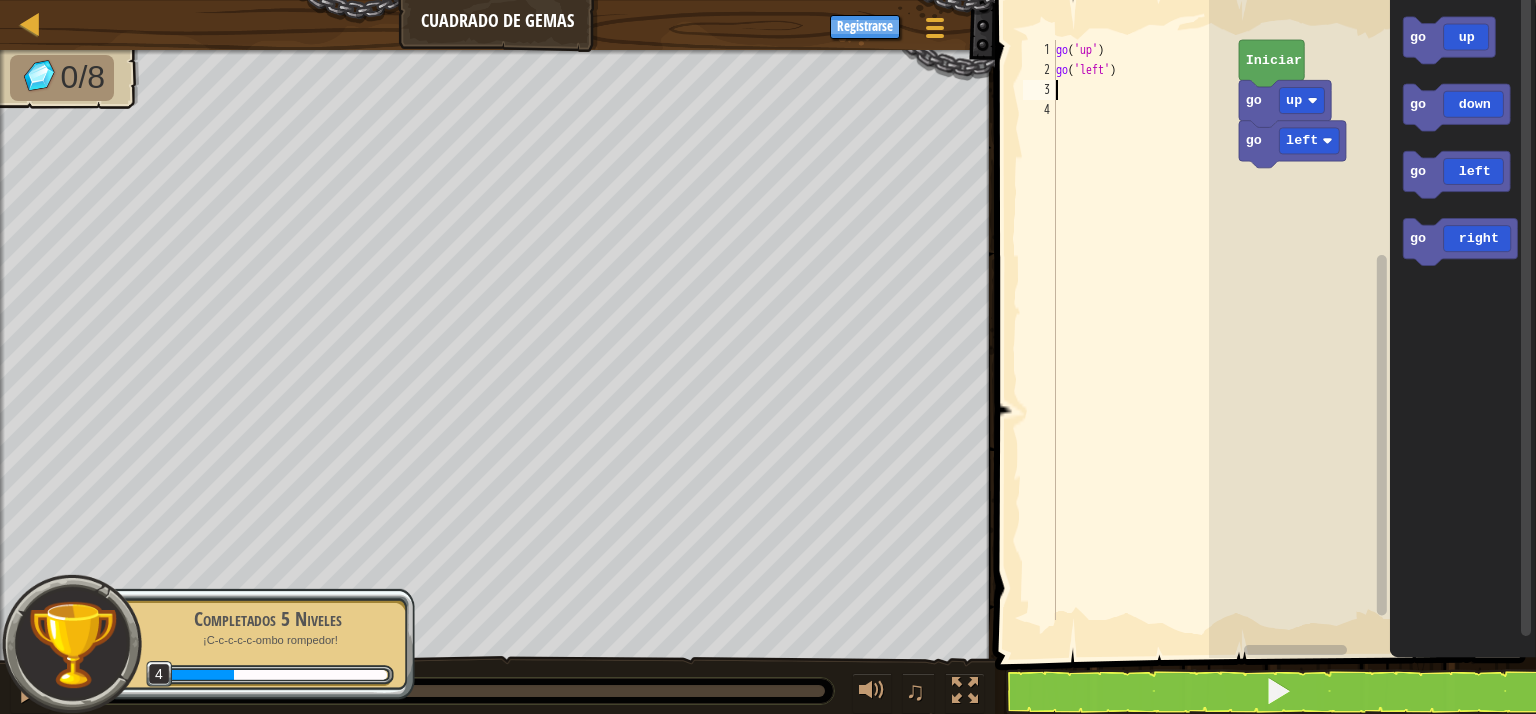 type on "g" 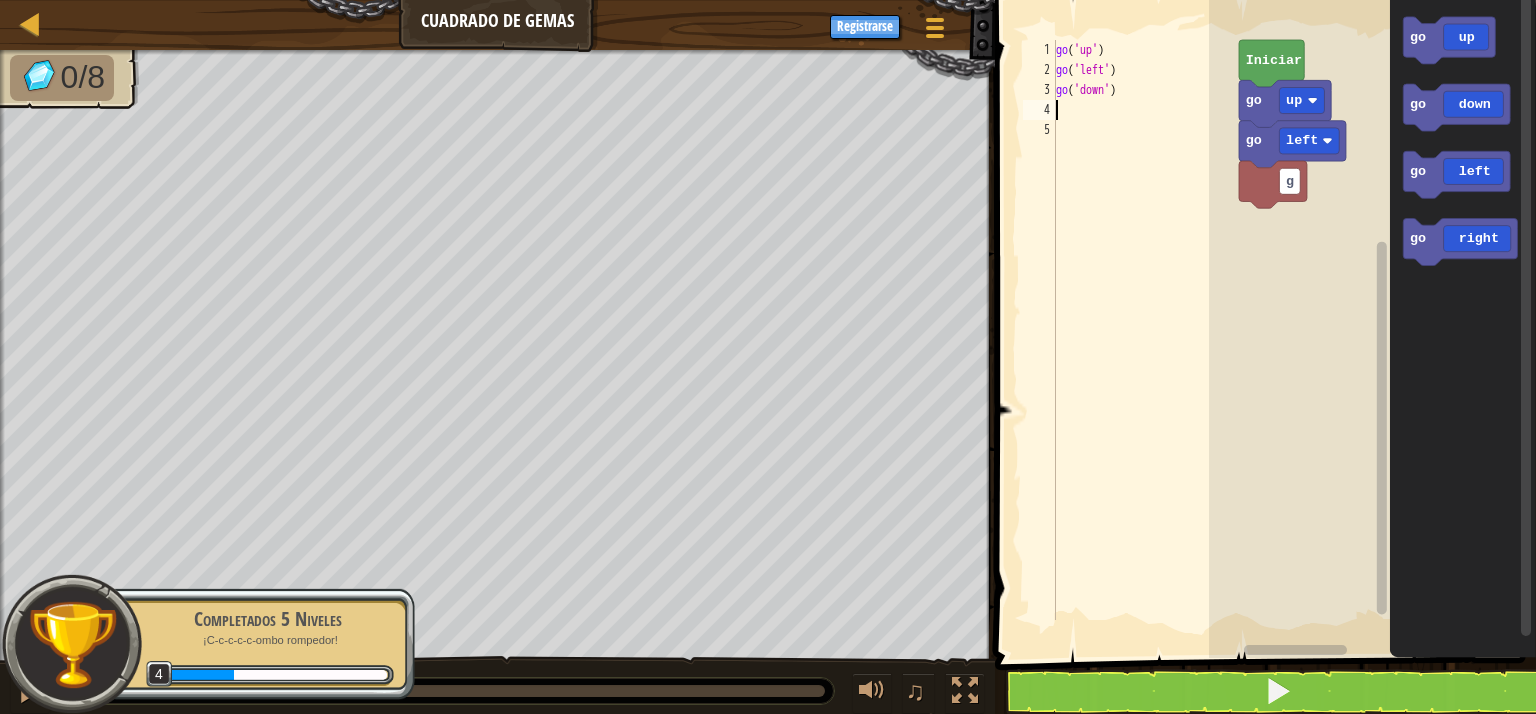 type on "g" 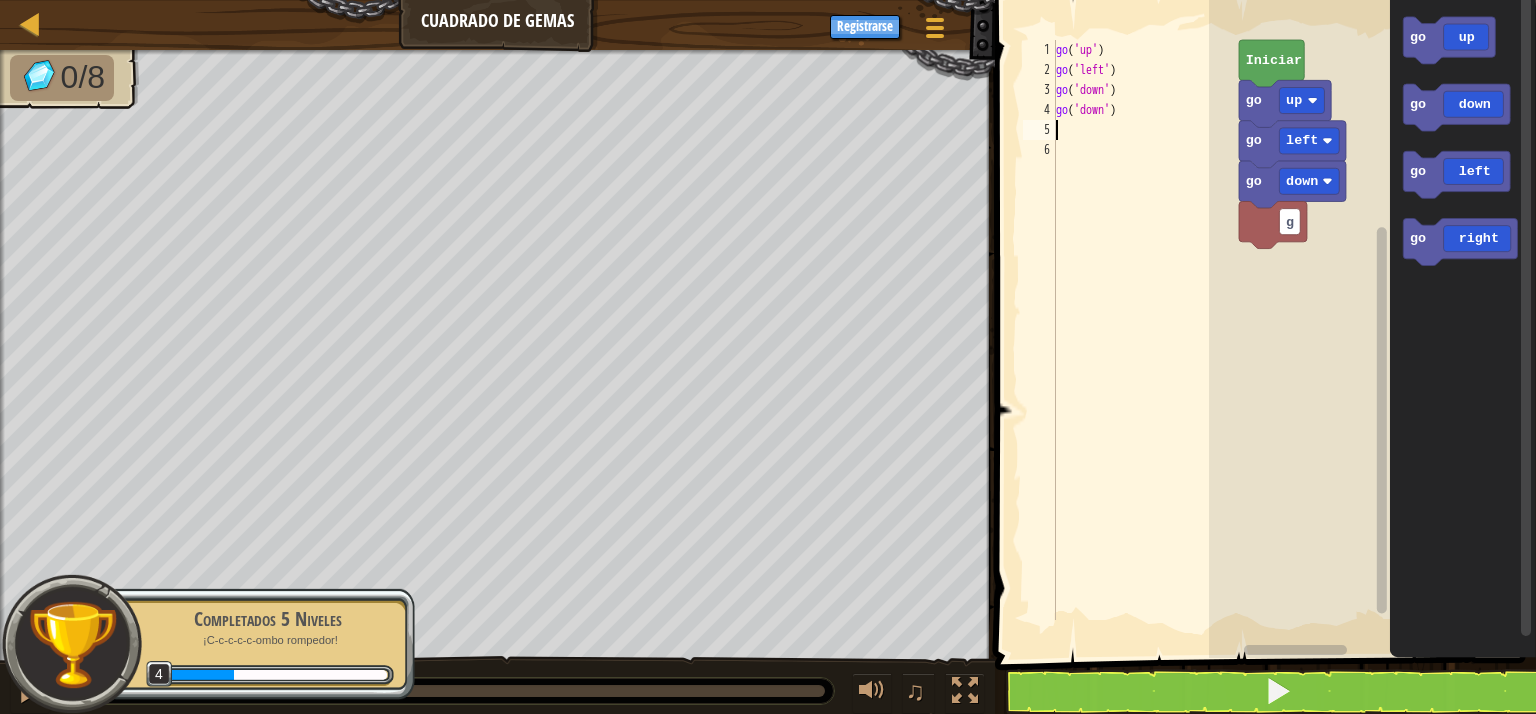 type on "g" 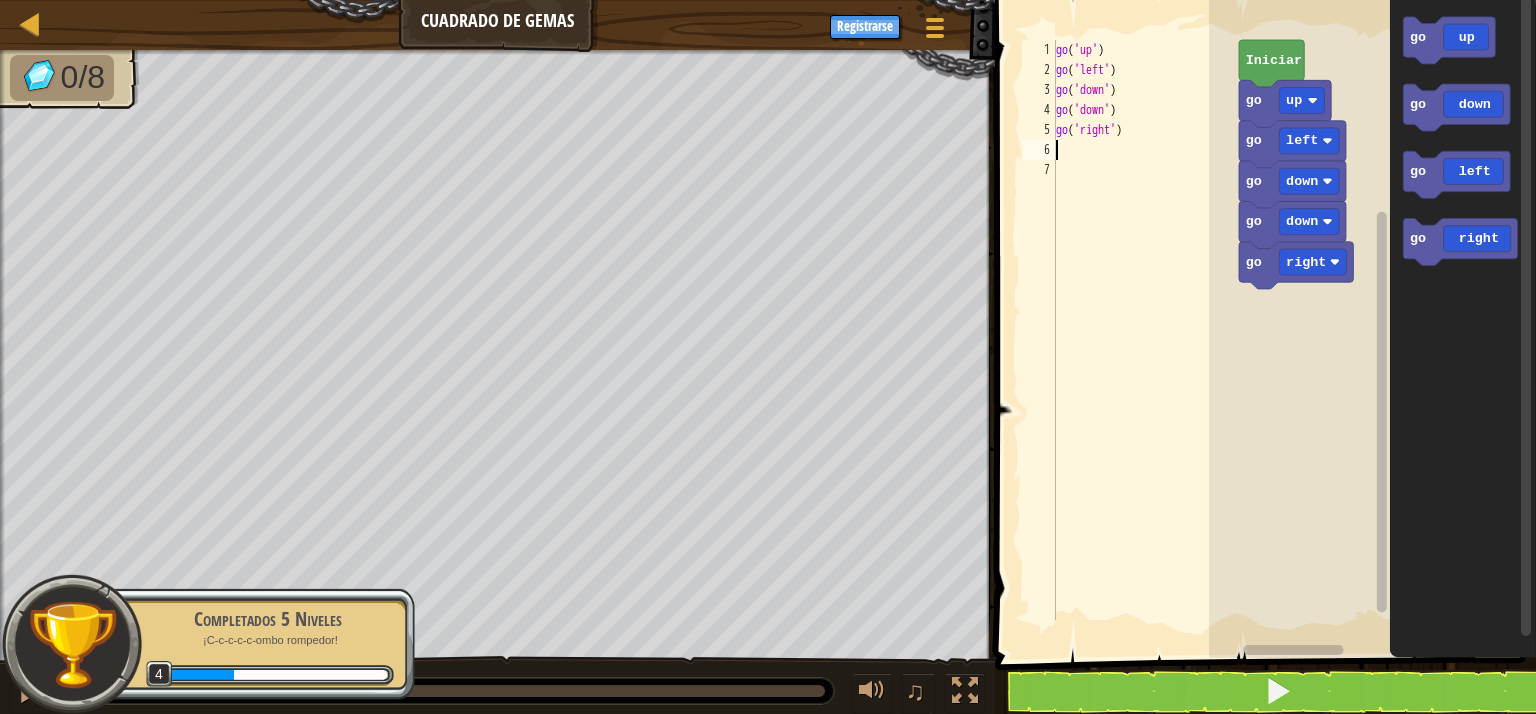 type on "g" 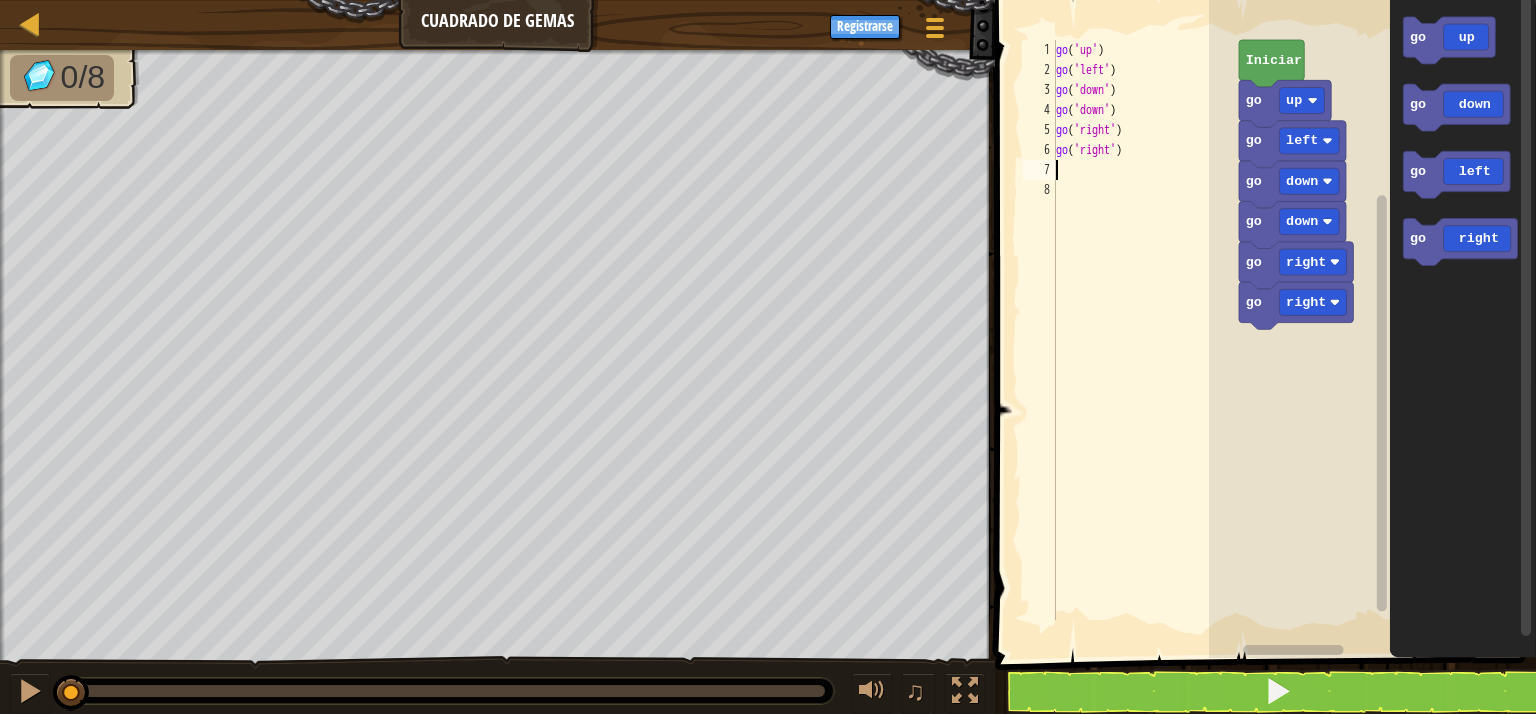 type on "g" 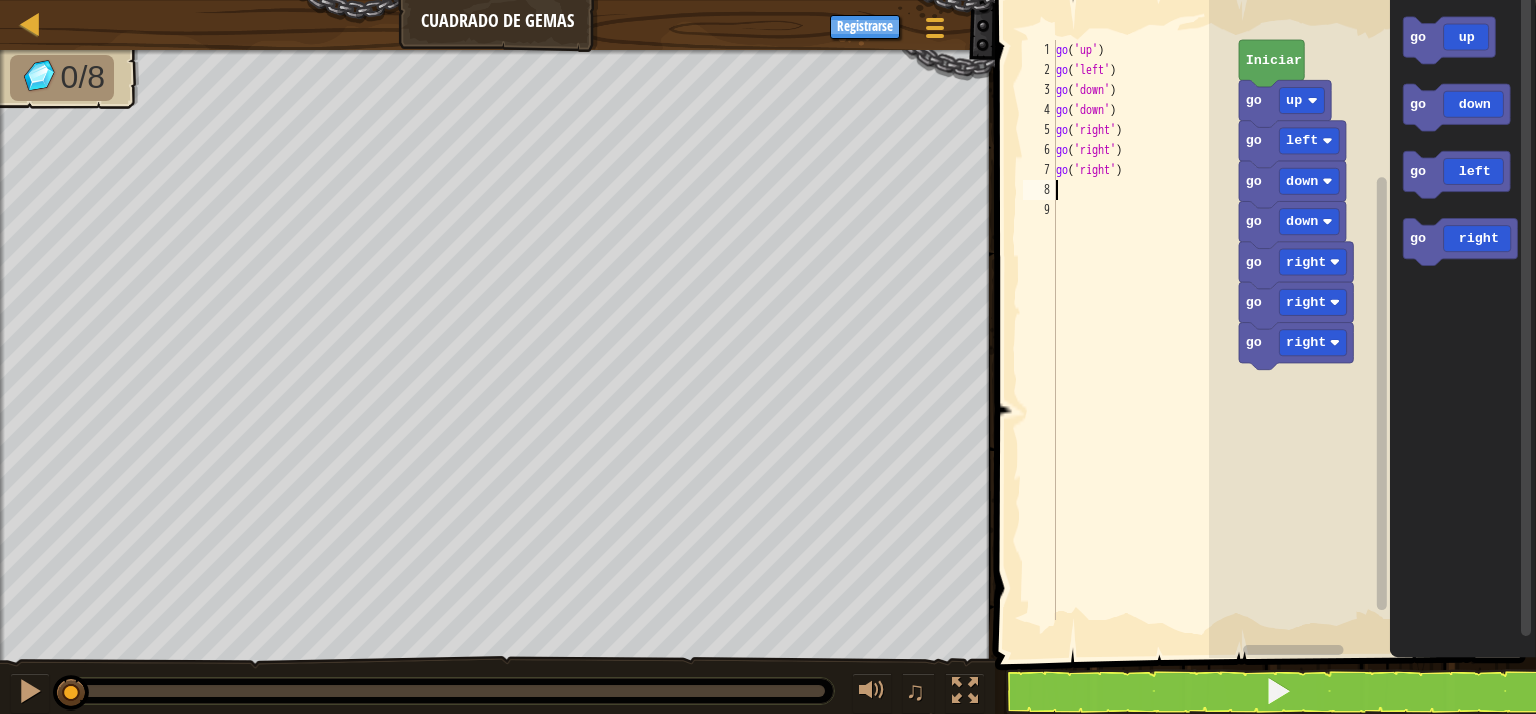 type on "g" 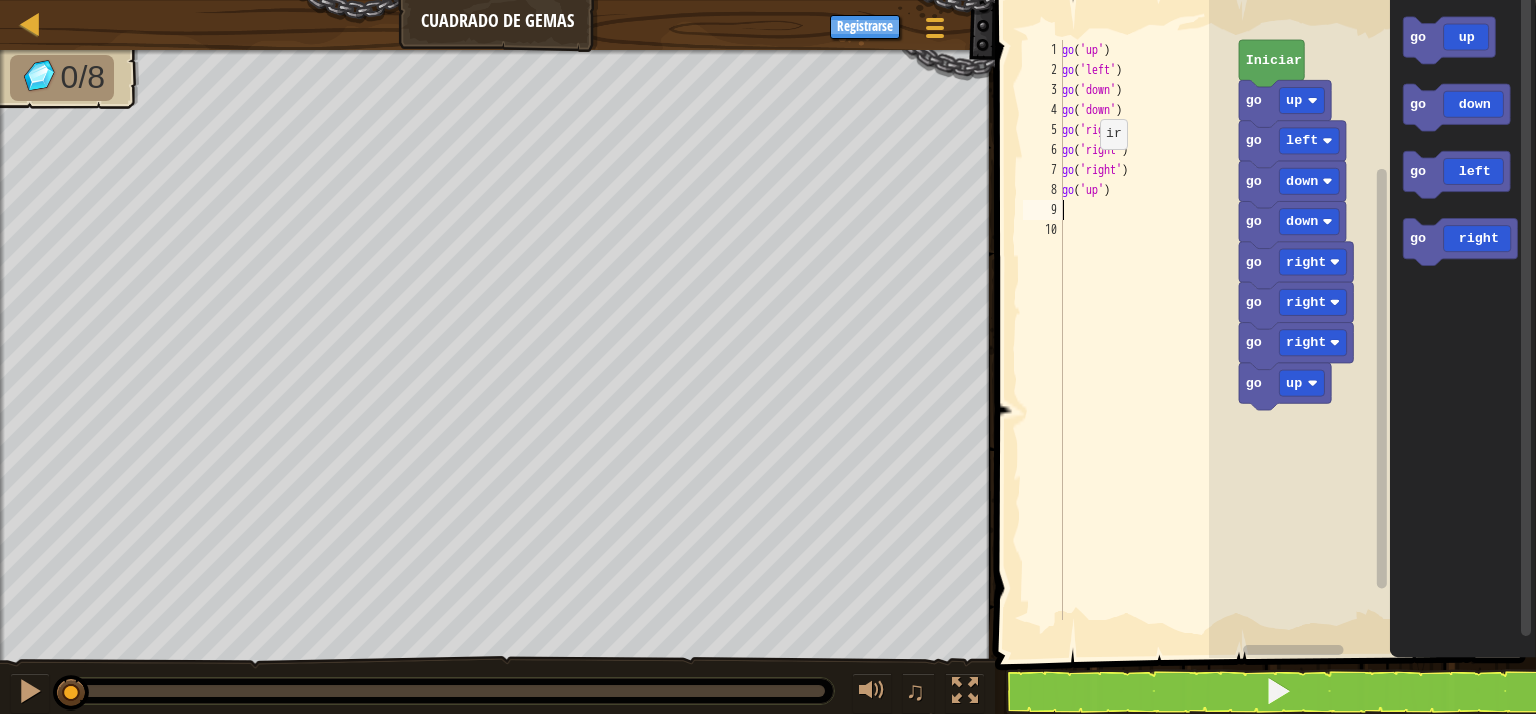 click on "go ( 'up' ) go ( 'left' ) go ( 'down' ) go ( 'down' ) go ( 'right' ) go ( 'right' ) go ( 'right' ) go ( 'up' )" at bounding box center [1148, 350] 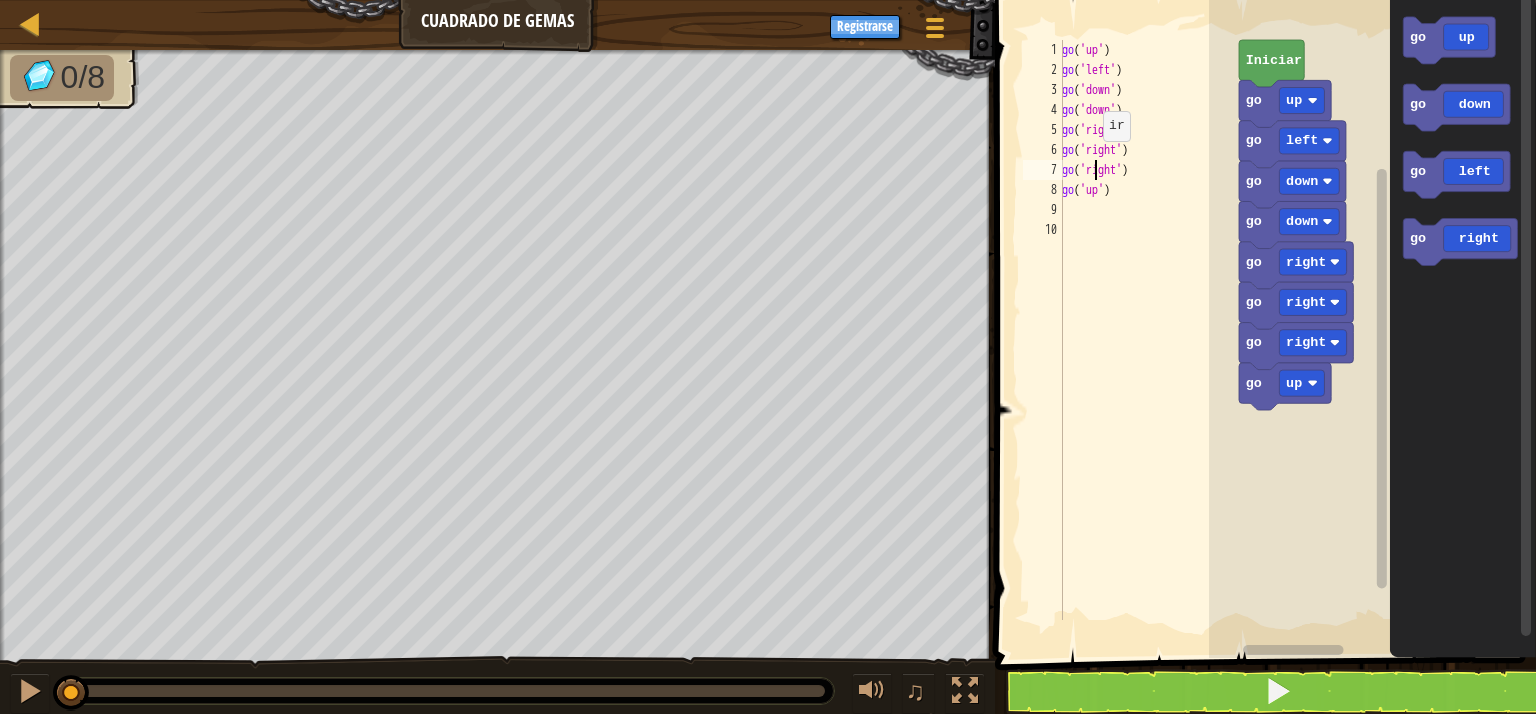 click on "go ( 'up' ) go ( 'left' ) go ( 'down' ) go ( 'down' ) go ( 'right' ) go ( 'right' ) go ( 'right' ) go ( 'up' )" at bounding box center [1148, 350] 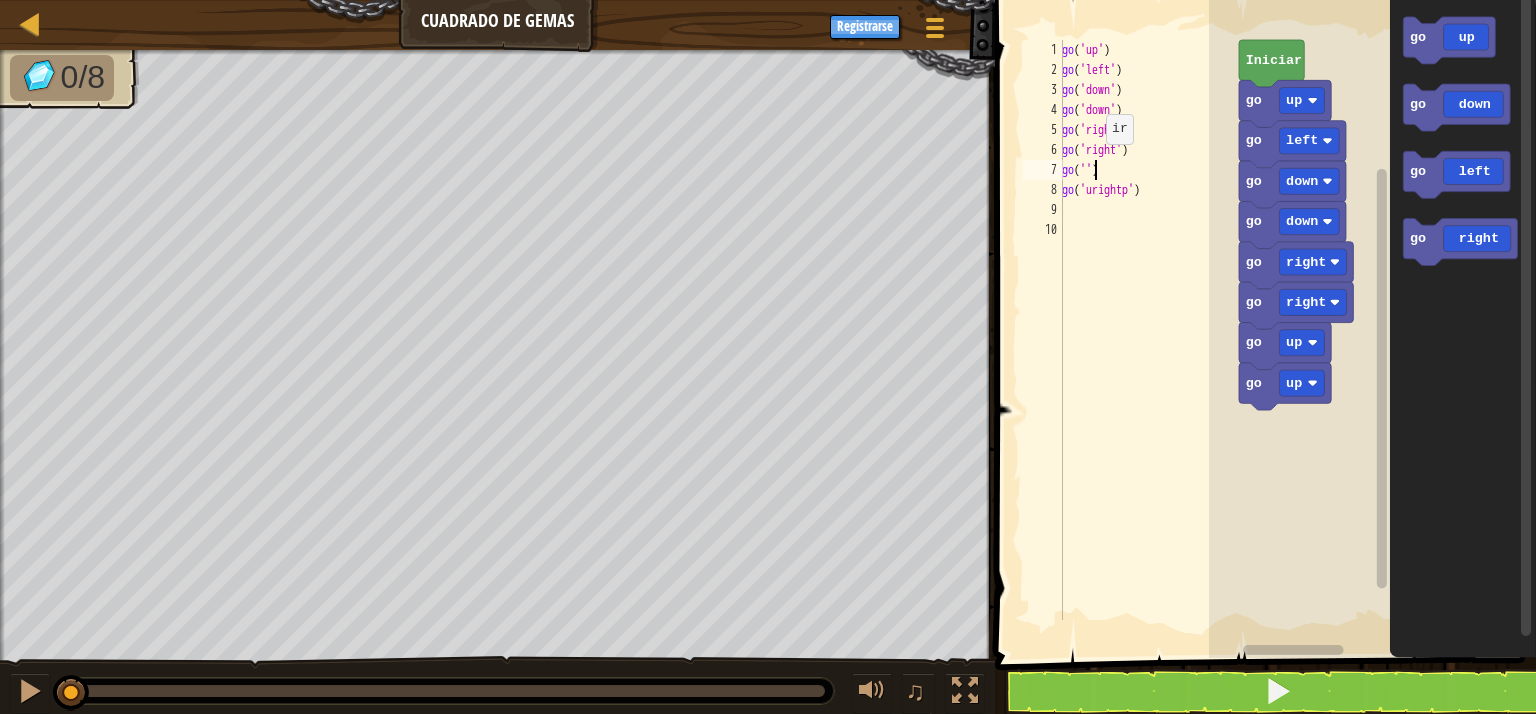 click on "go ( 'up' ) go ( 'left' ) go ( 'down' ) go ( 'down' ) go ( 'right' ) go ( 'right' ) go ( '' ) go ( 'urightp' )" at bounding box center (1148, 350) 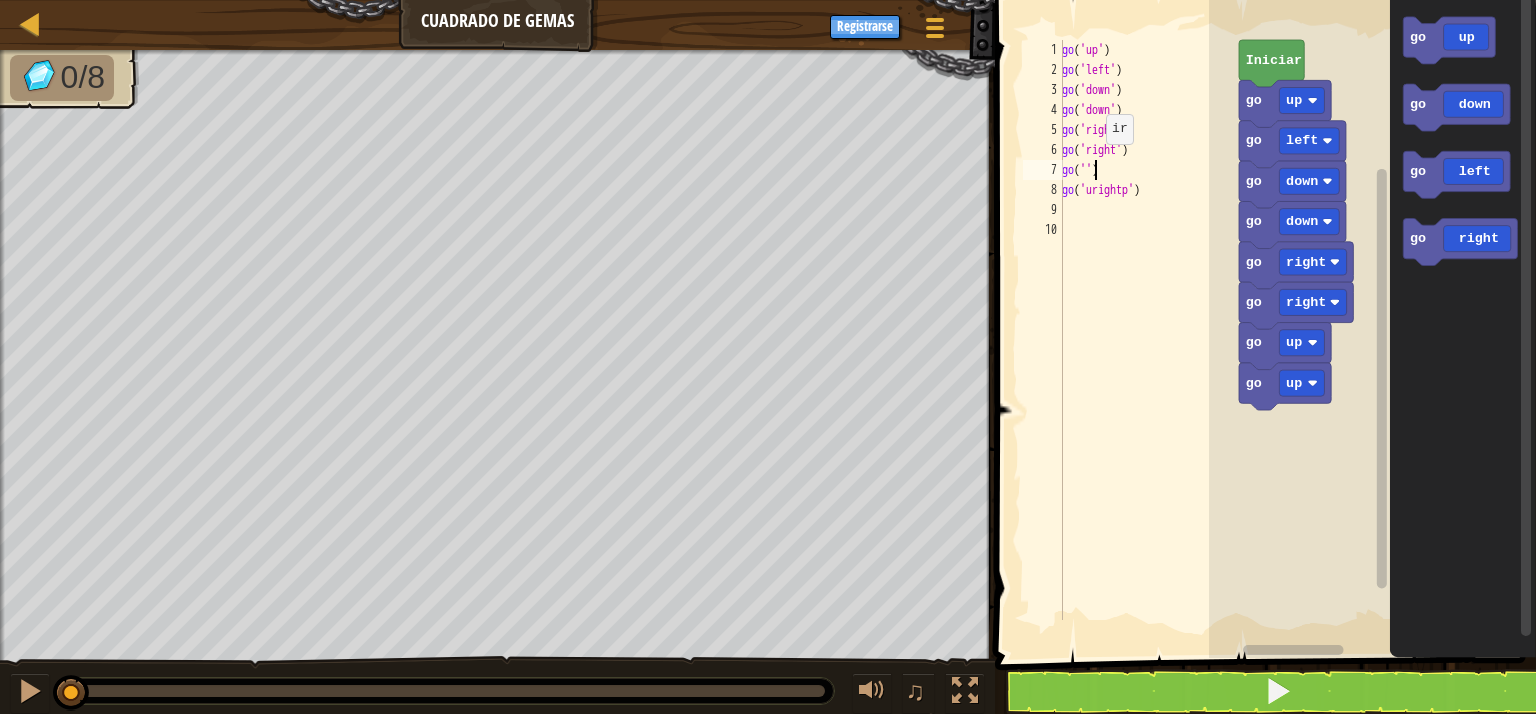 click on "go ( 'up' ) go ( 'left' ) go ( 'down' ) go ( 'down' ) go ( 'right' ) go ( 'right' ) go ( '' ) go ( 'urightp' )" at bounding box center (1148, 350) 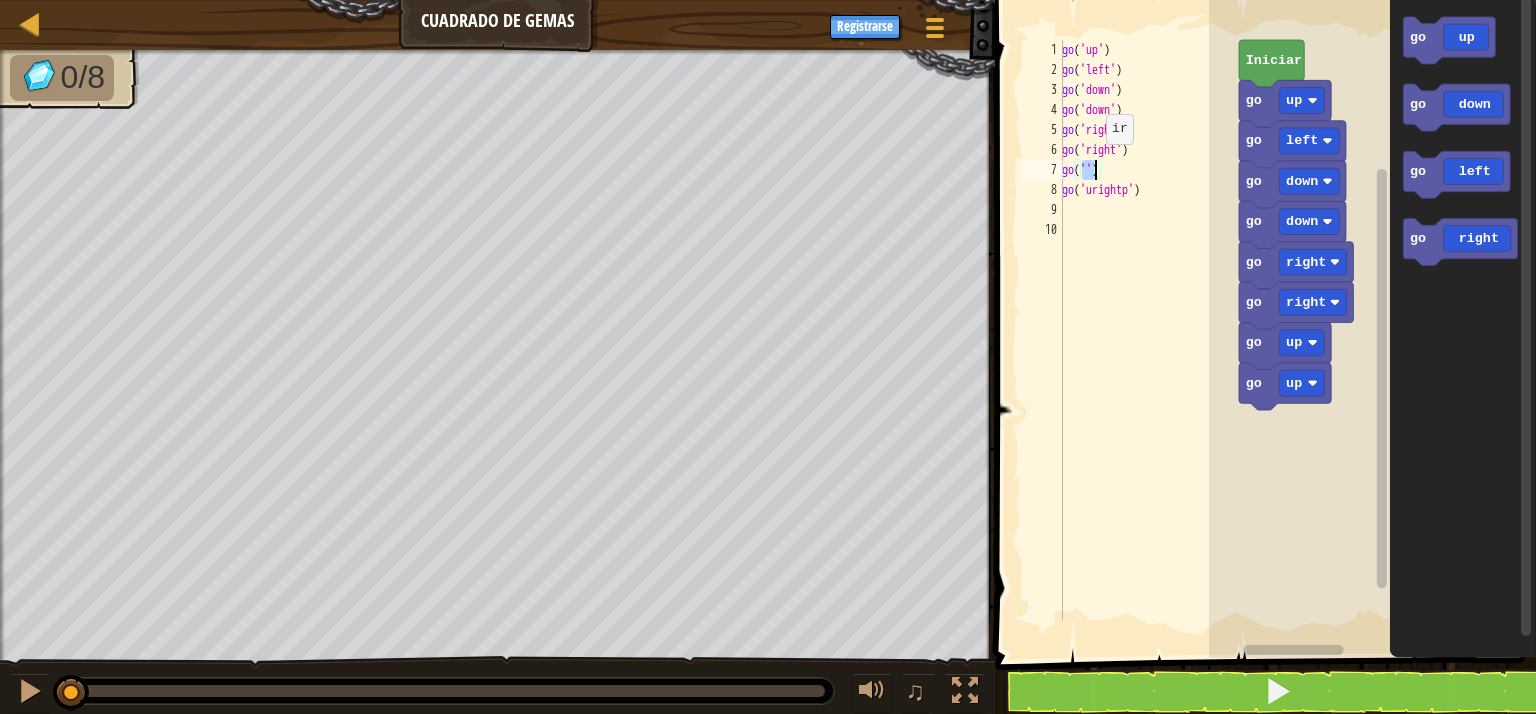 click on "go ( 'up' ) go ( 'left' ) go ( 'down' ) go ( 'down' ) go ( 'right' ) go ( 'right' ) go ( '' ) go ( 'urightp' )" at bounding box center (1148, 350) 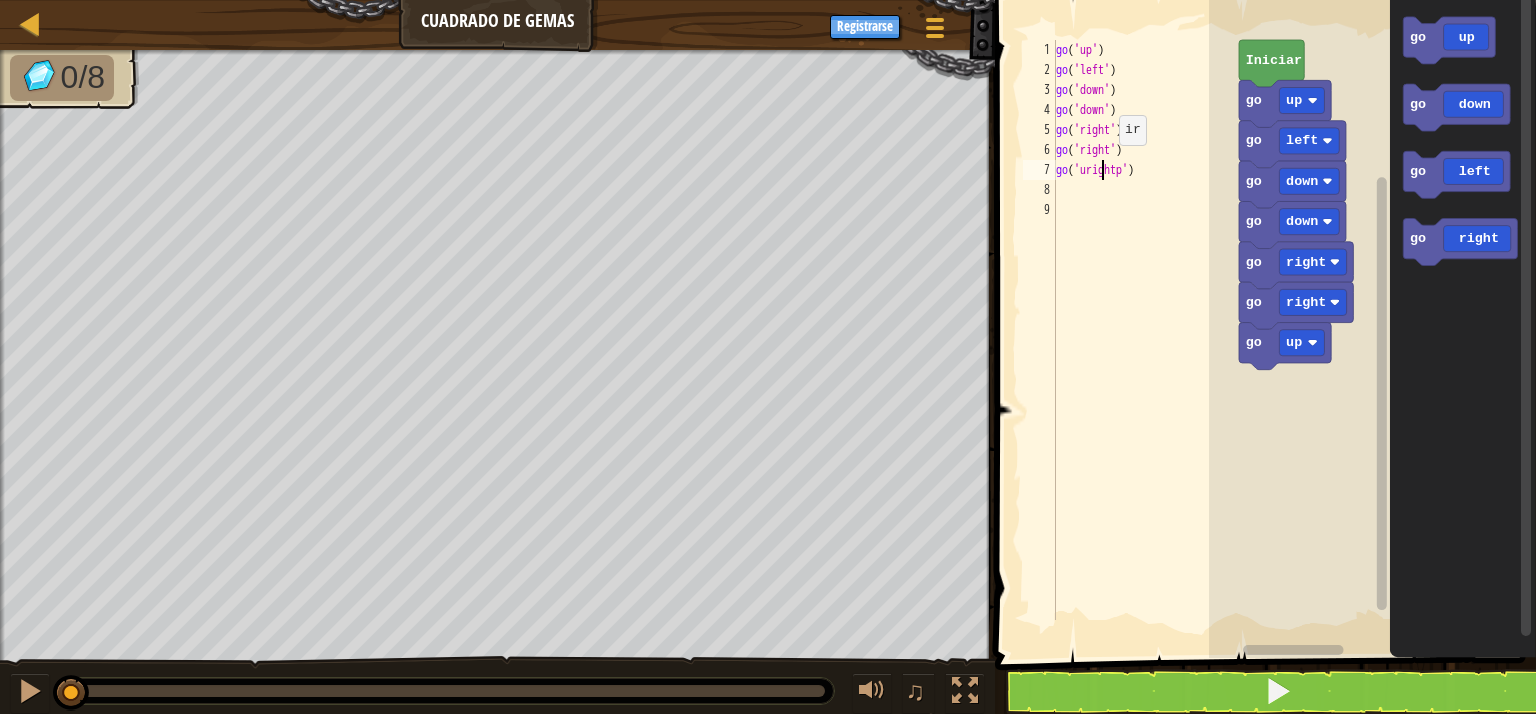 click on "go ( 'up' ) go ( 'left' ) go ( 'down' ) go ( 'down' ) go ( 'right' ) go ( 'right' ) go ( 'urightp' )" at bounding box center (1145, 350) 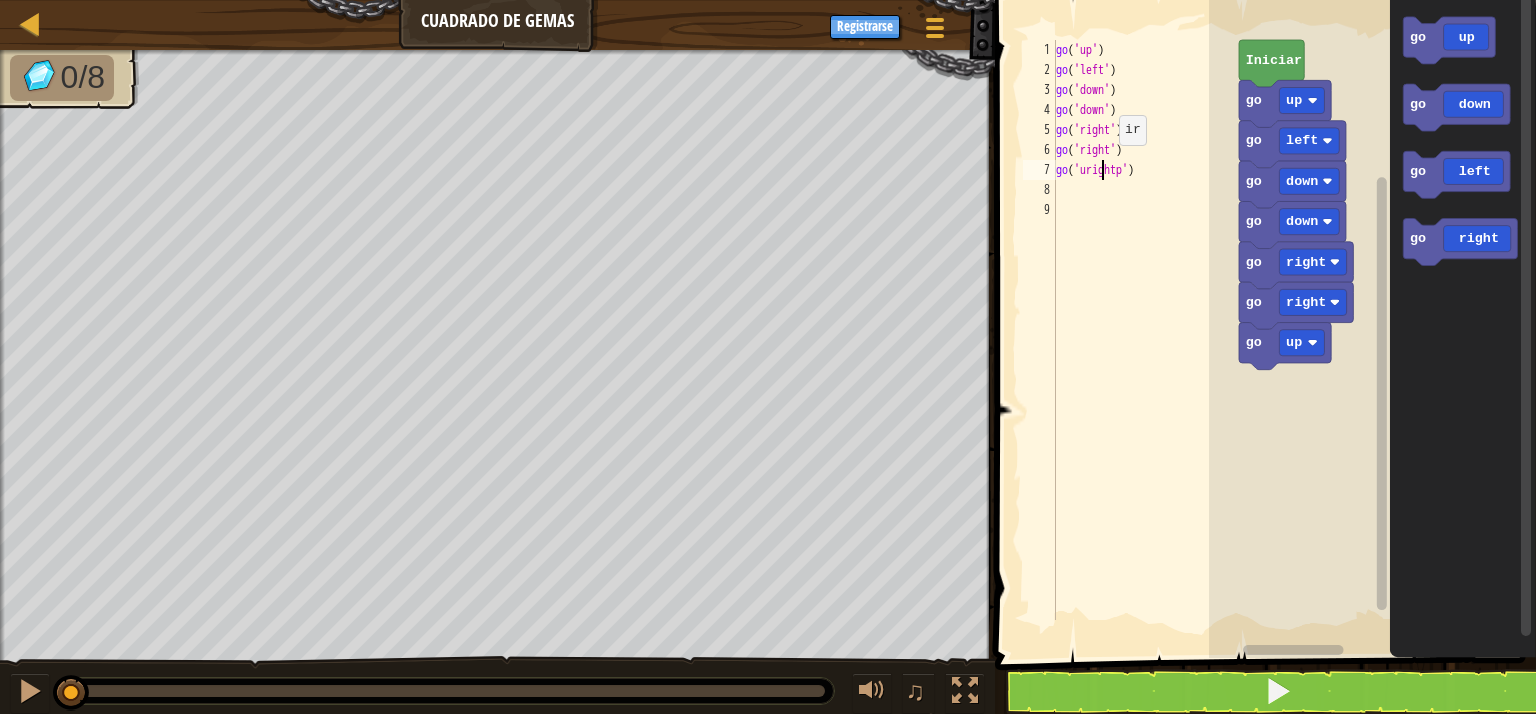 click on "go ( 'up' ) go ( 'left' ) go ( 'down' ) go ( 'down' ) go ( 'right' ) go ( 'right' ) go ( 'urightp' )" at bounding box center [1145, 350] 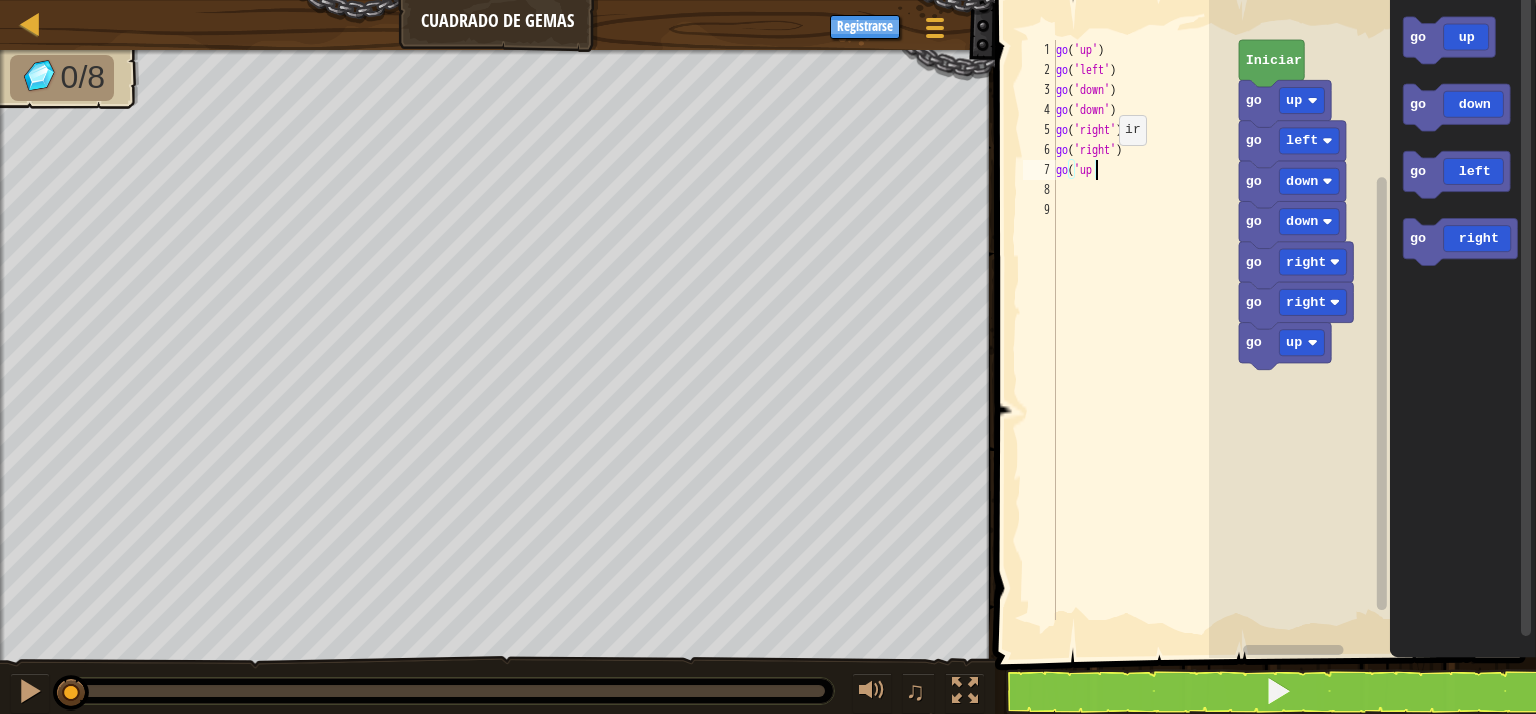 scroll, scrollTop: 9, scrollLeft: 1, axis: both 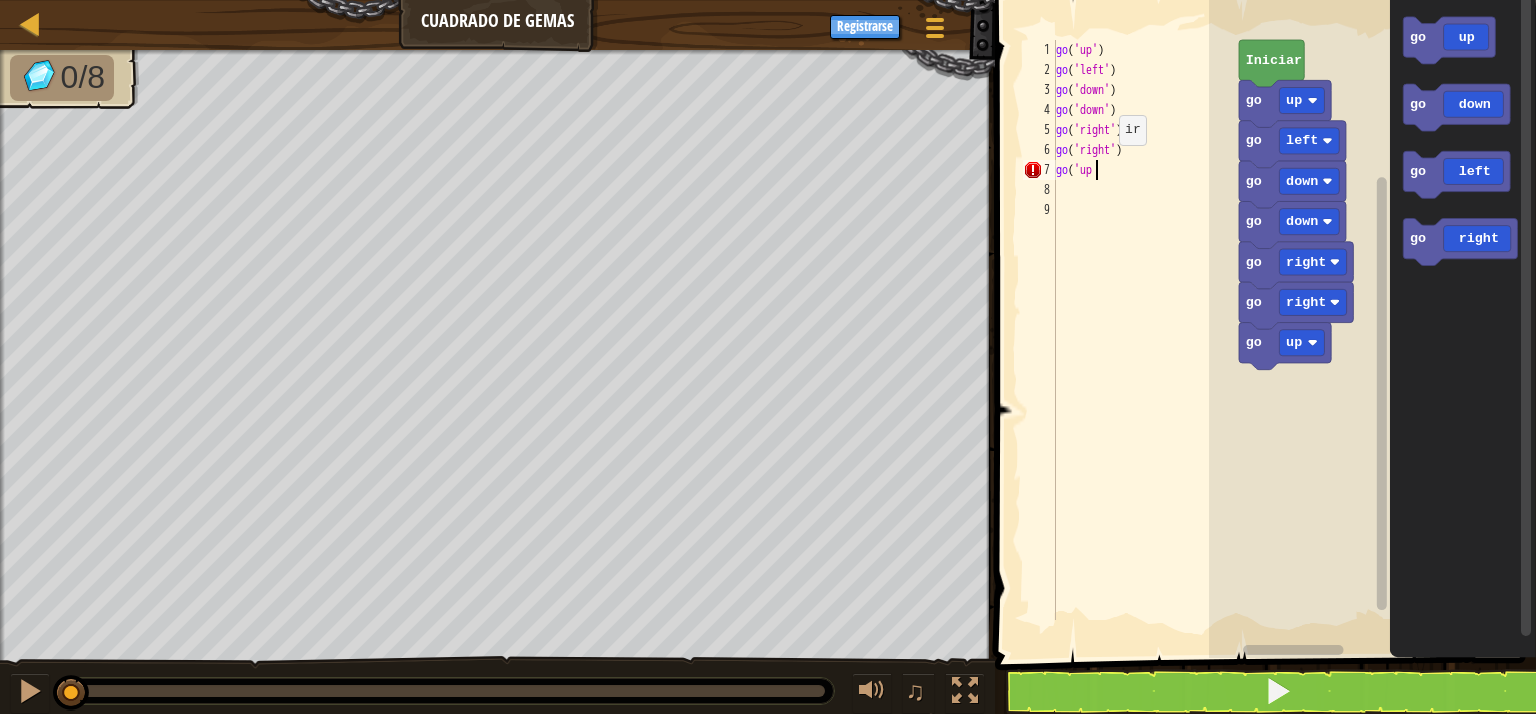 type on "go('up)" 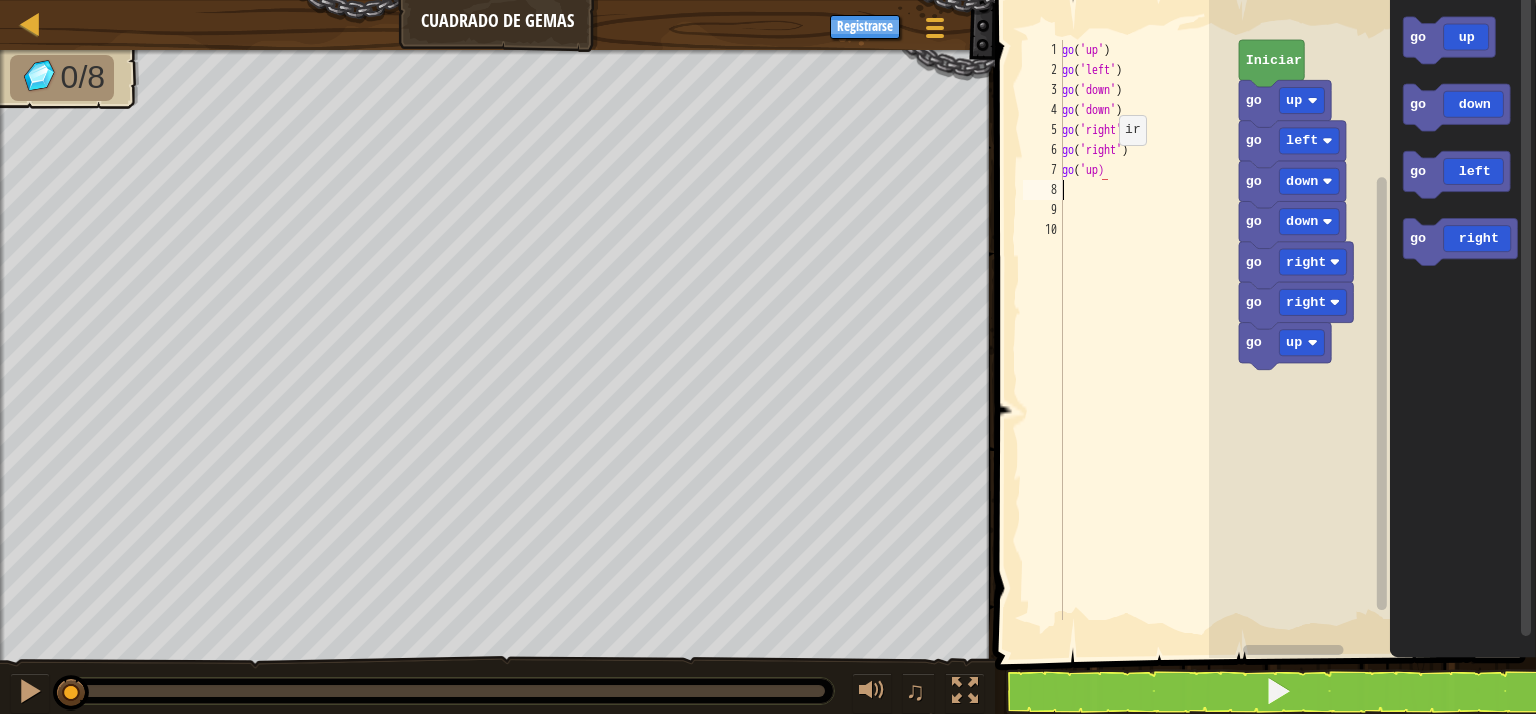 scroll, scrollTop: 9, scrollLeft: 0, axis: vertical 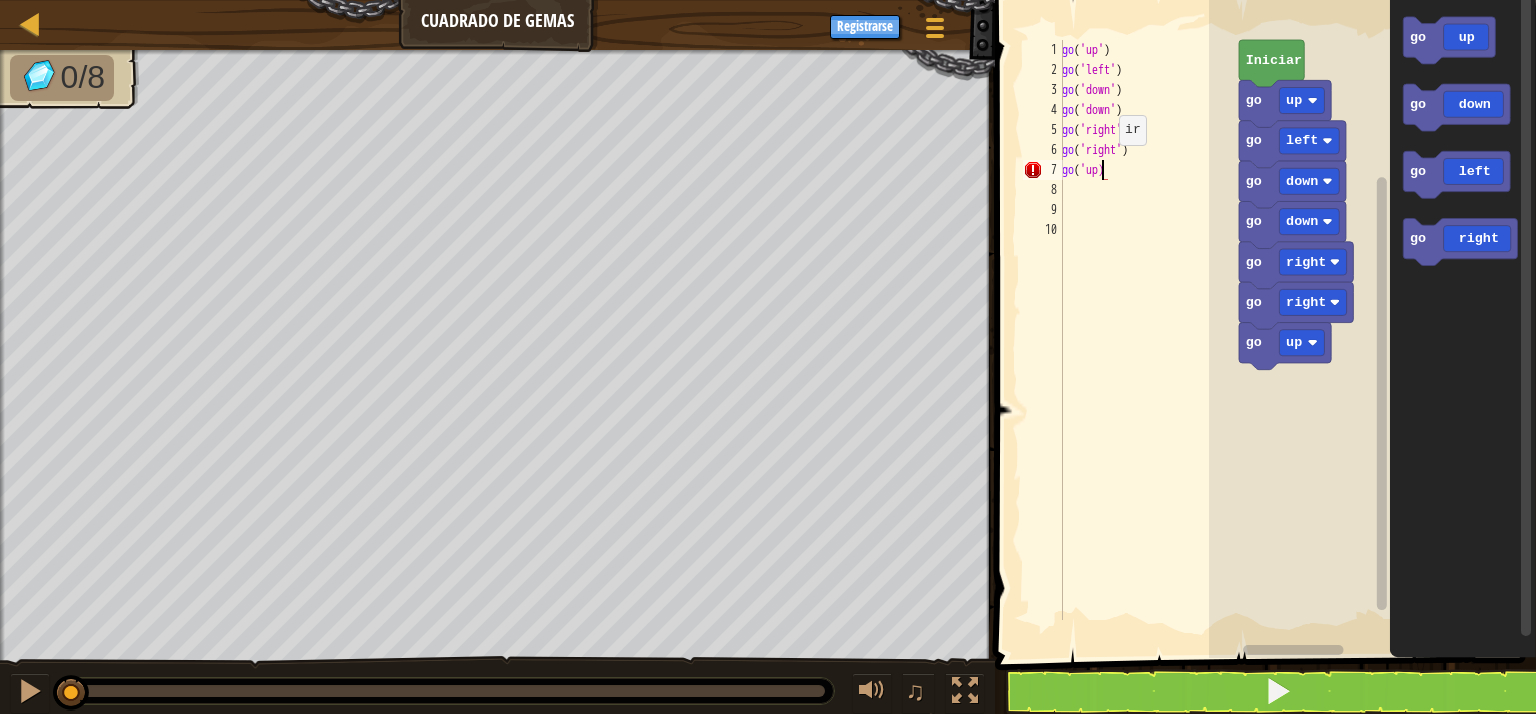 type on "go('up')" 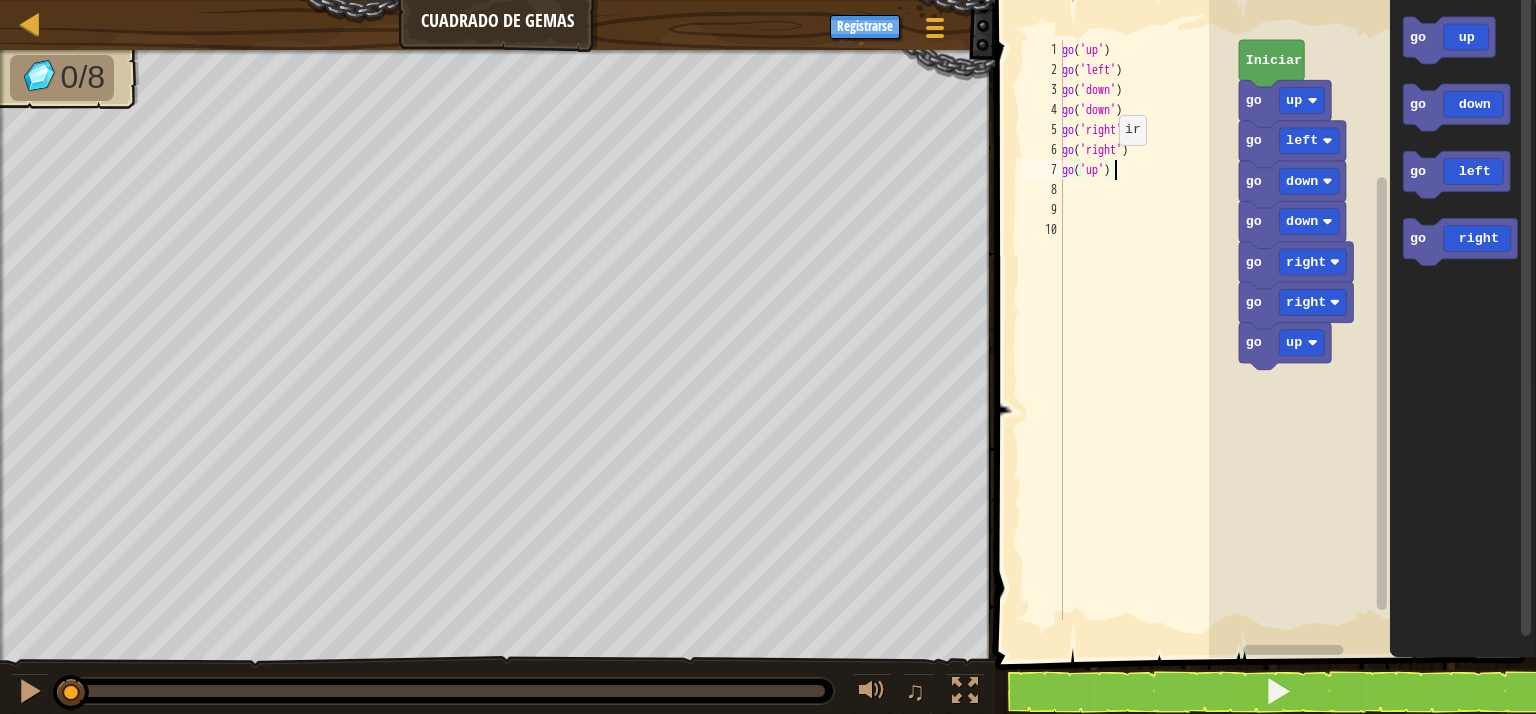 scroll, scrollTop: 9, scrollLeft: 0, axis: vertical 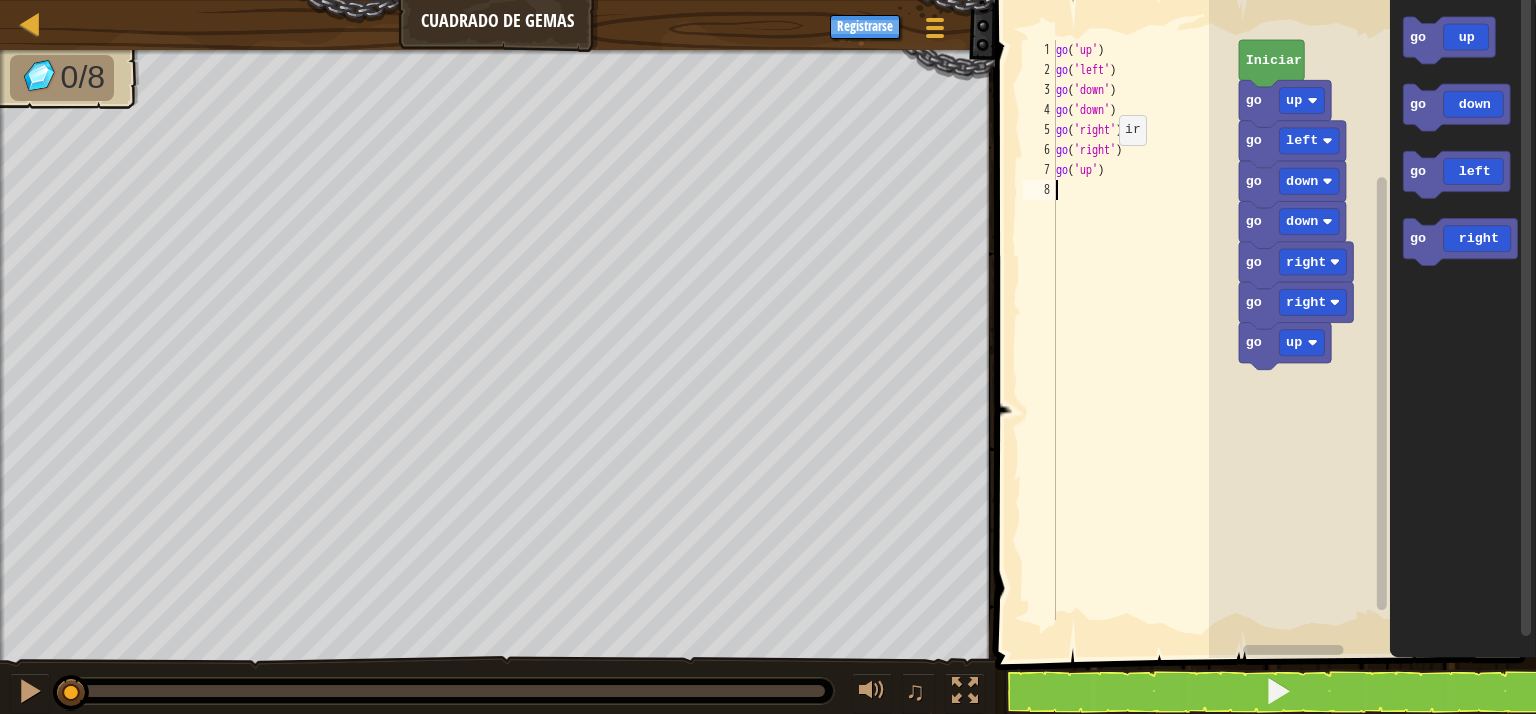 type on "g" 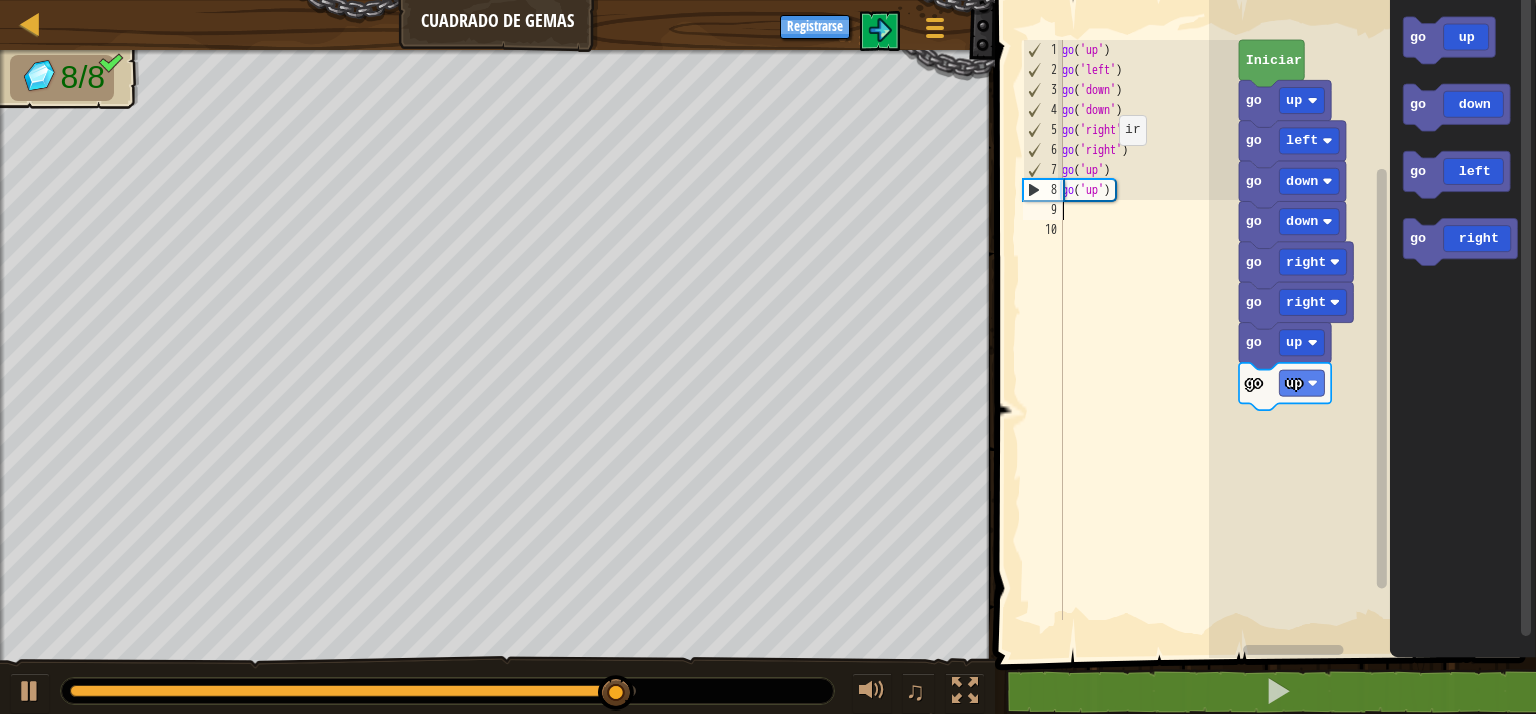 type 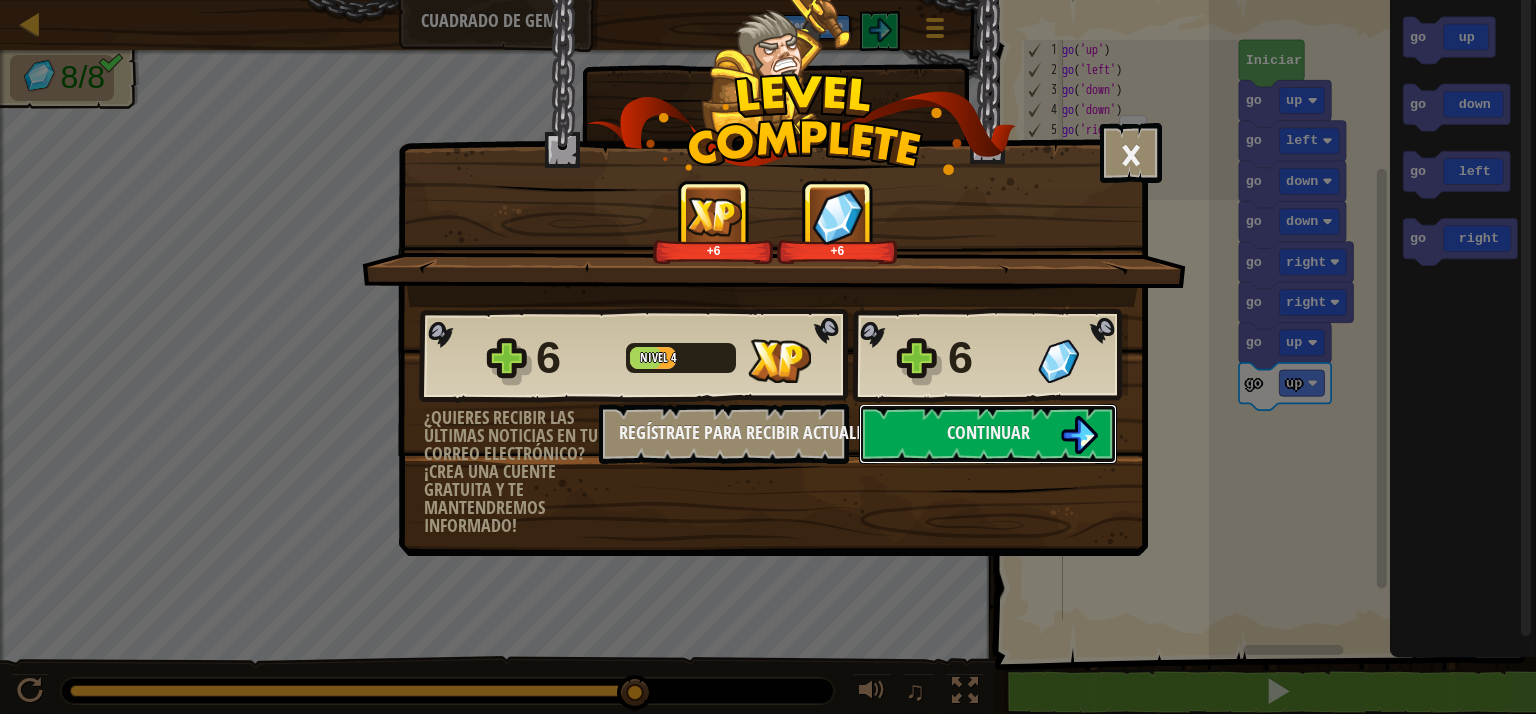 click on "Continuar" at bounding box center (988, 434) 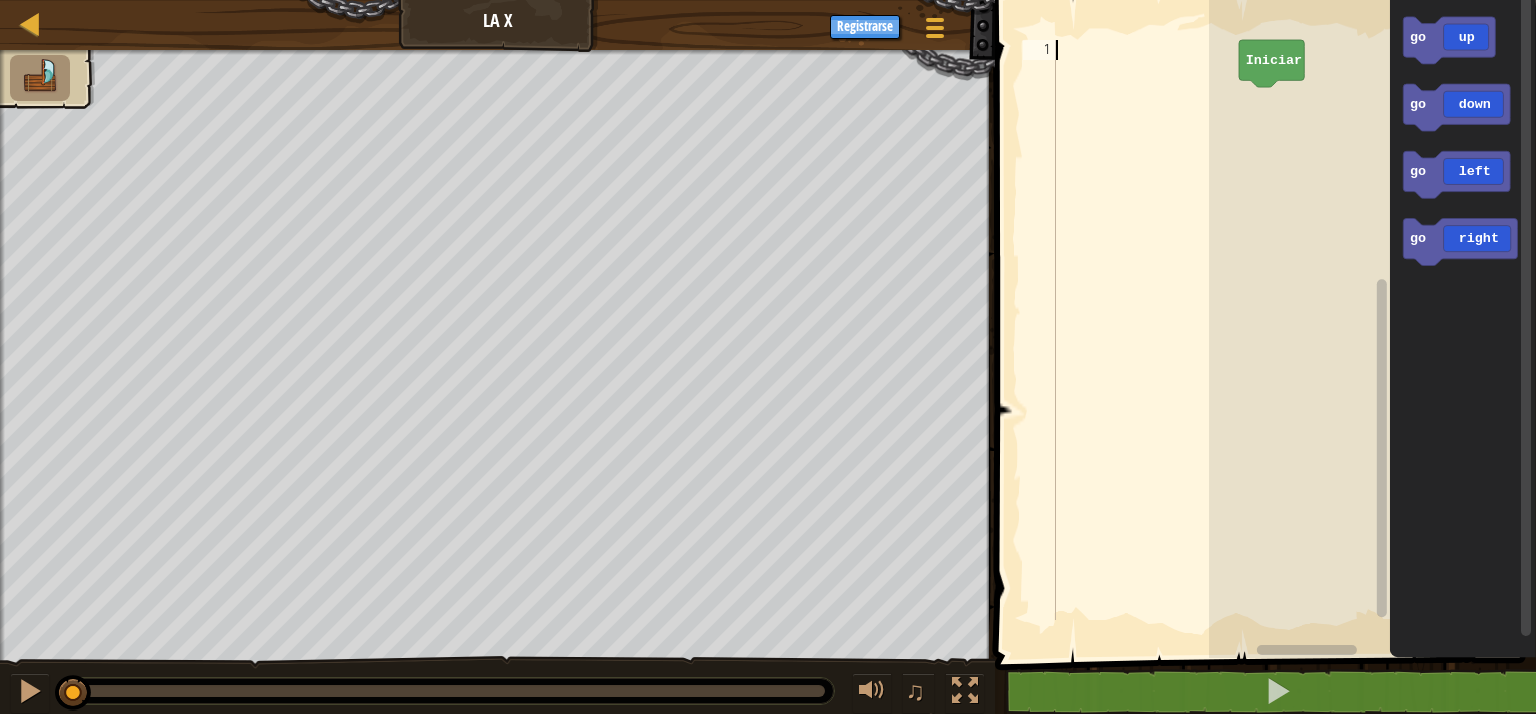click at bounding box center (1145, 350) 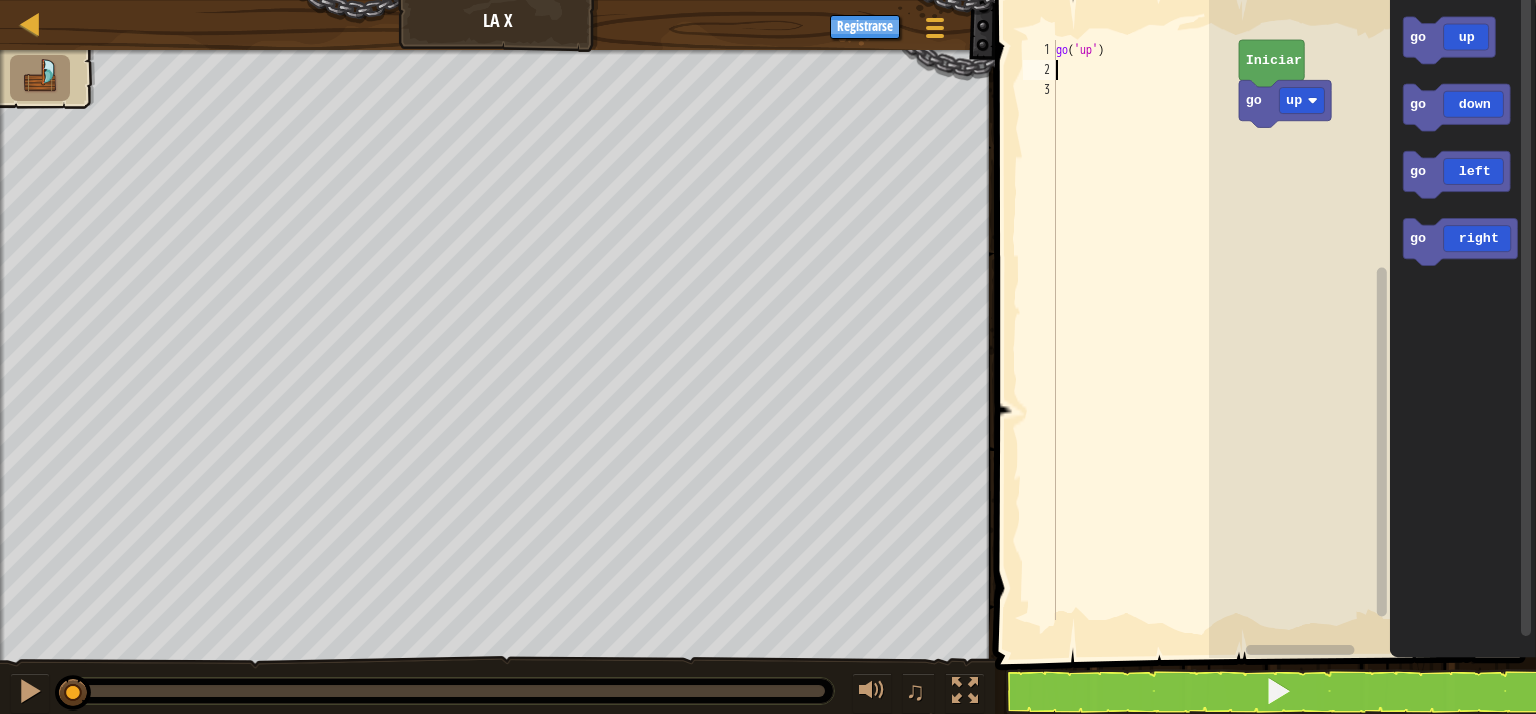 type on "g" 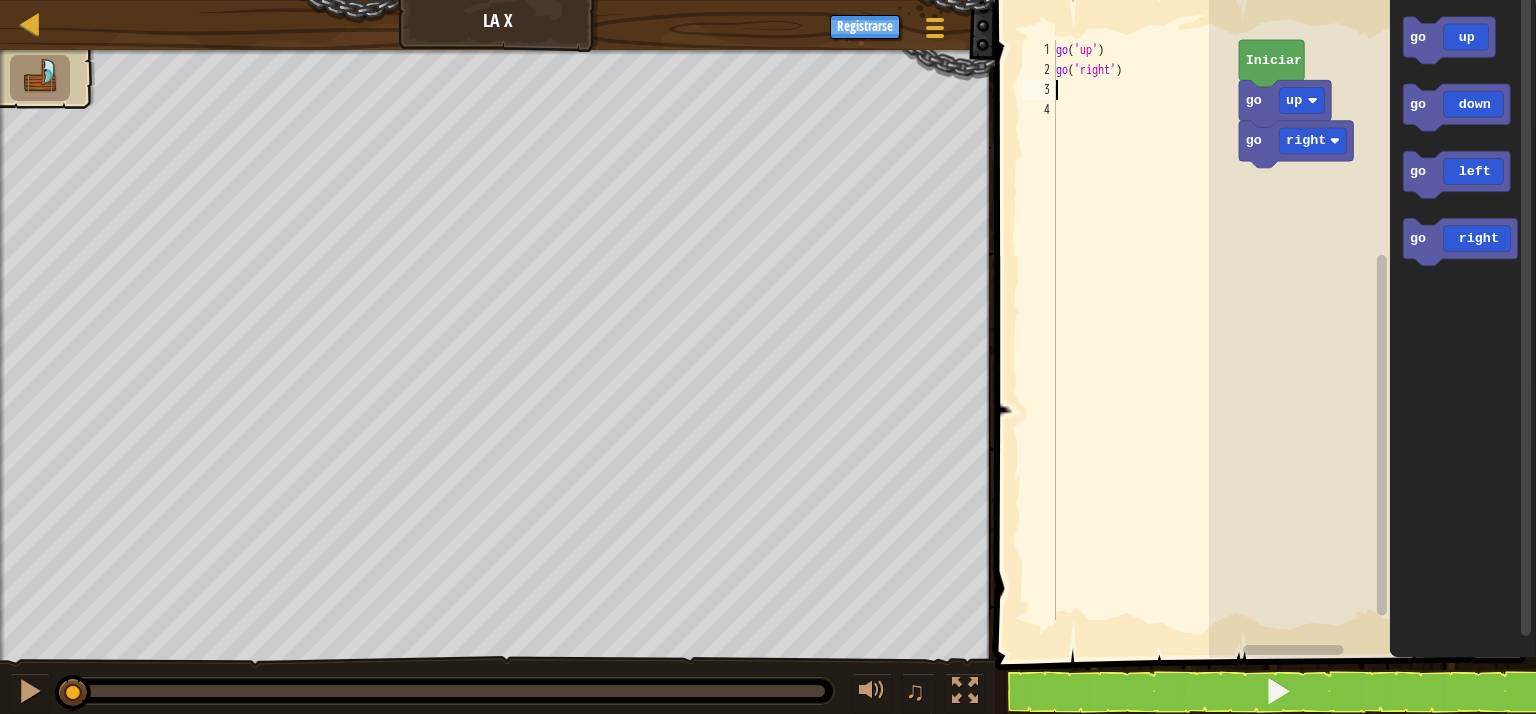 type on "g" 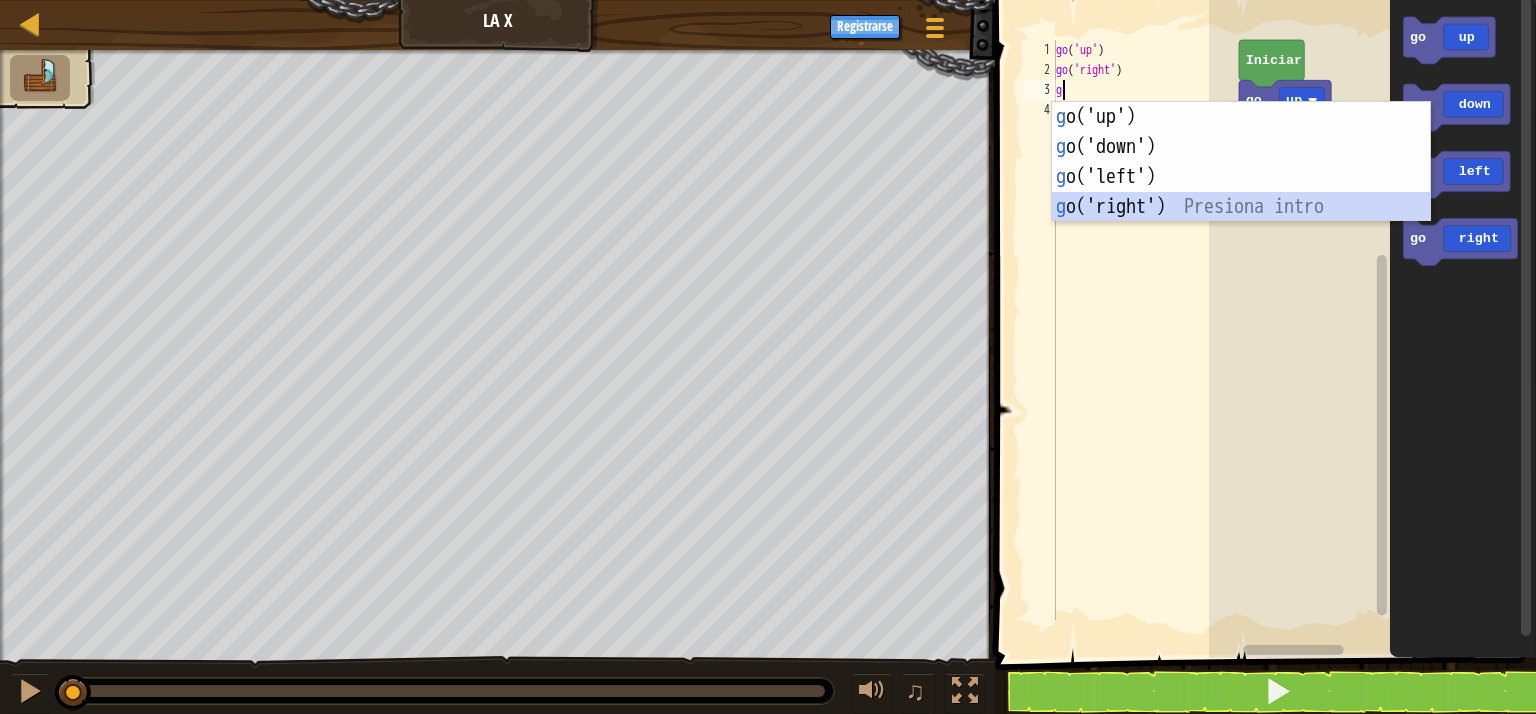 type 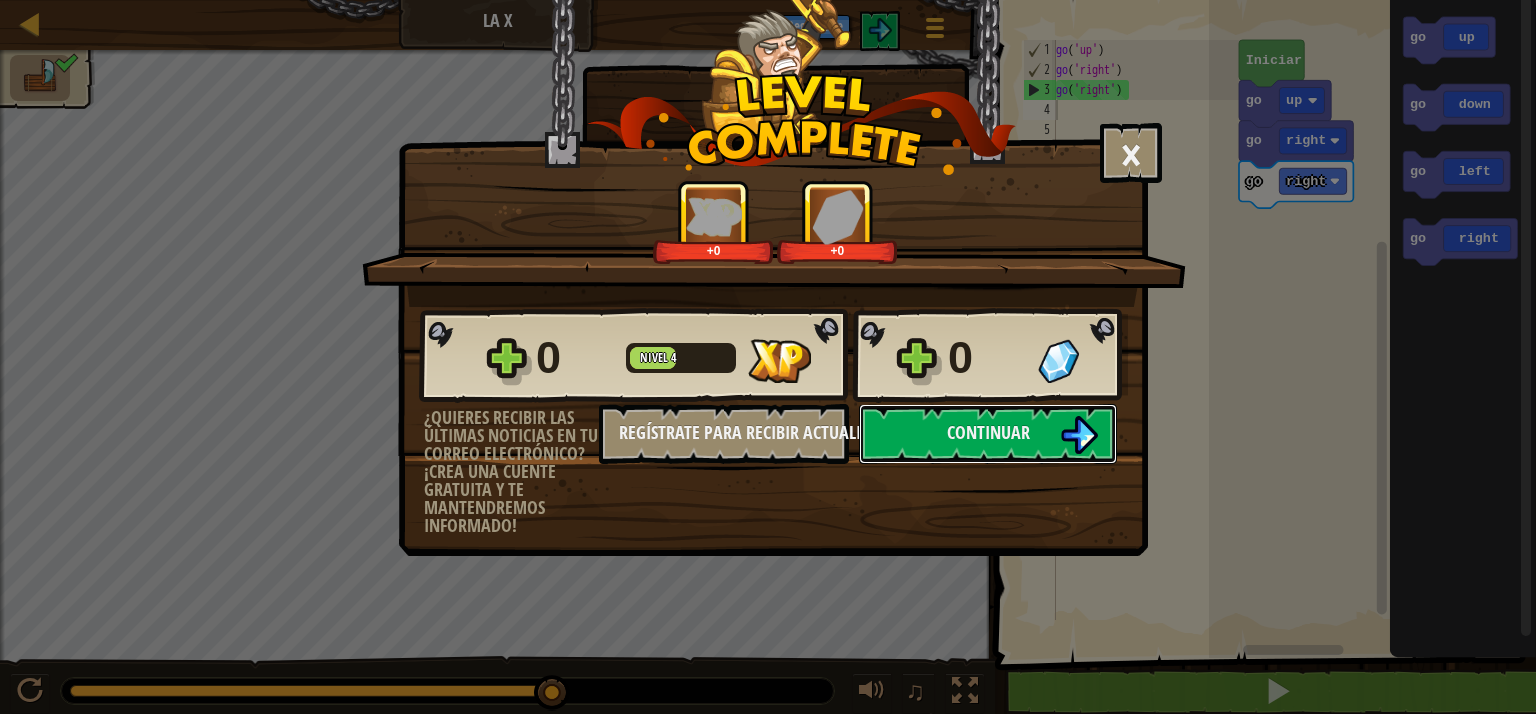 click on "Continuar" at bounding box center (988, 434) 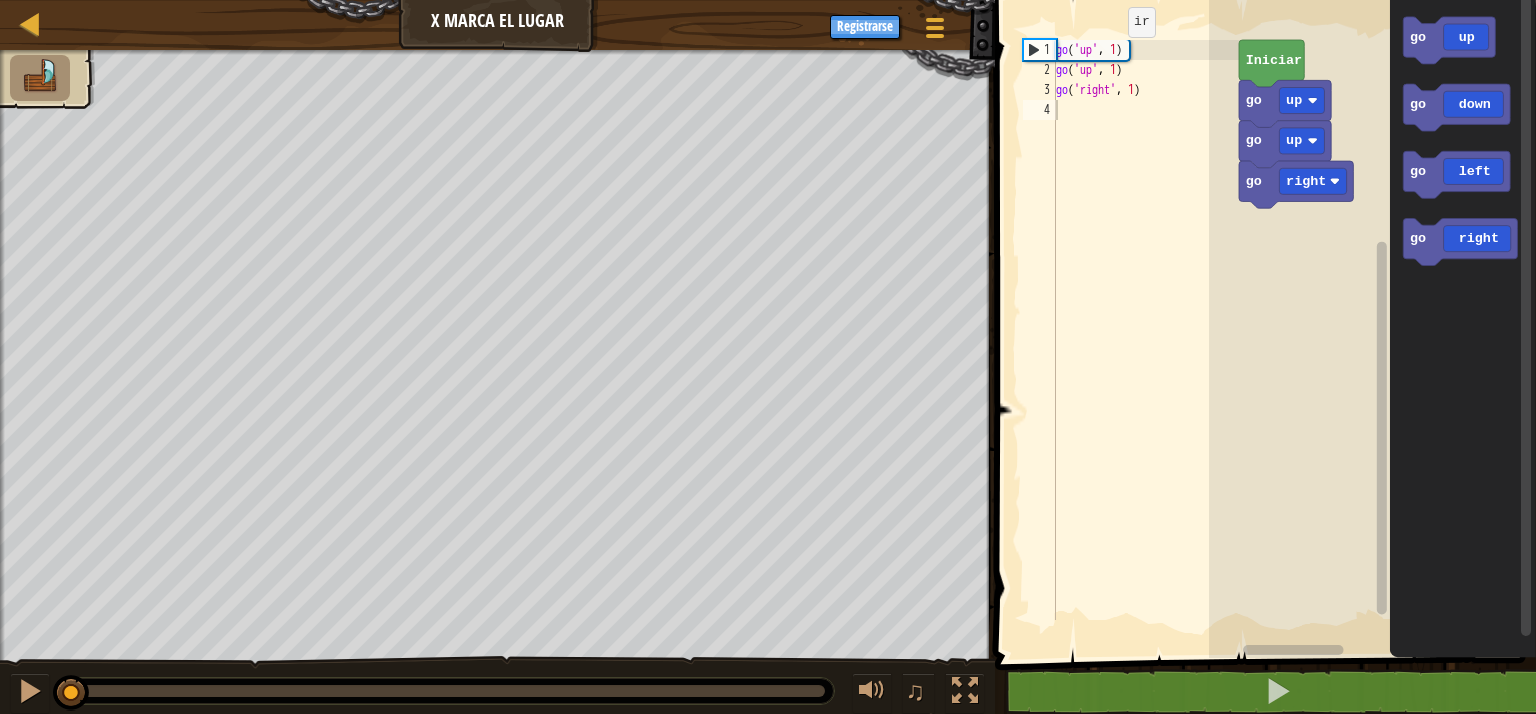 click on "go ( 'up' ,   1 ) go ( 'up' ,   1 ) go ( 'right' ,   1 )" at bounding box center [1145, 350] 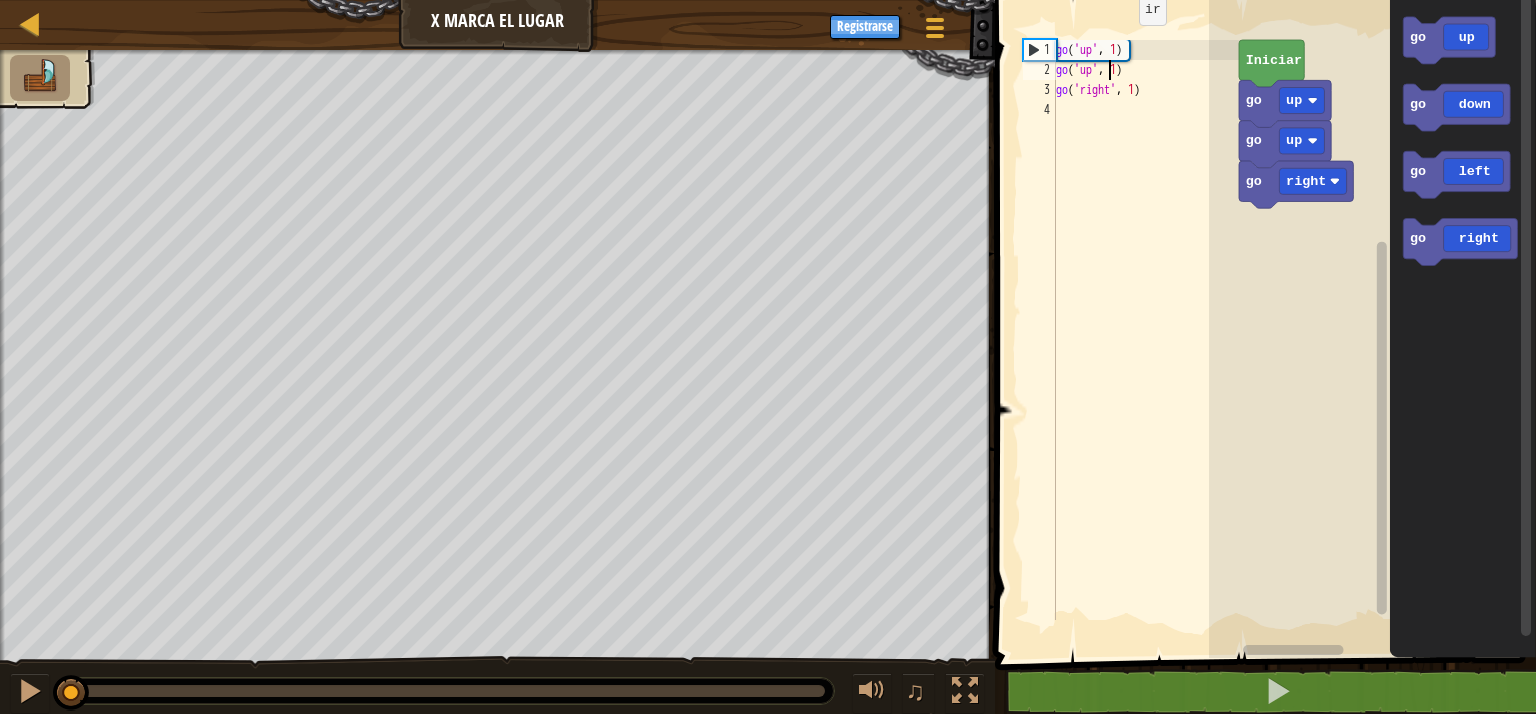 click on "go ( 'up' ,   1 ) go ( 'up' ,   1 ) go ( 'right' ,   1 )" at bounding box center (1145, 350) 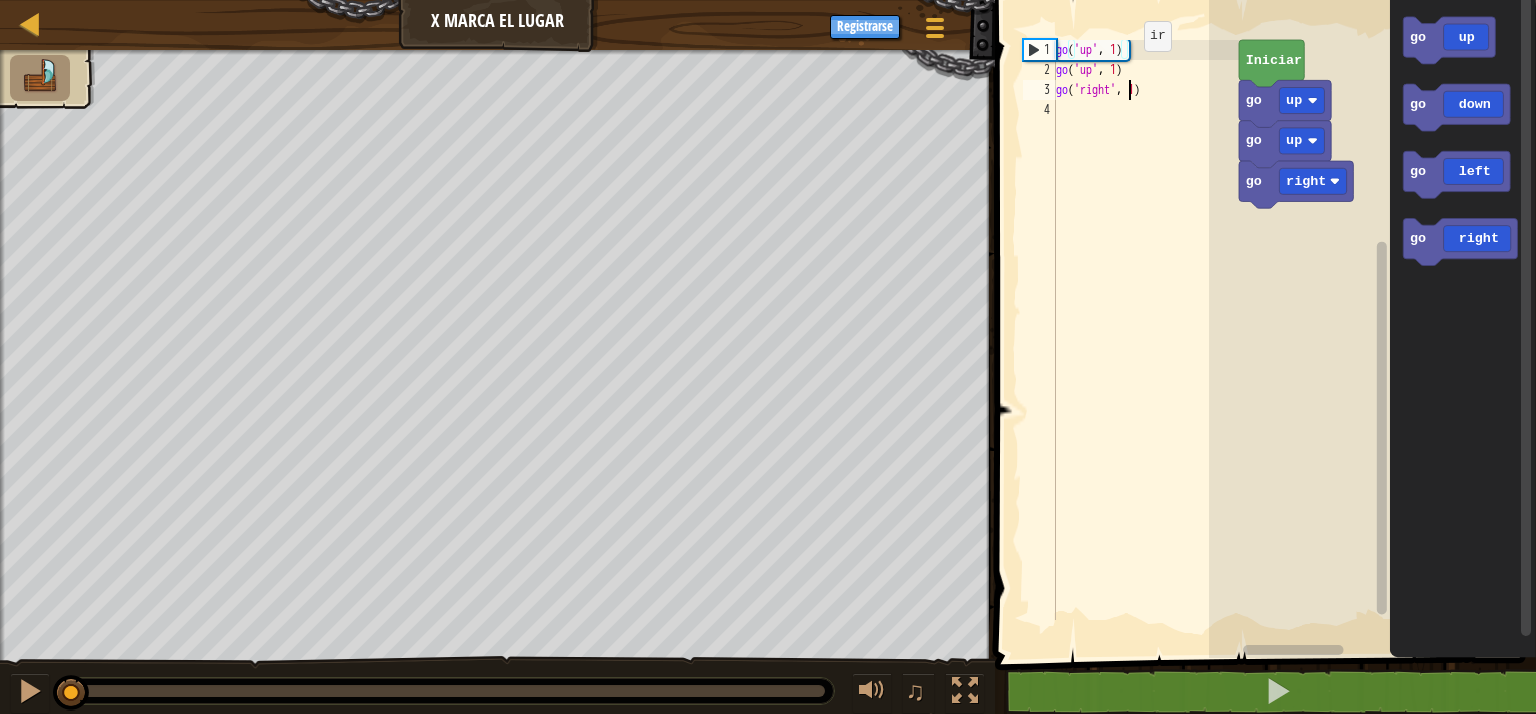 click on "go ( 'up' ,   1 ) go ( 'up' ,   1 ) go ( 'right' ,   1 )" at bounding box center [1145, 350] 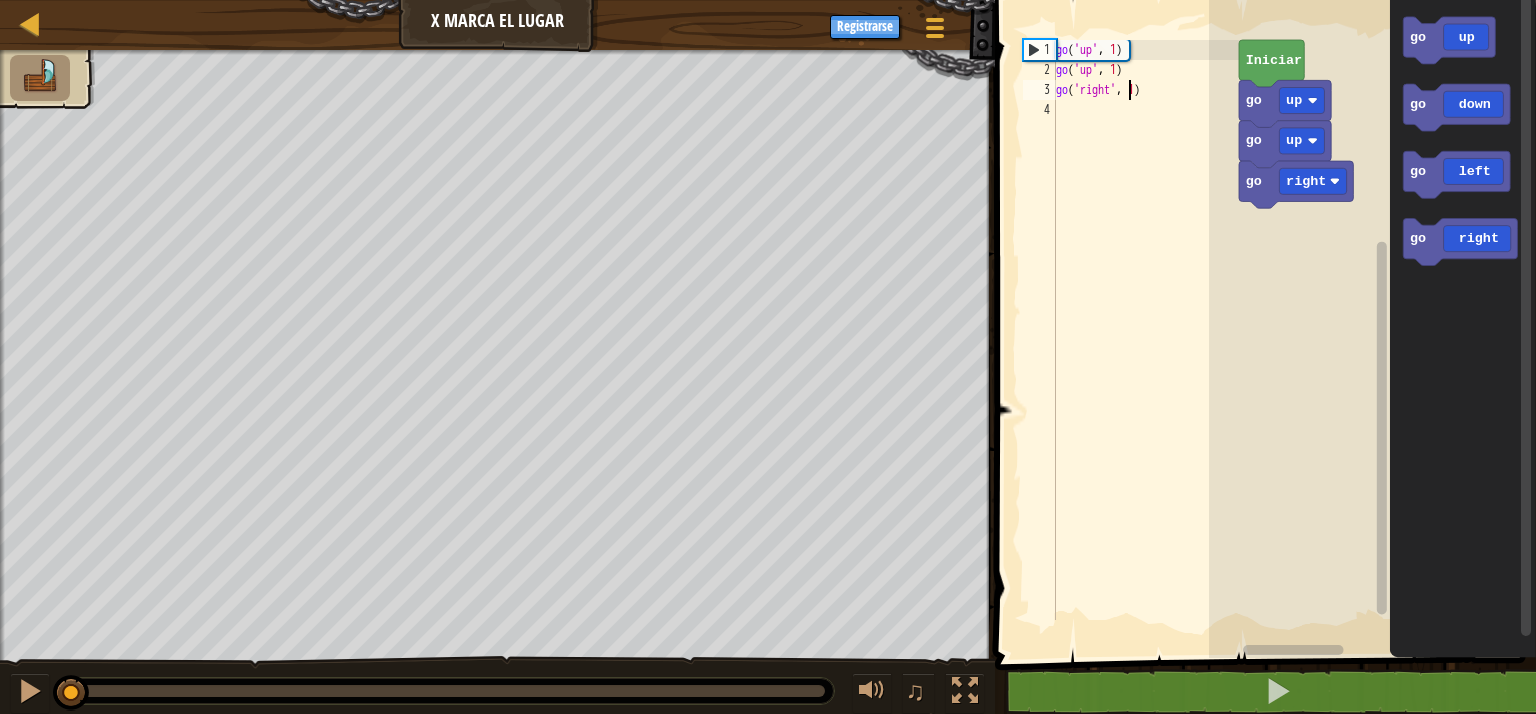 click on "go ( 'up' ,   1 ) go ( 'up' ,   1 ) go ( 'right' ,   1 )" at bounding box center [1145, 350] 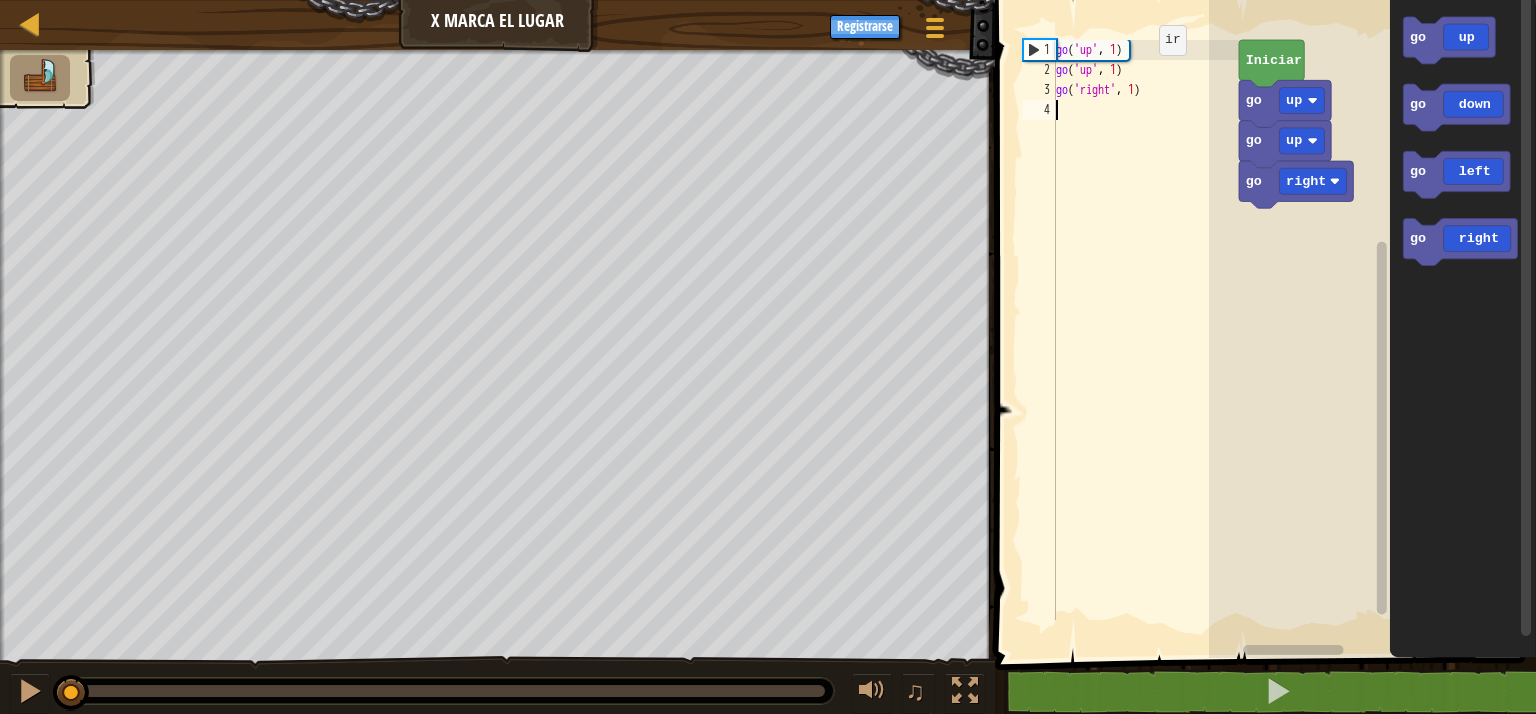 click on "go ( 'up' ,   1 ) go ( 'up' ,   1 ) go ( 'right' ,   1 )" at bounding box center [1145, 350] 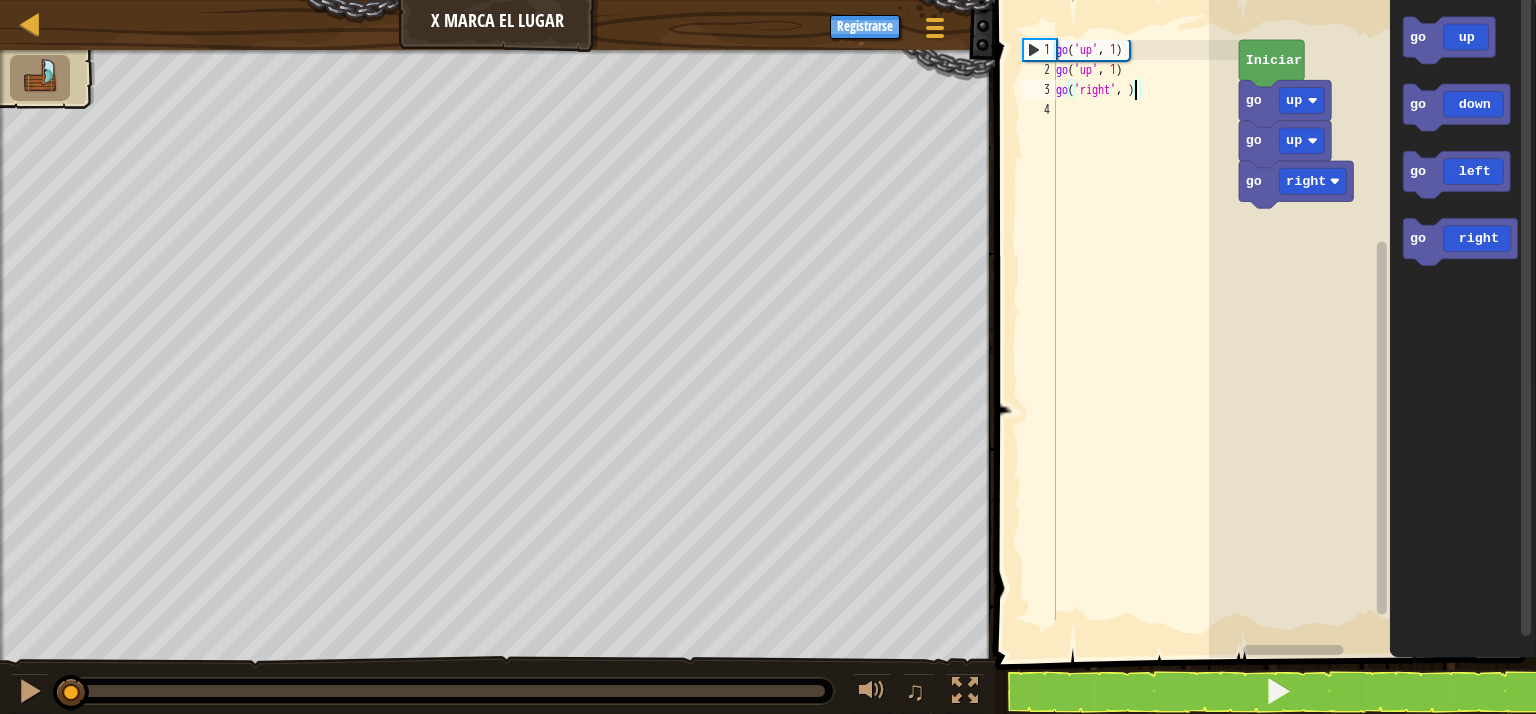 scroll, scrollTop: 9, scrollLeft: 6, axis: both 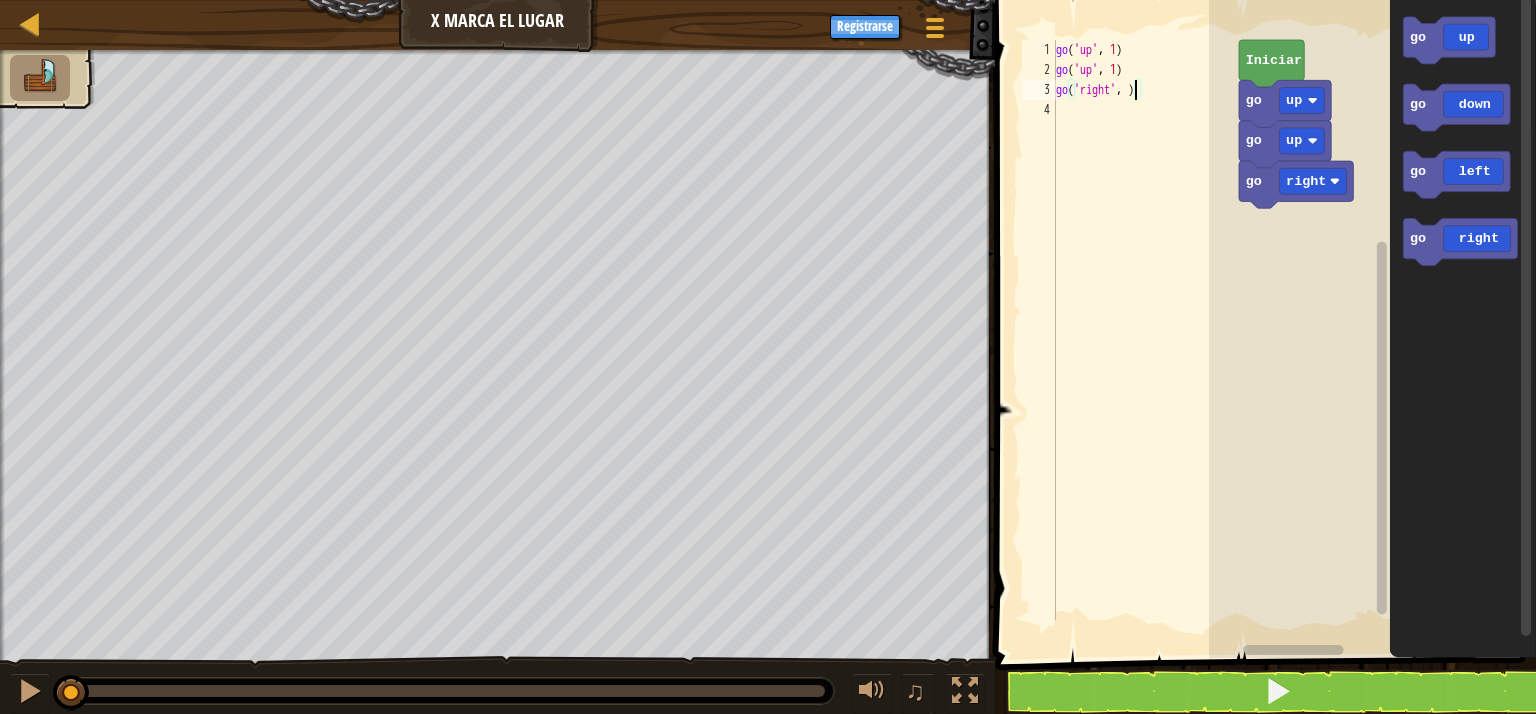 type on "go('right', 2)" 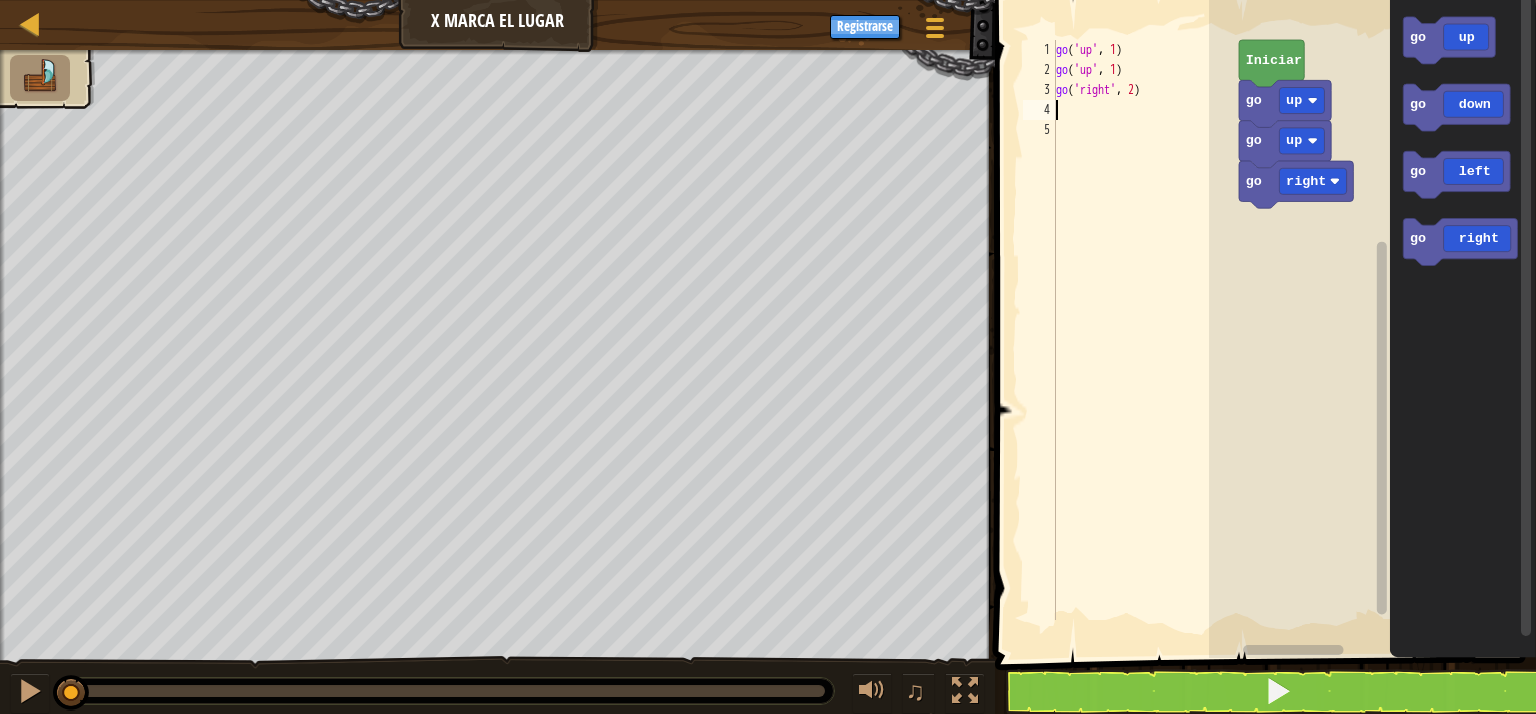 scroll, scrollTop: 9, scrollLeft: 0, axis: vertical 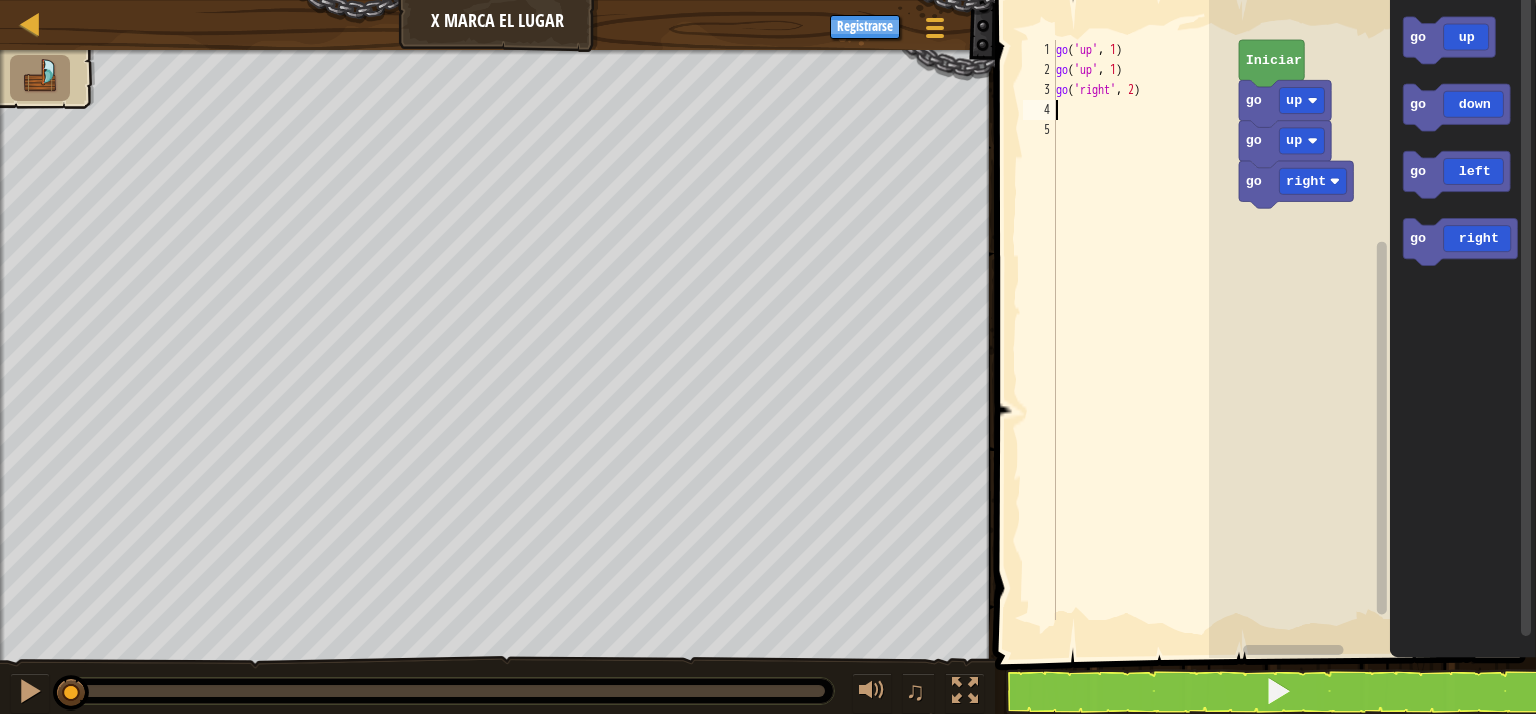 click on "go ( 'up' ,   1 ) go ( 'up' ,   1 ) go ( 'right' ,   2 )" at bounding box center (1145, 350) 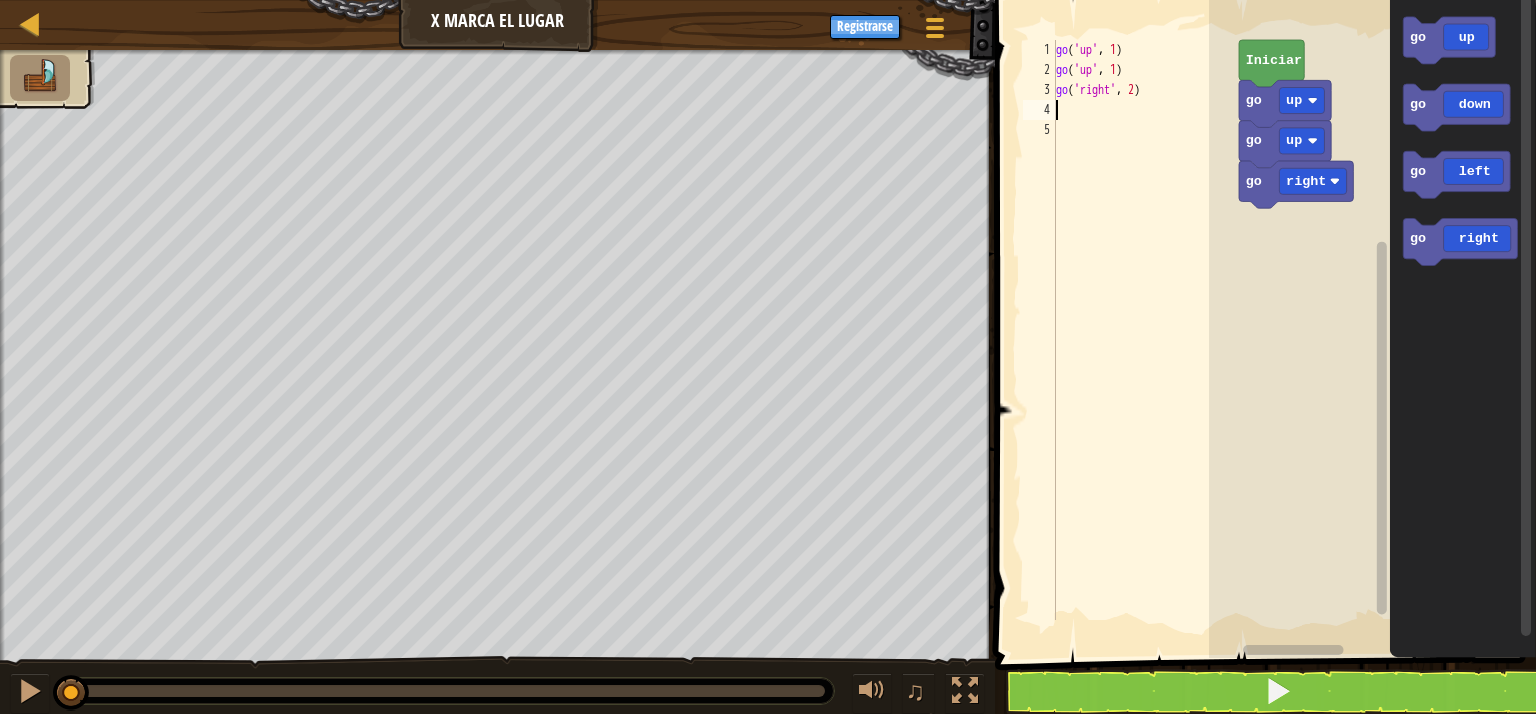 type on "g" 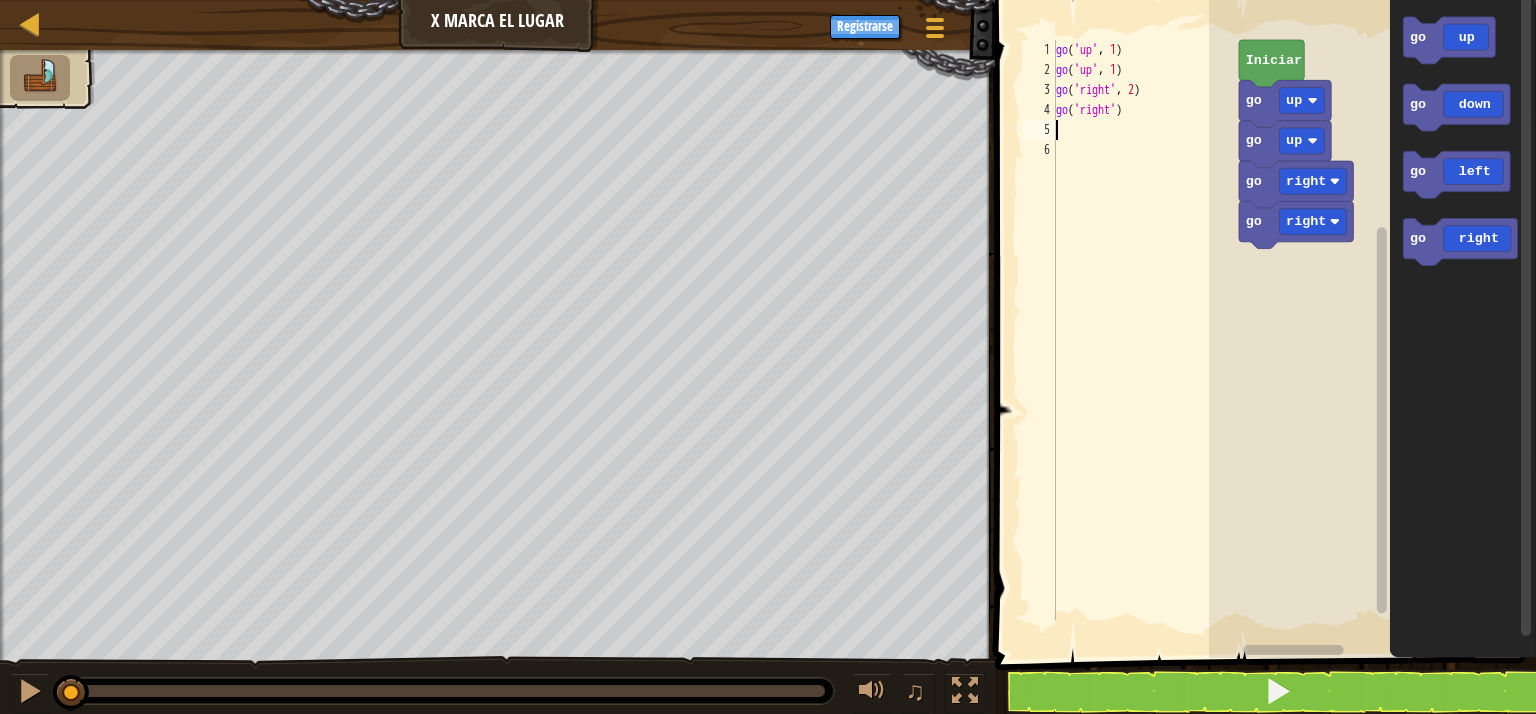 type on "go" 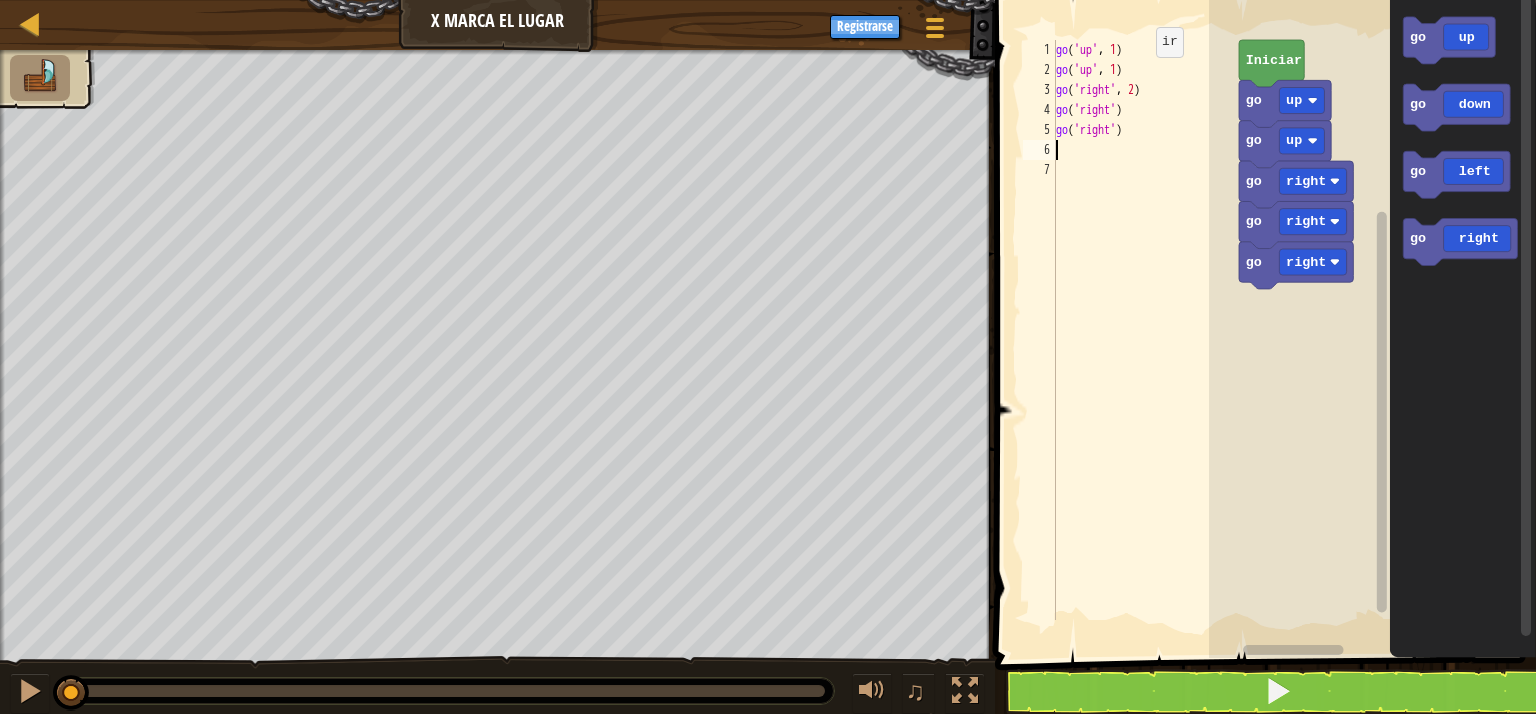 click on "go ( 'up' ,   1 ) go ( 'up' ,   1 ) go ( 'right' ,   2 ) go ( 'right' ) go ( 'right' )" at bounding box center [1145, 350] 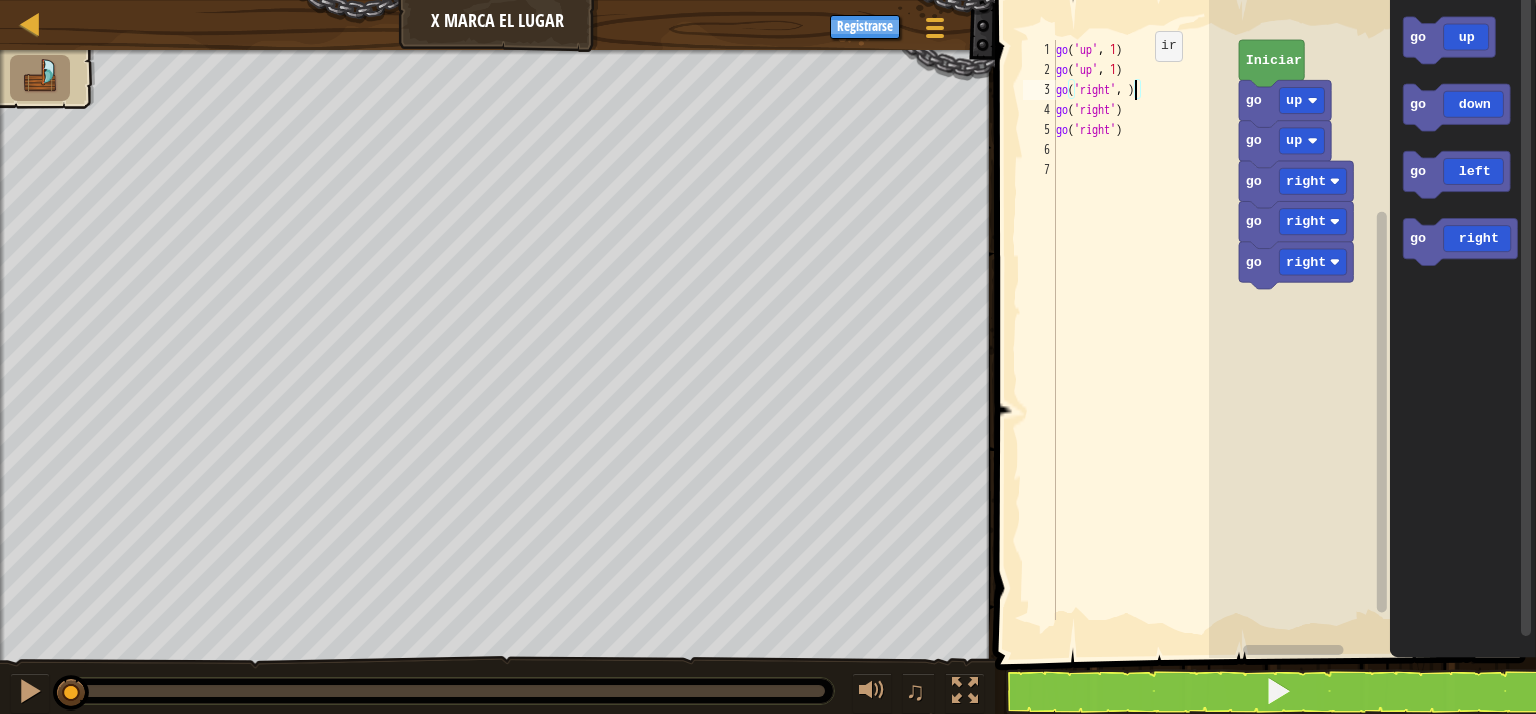 scroll, scrollTop: 9, scrollLeft: 6, axis: both 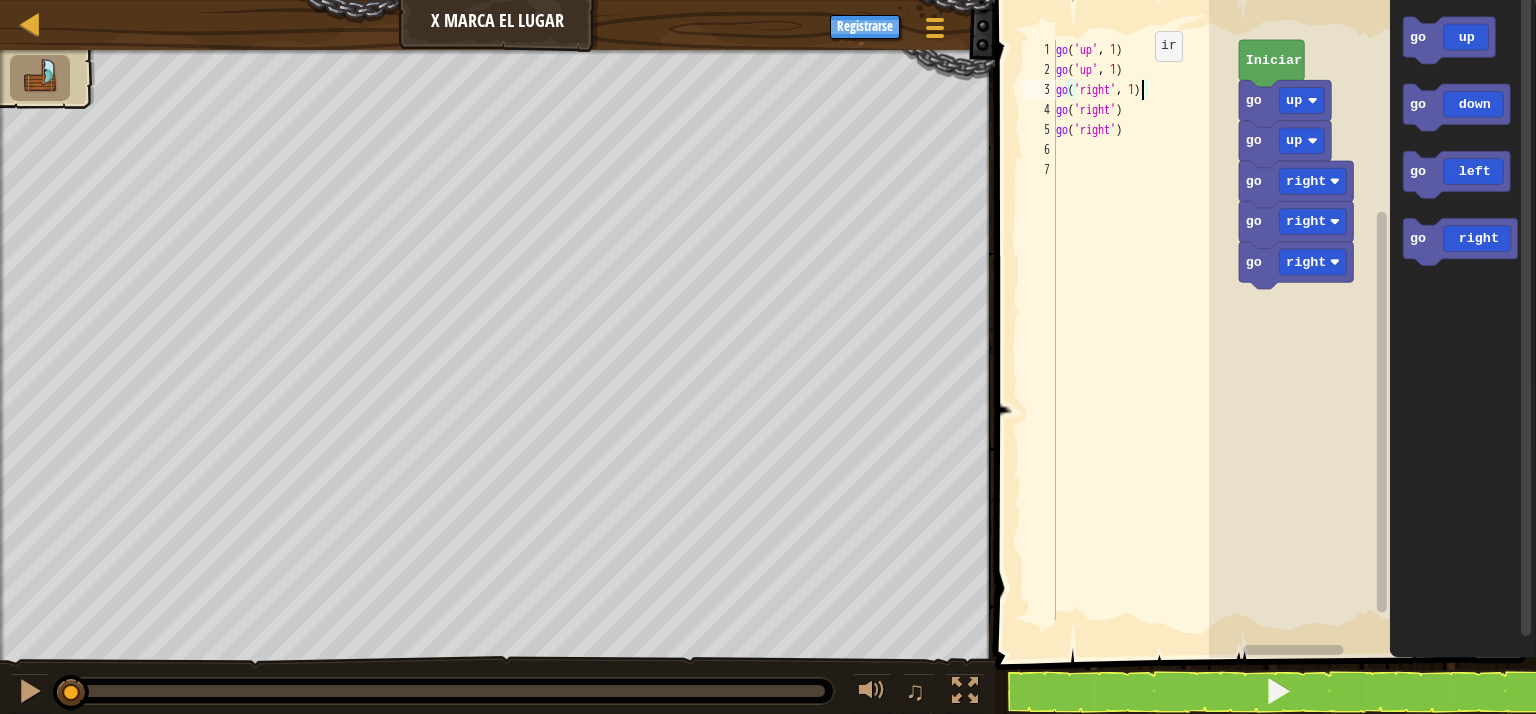type on "go('right')" 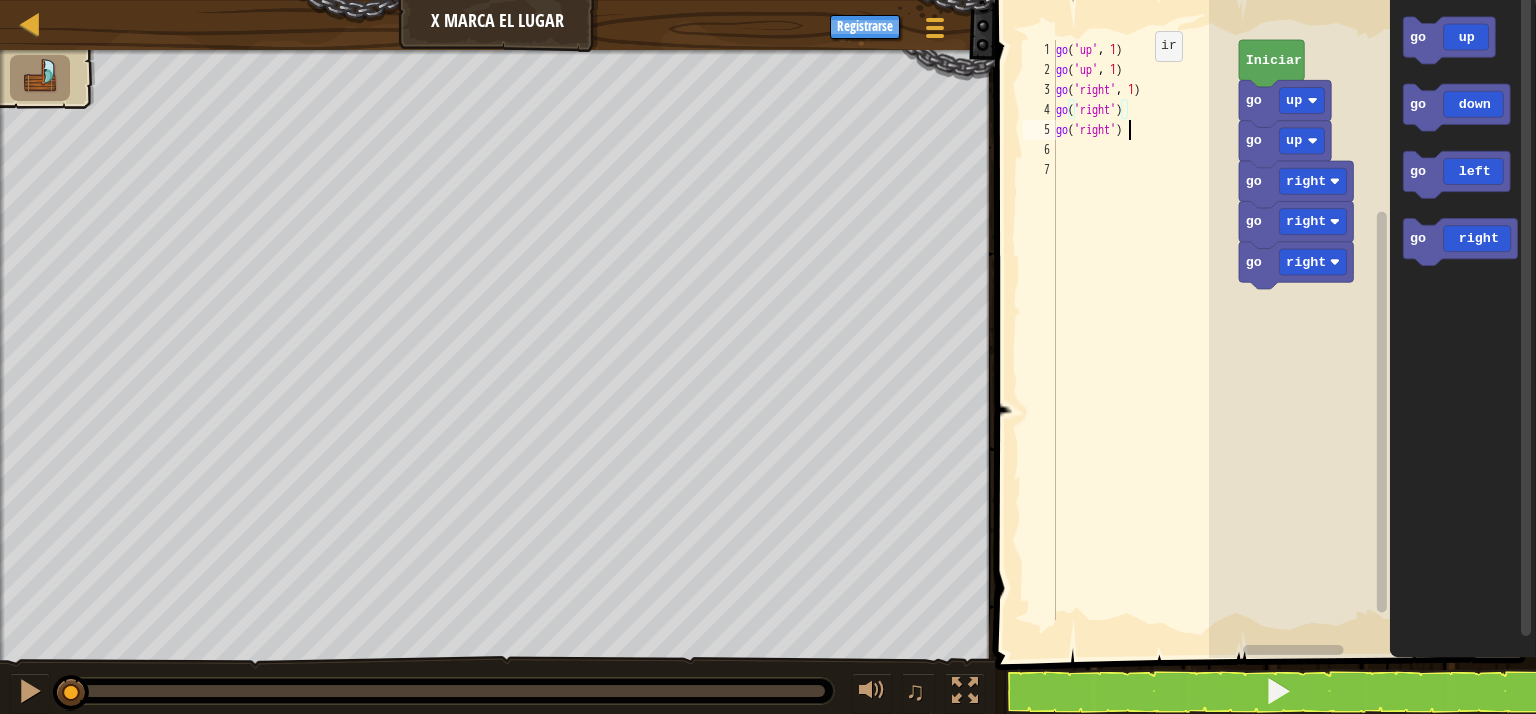 scroll, scrollTop: 9, scrollLeft: 0, axis: vertical 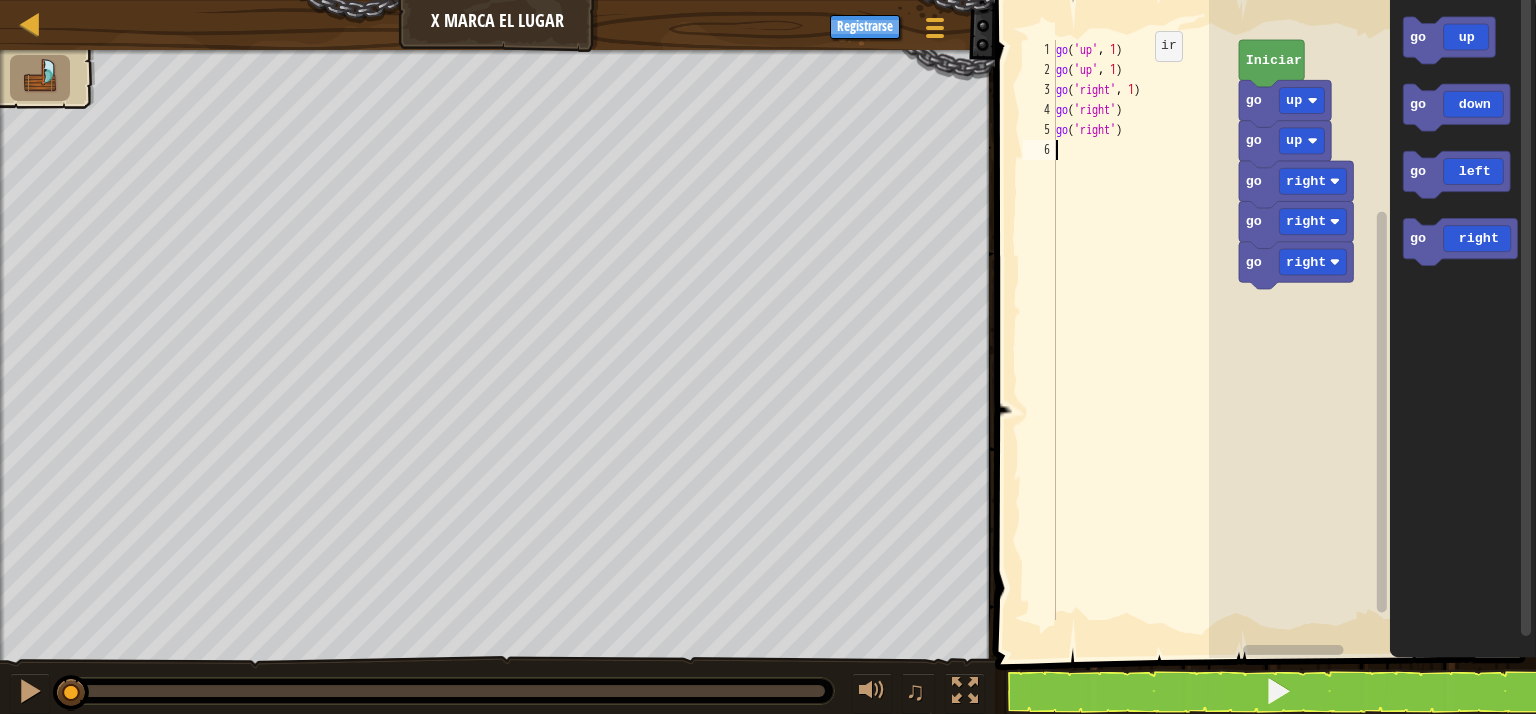 type on "g" 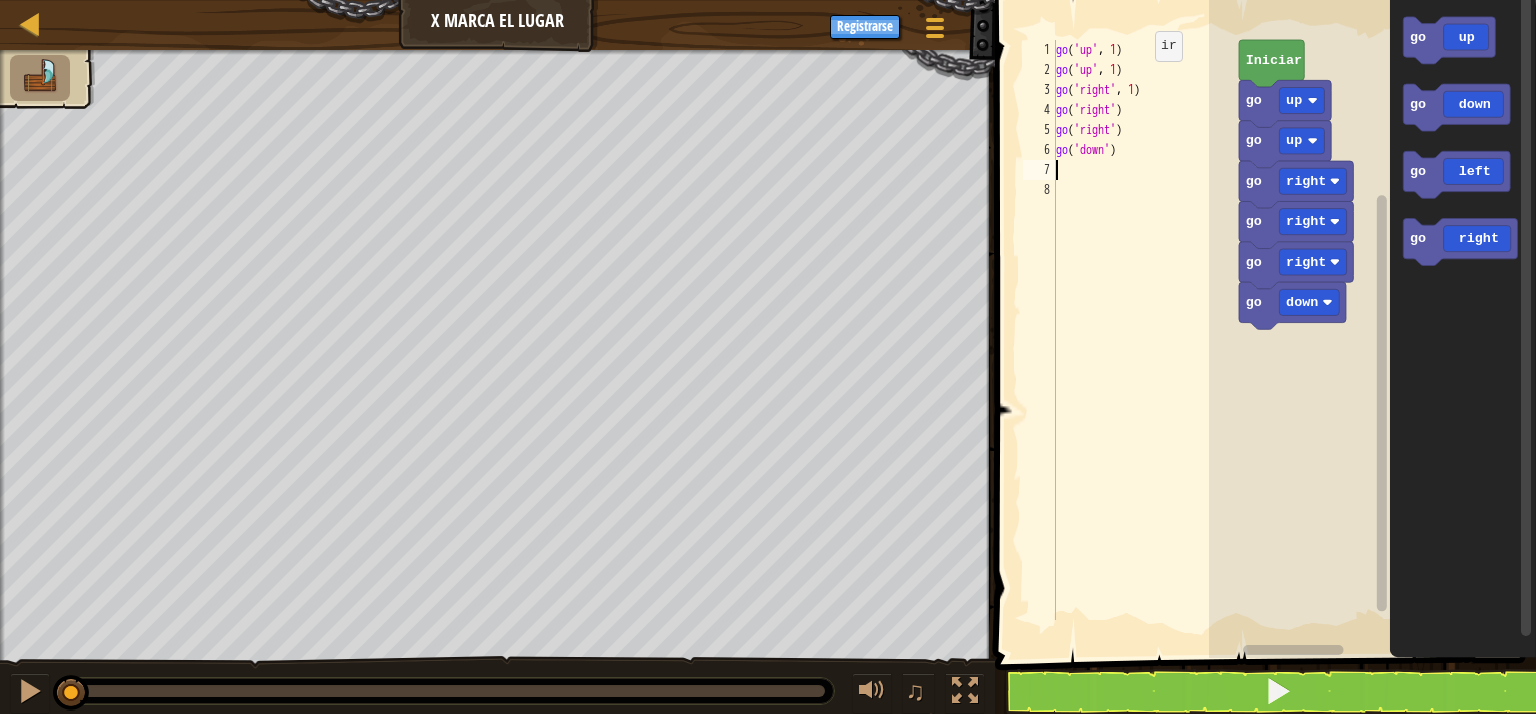 type on "g" 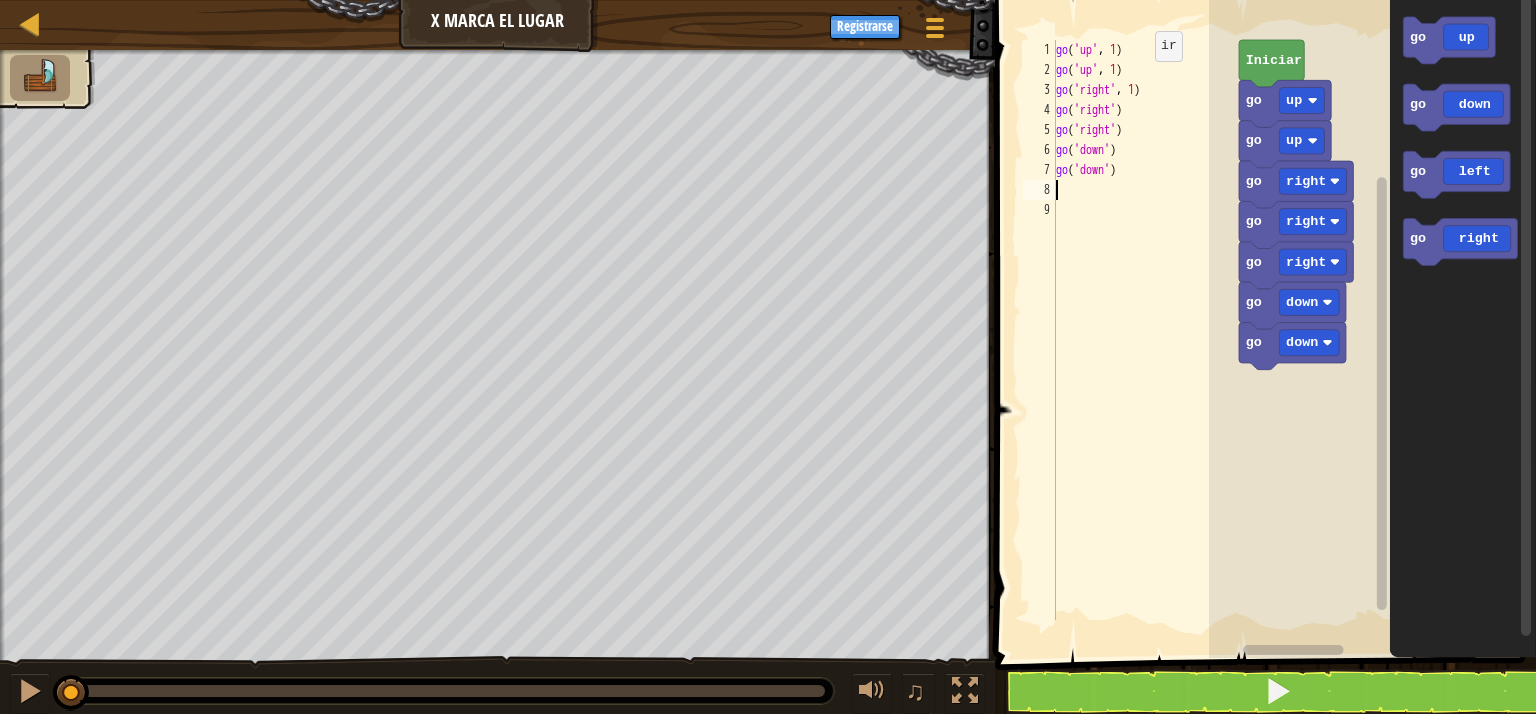 type on "g" 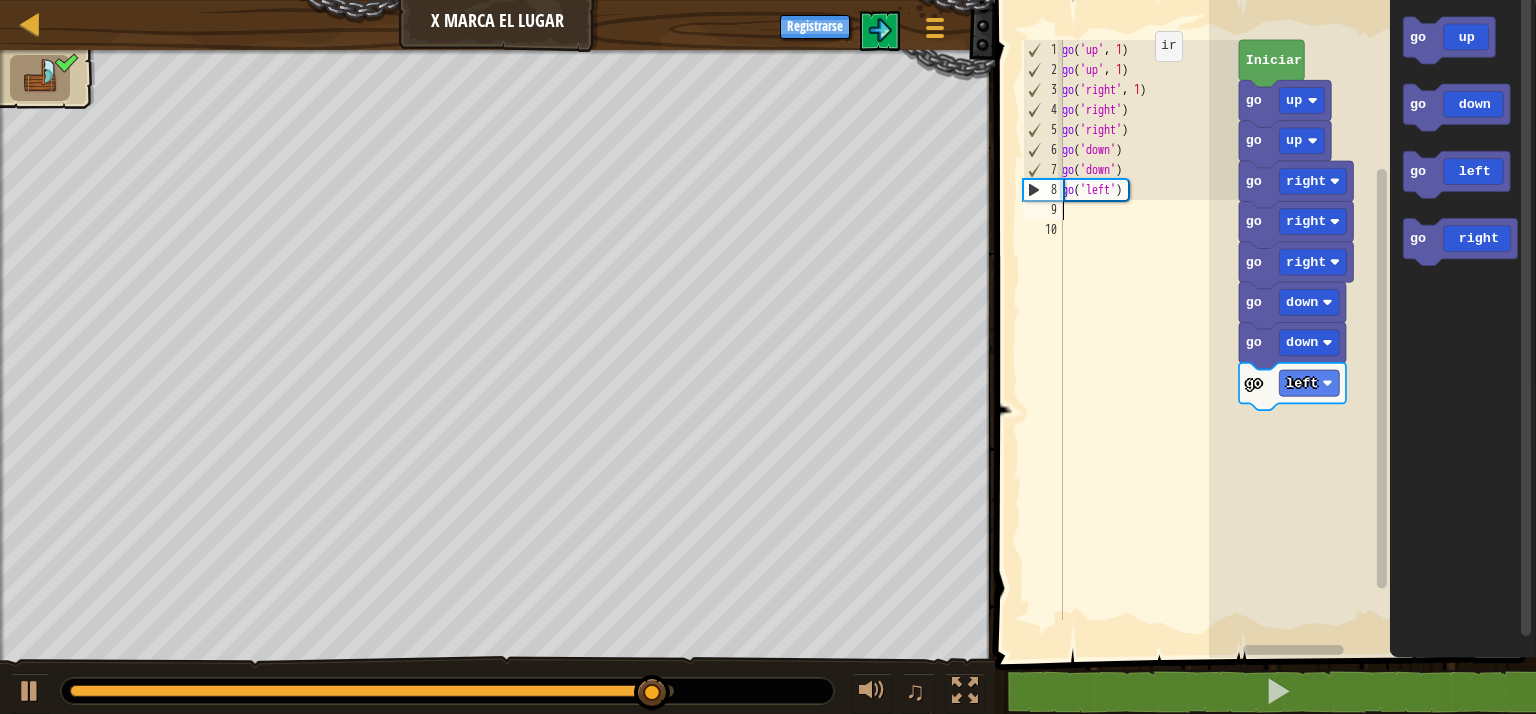 type 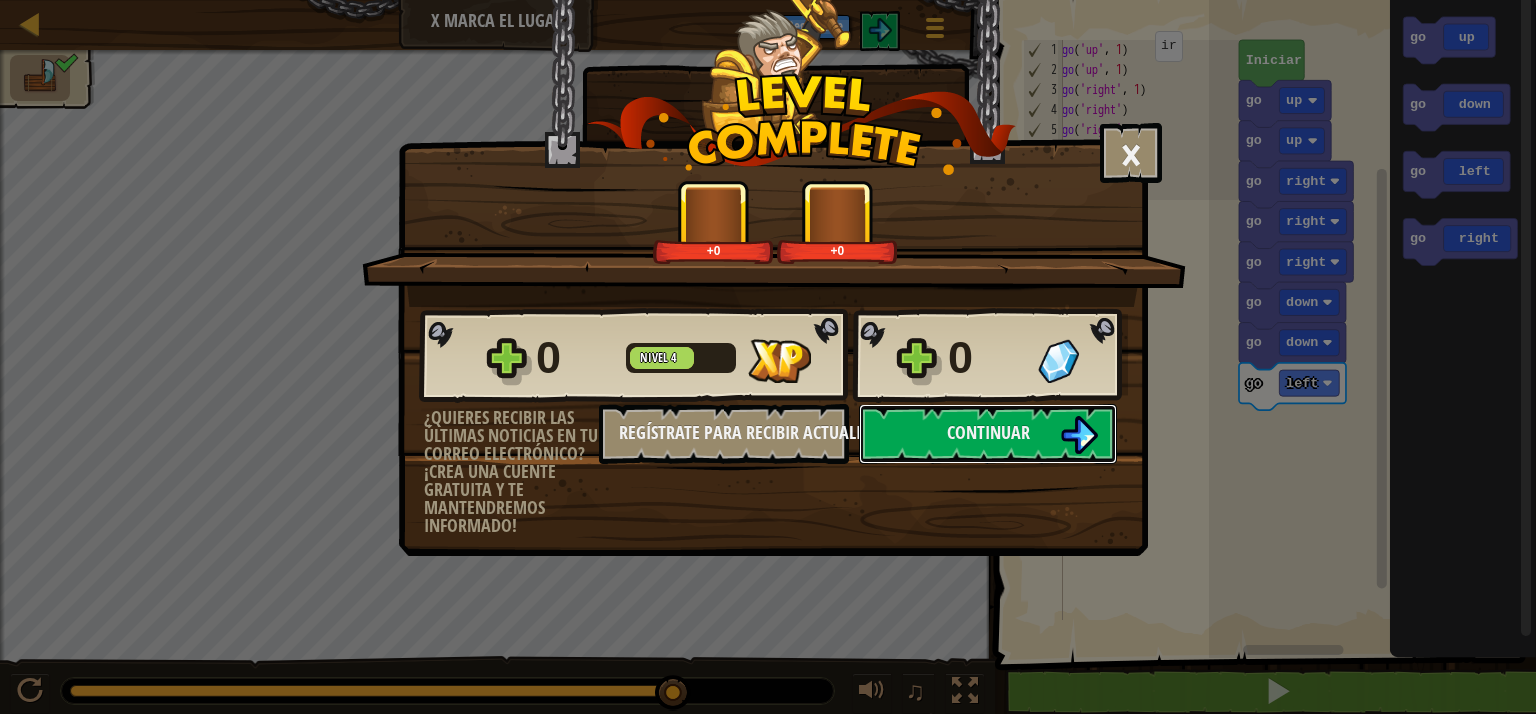 click on "Continuar" at bounding box center [988, 434] 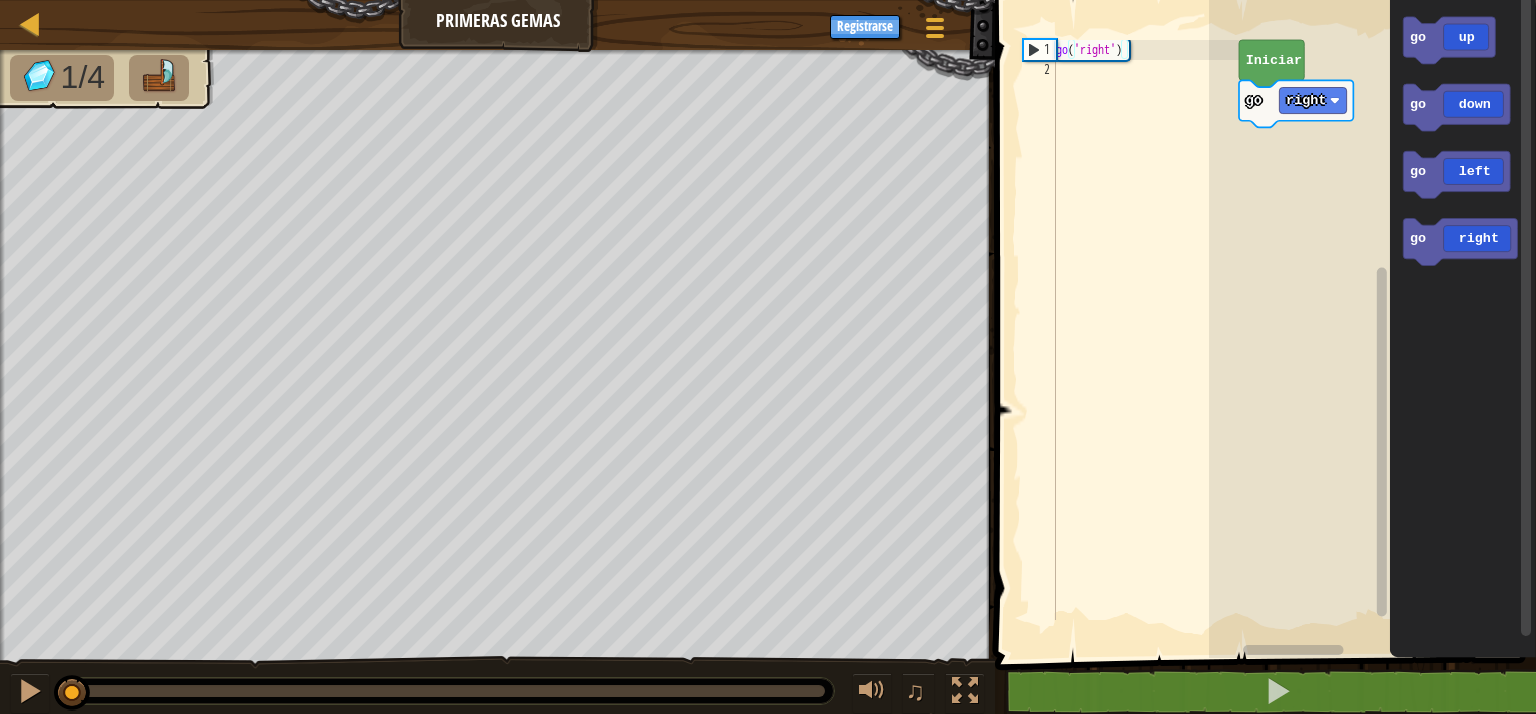 click on "go ( 'right' )" at bounding box center (1145, 350) 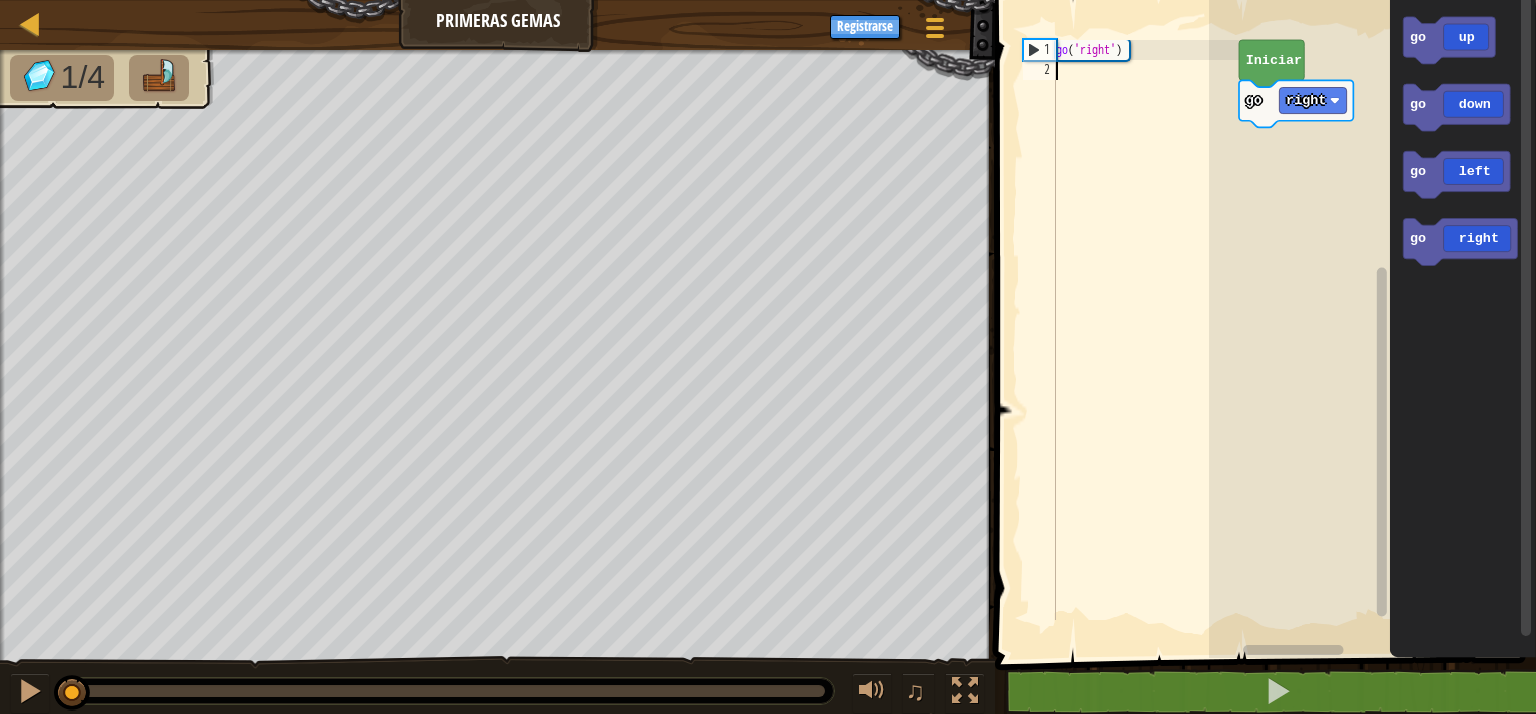 type on "g" 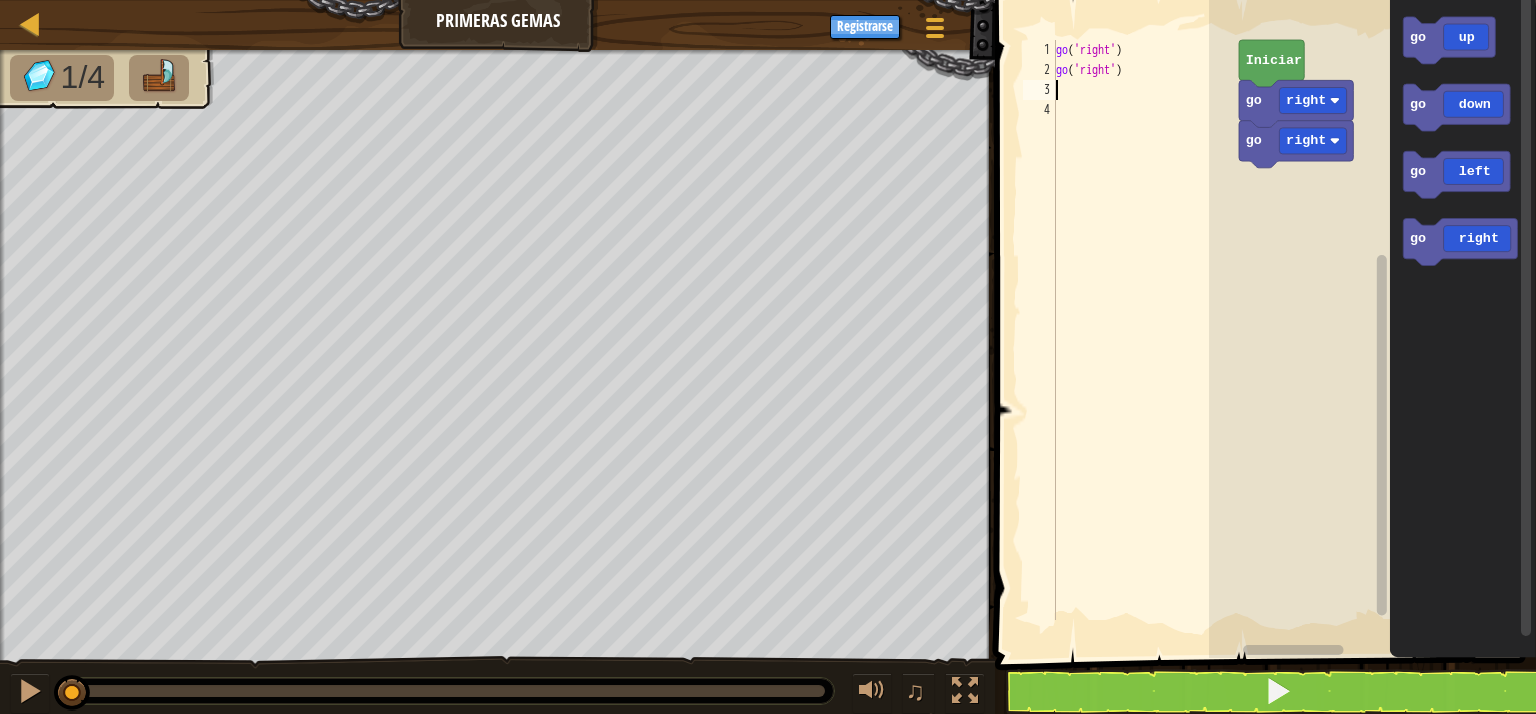 type on "g" 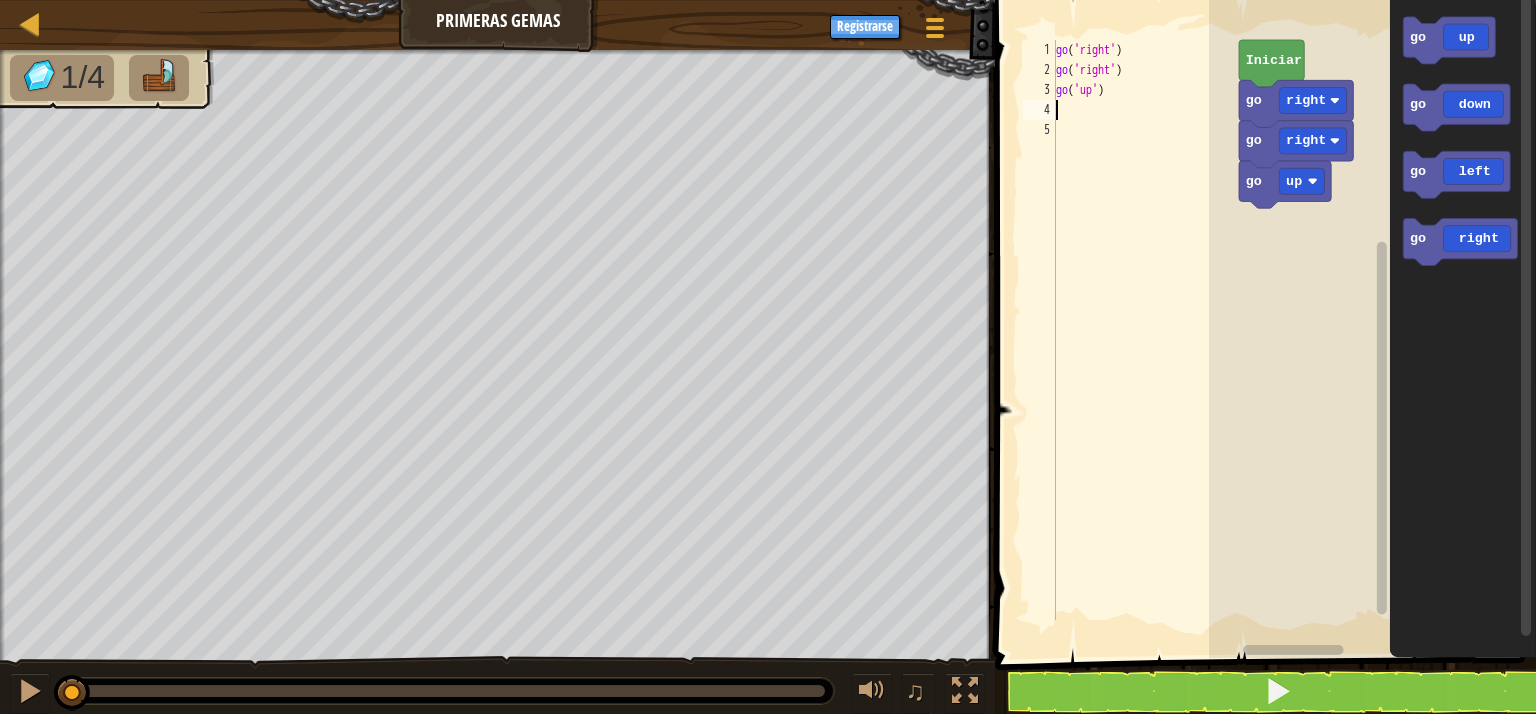 type on "g" 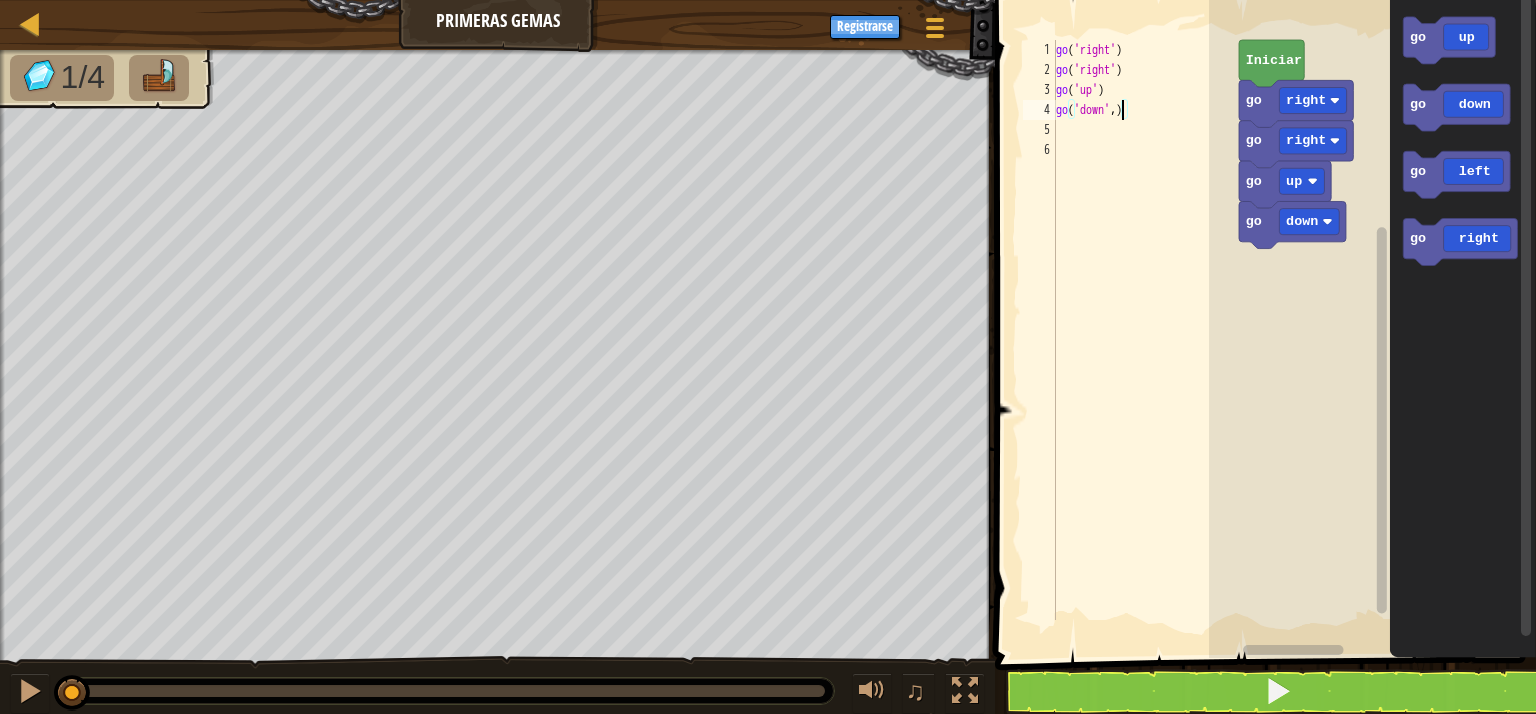 type on "go('down',2)" 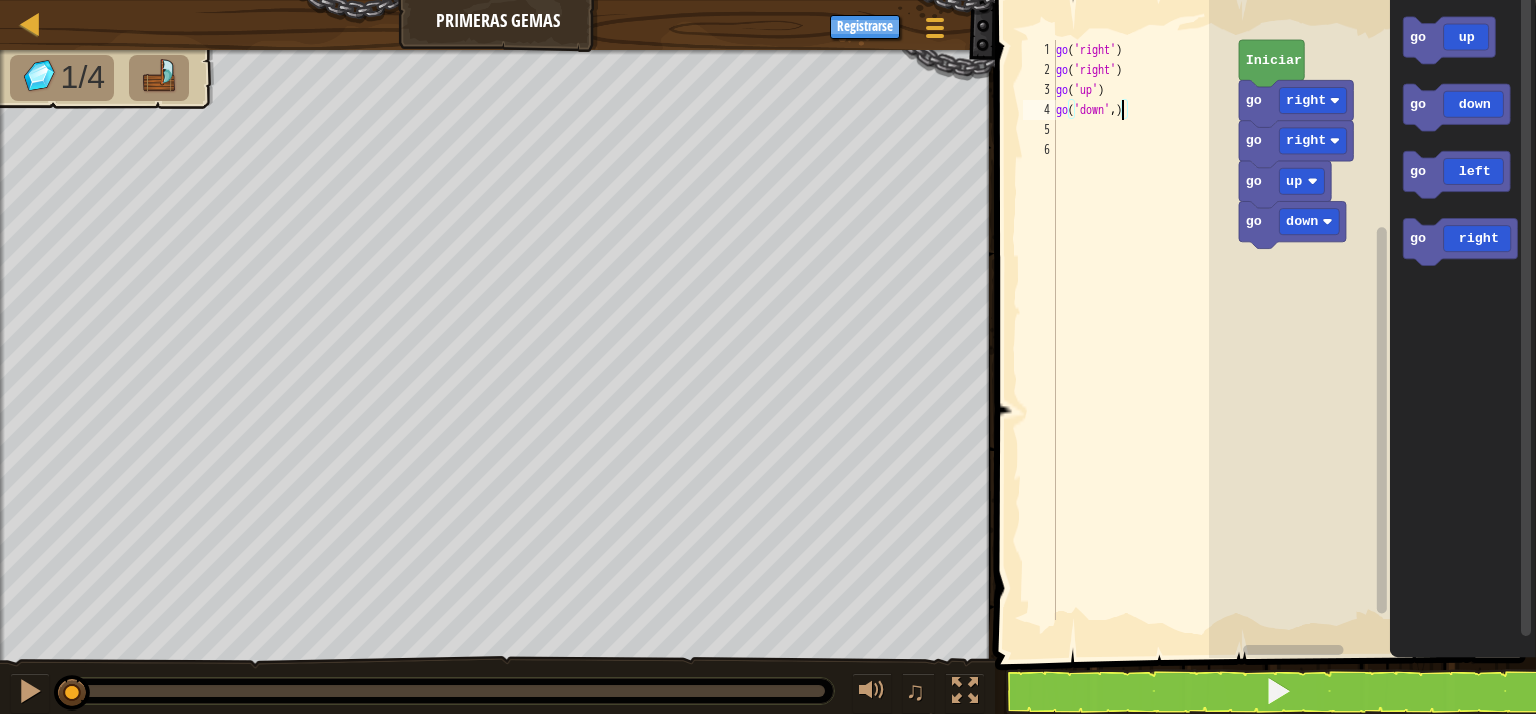 scroll, scrollTop: 9, scrollLeft: 5, axis: both 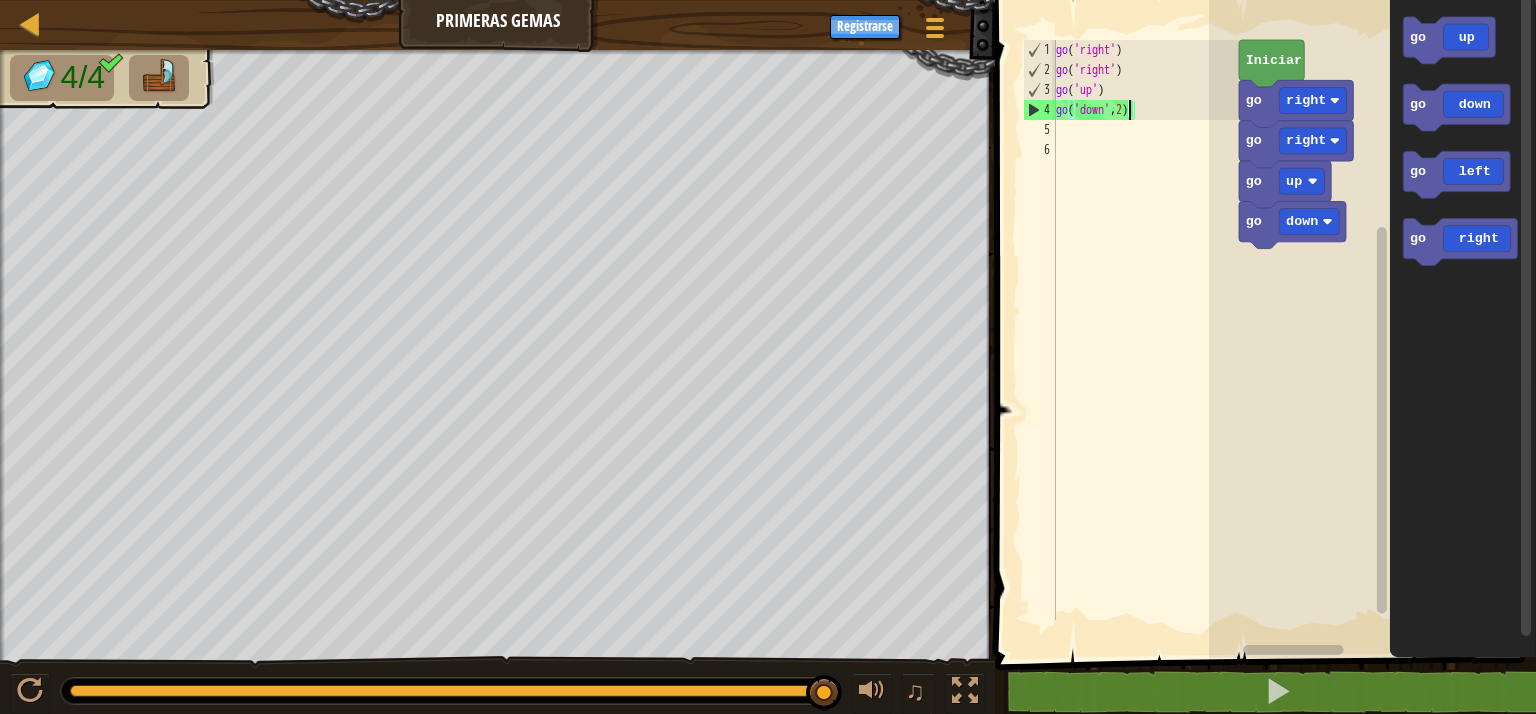 click on "go ( 'right' ) go ( 'right' ) go ( 'up' ) go ( 'down' , 2 )" at bounding box center (1145, 350) 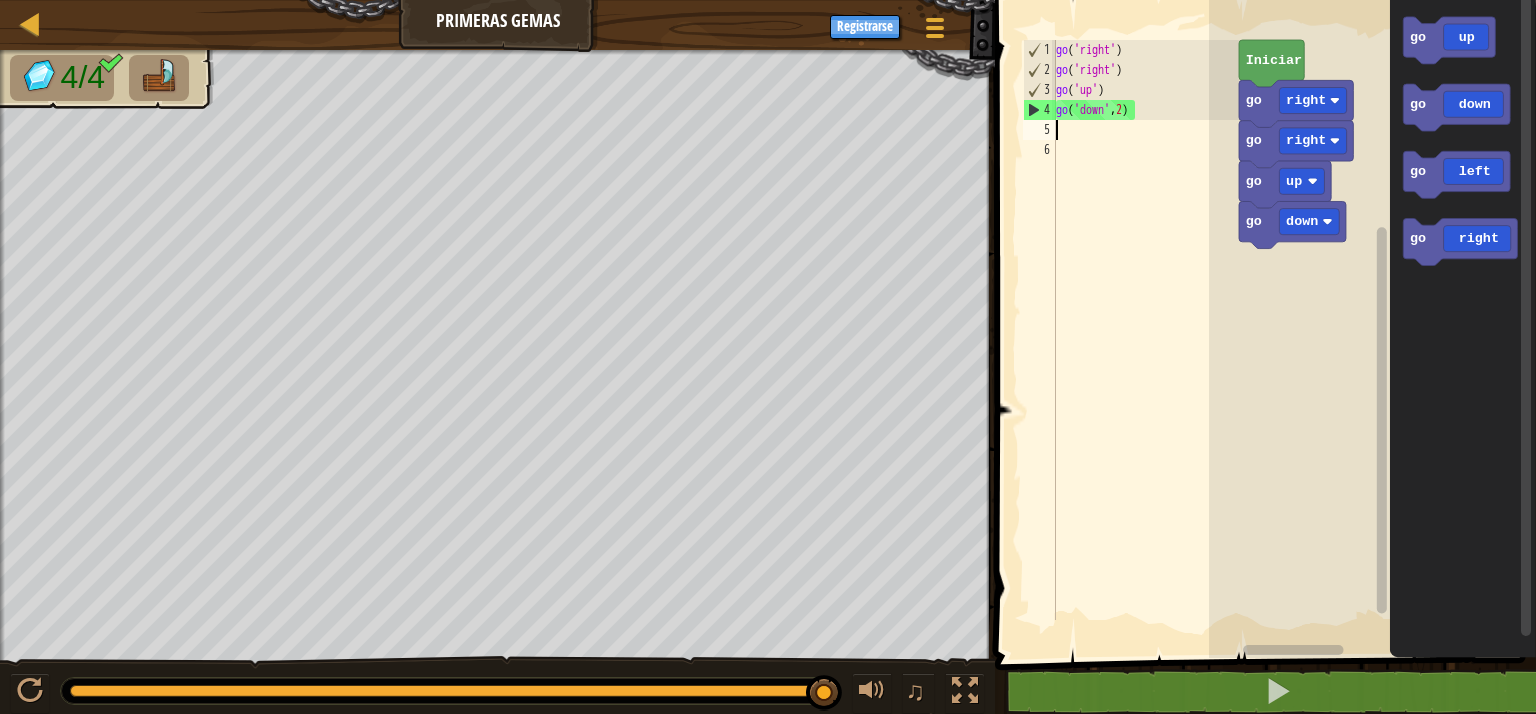 scroll, scrollTop: 9, scrollLeft: 0, axis: vertical 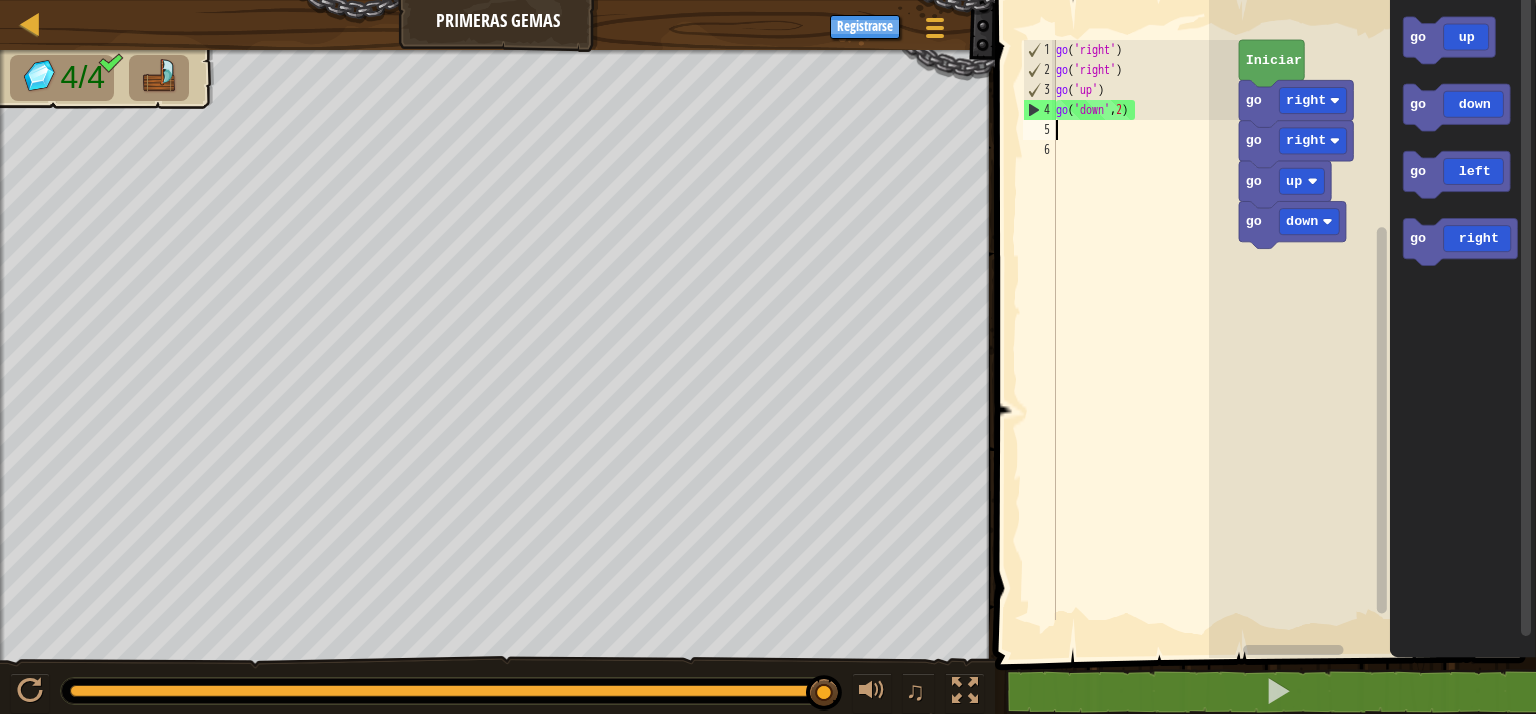 type on "g" 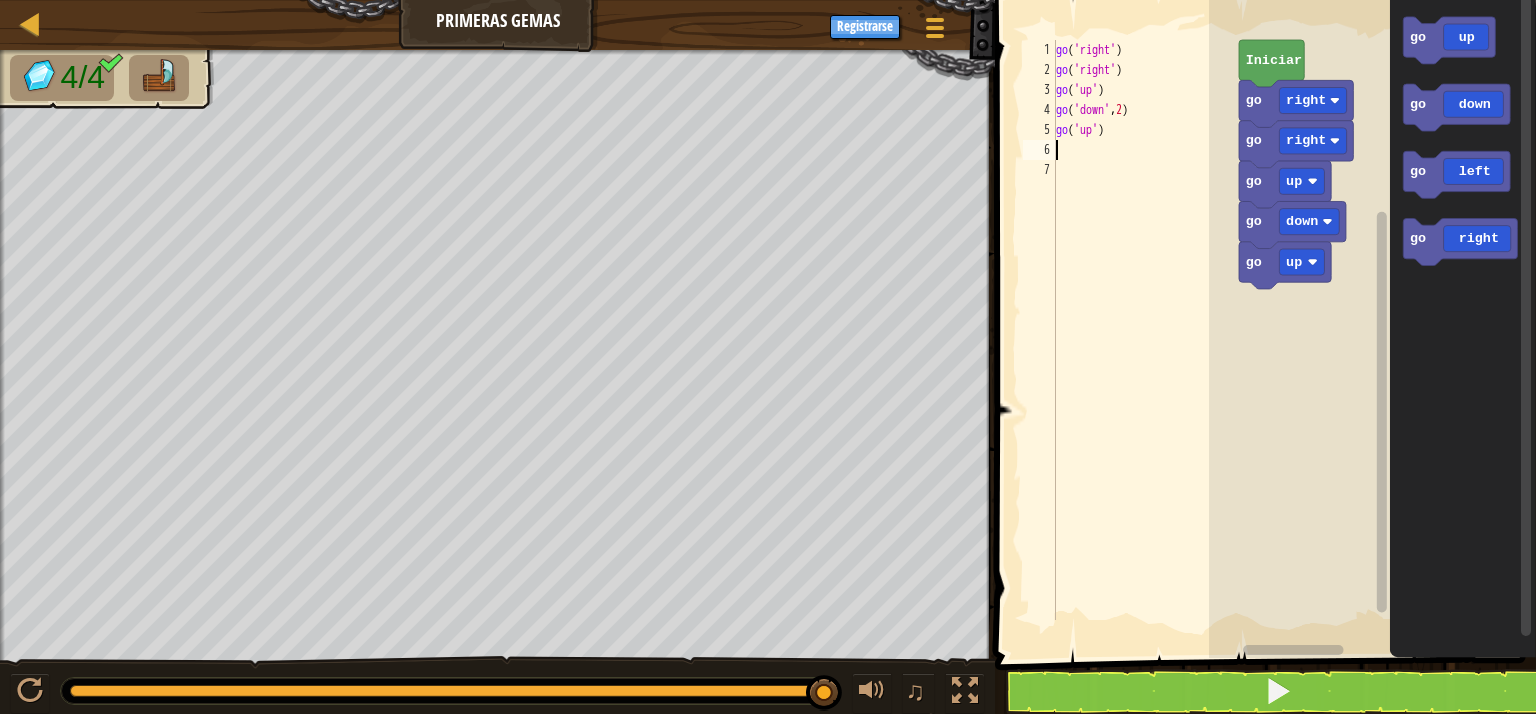 type on "g" 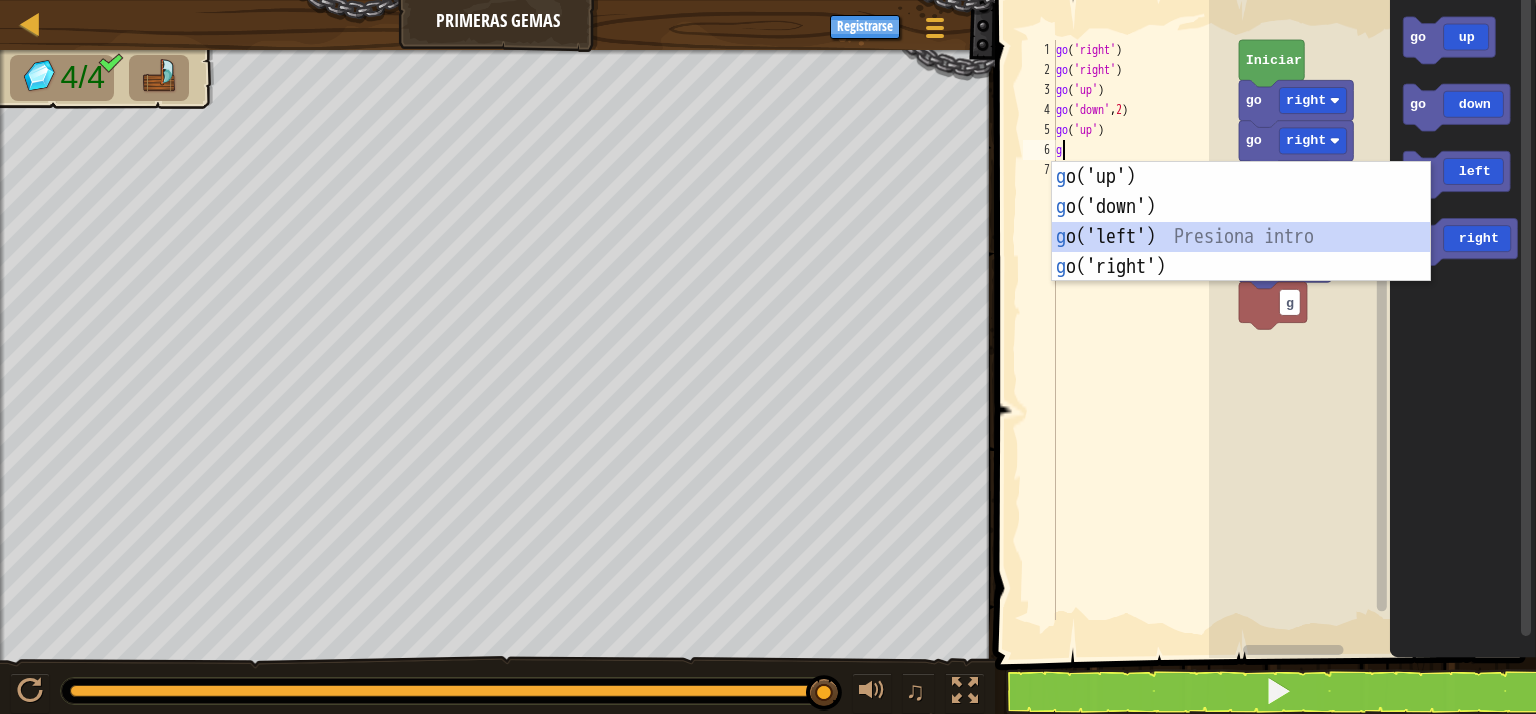 type 